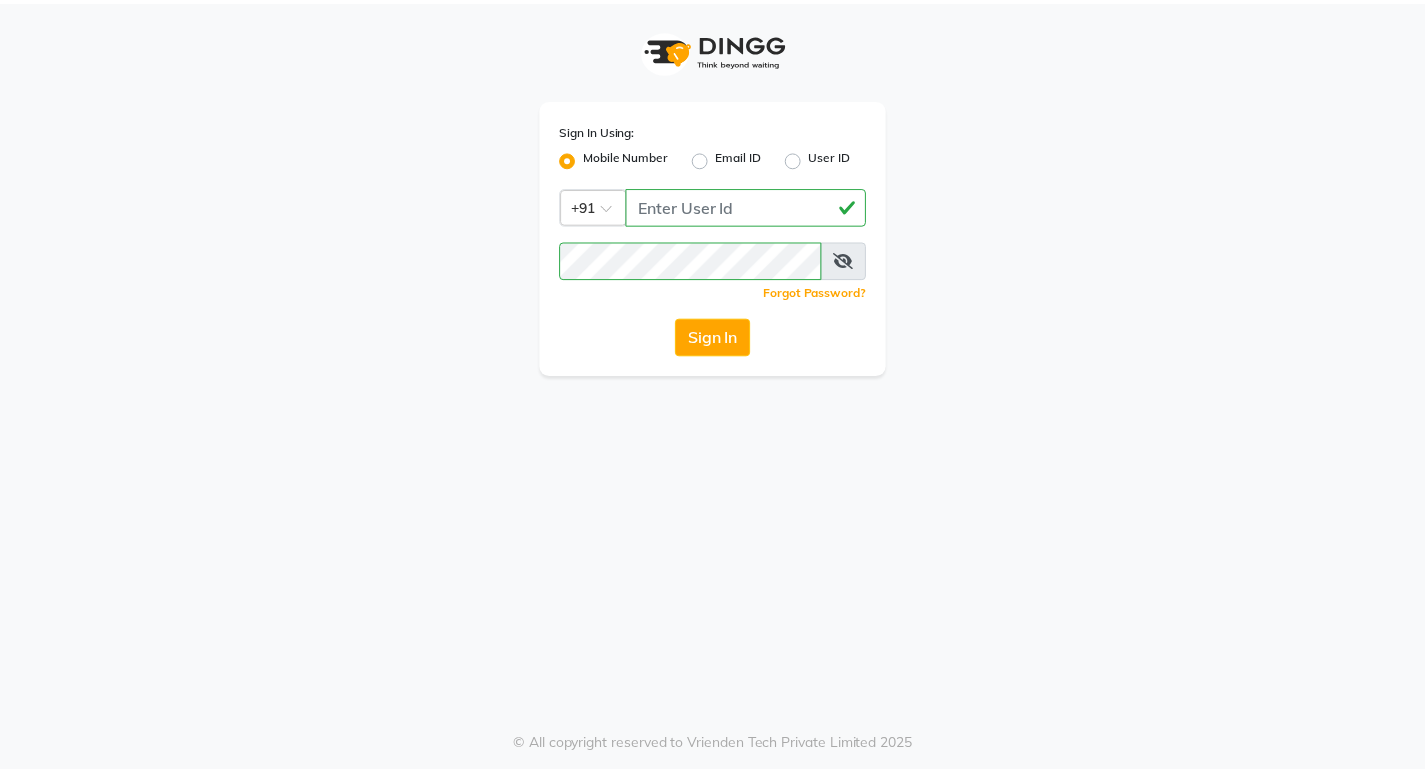 scroll, scrollTop: 0, scrollLeft: 0, axis: both 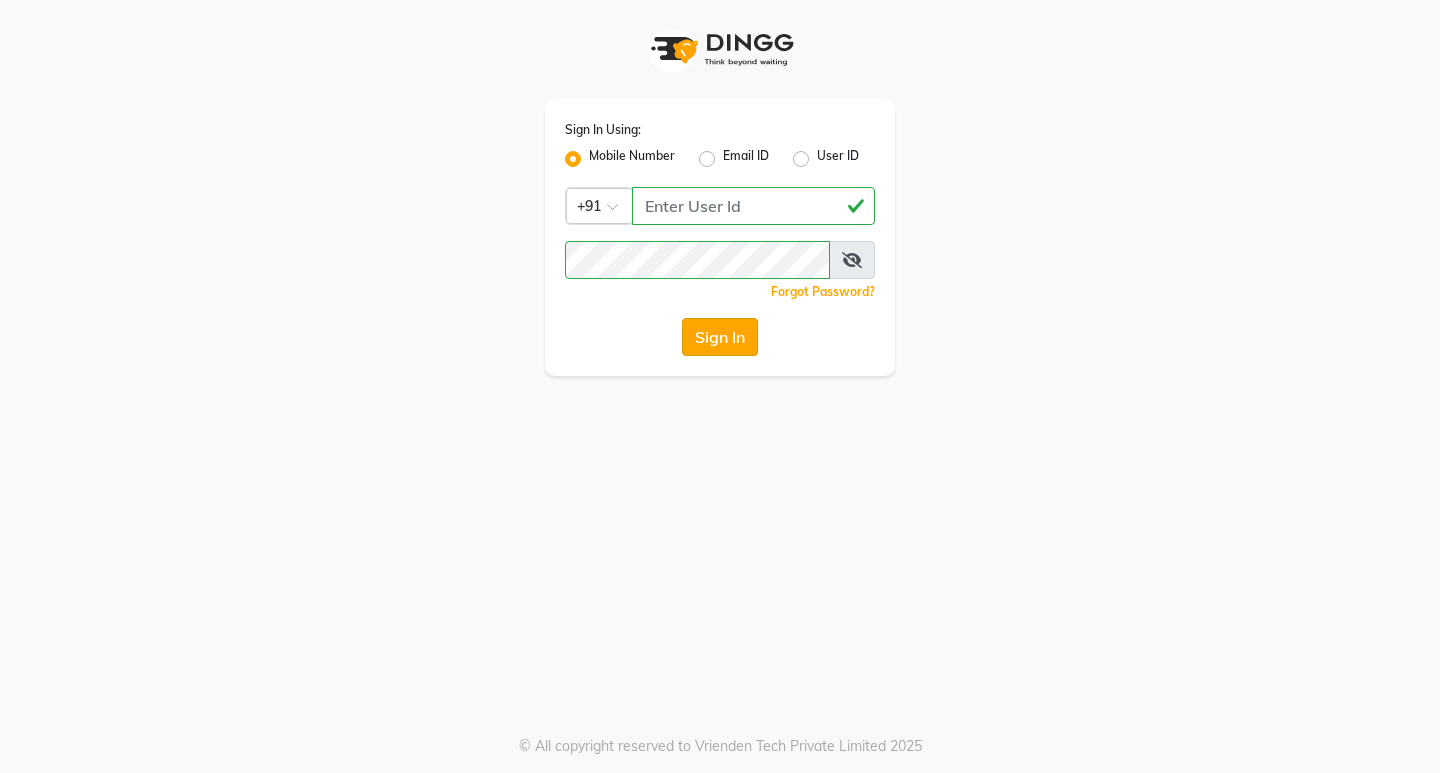 click on "Sign In" 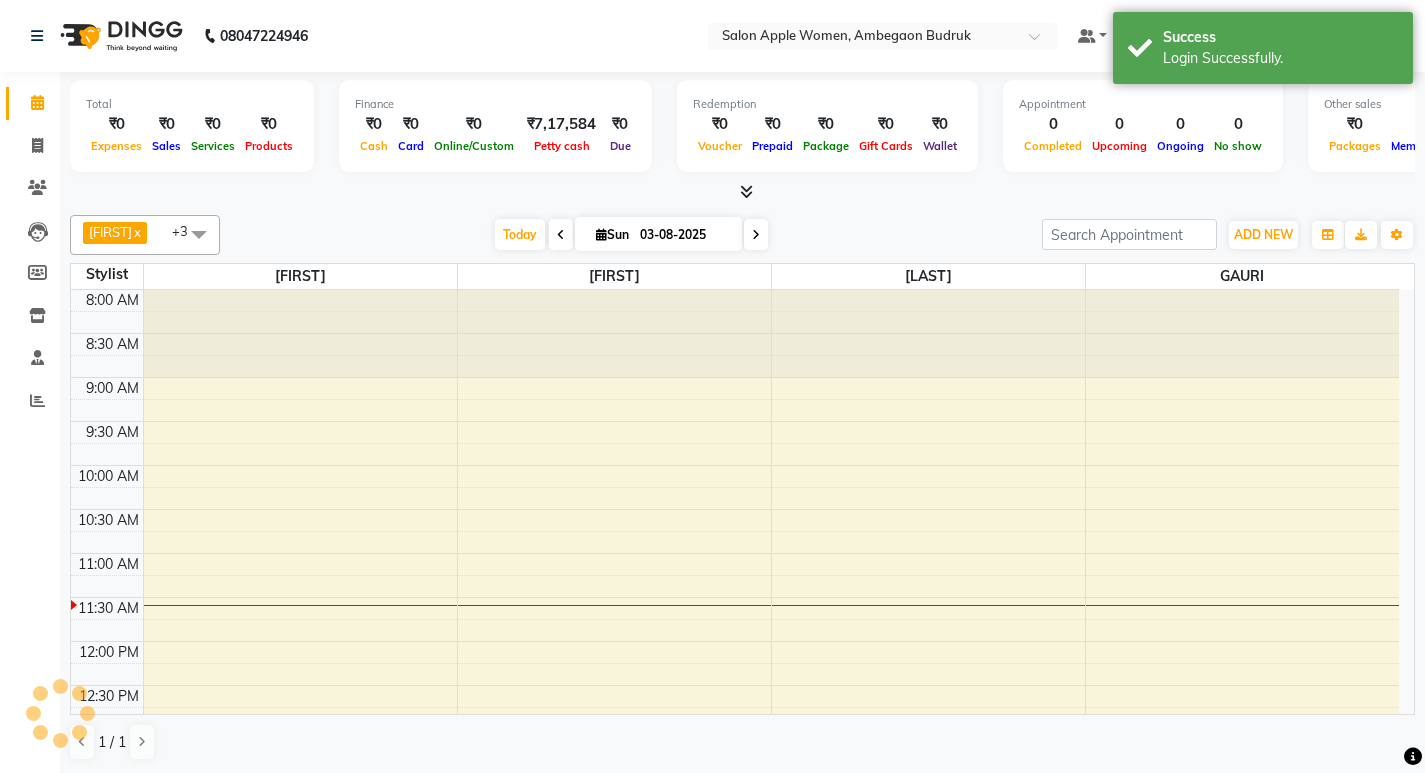 scroll, scrollTop: 0, scrollLeft: 0, axis: both 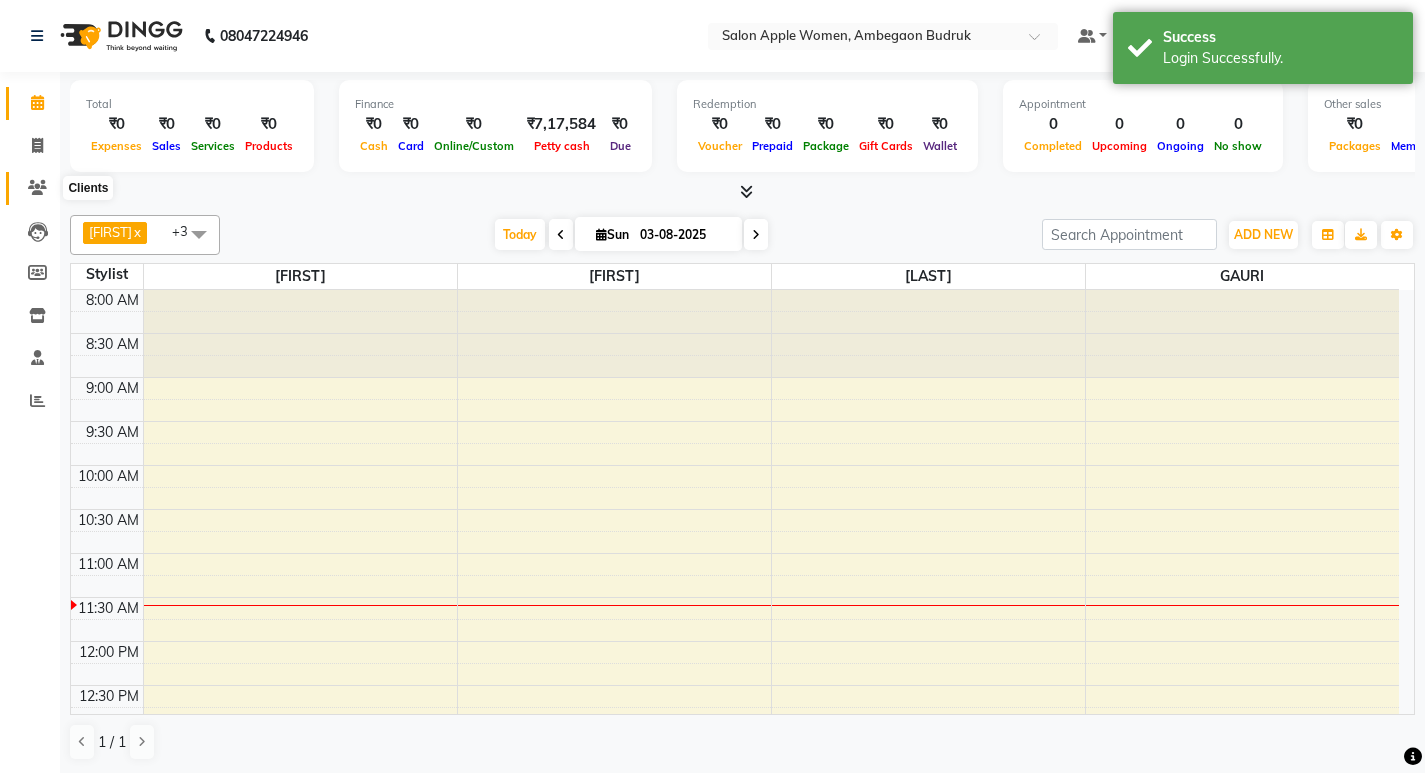 click 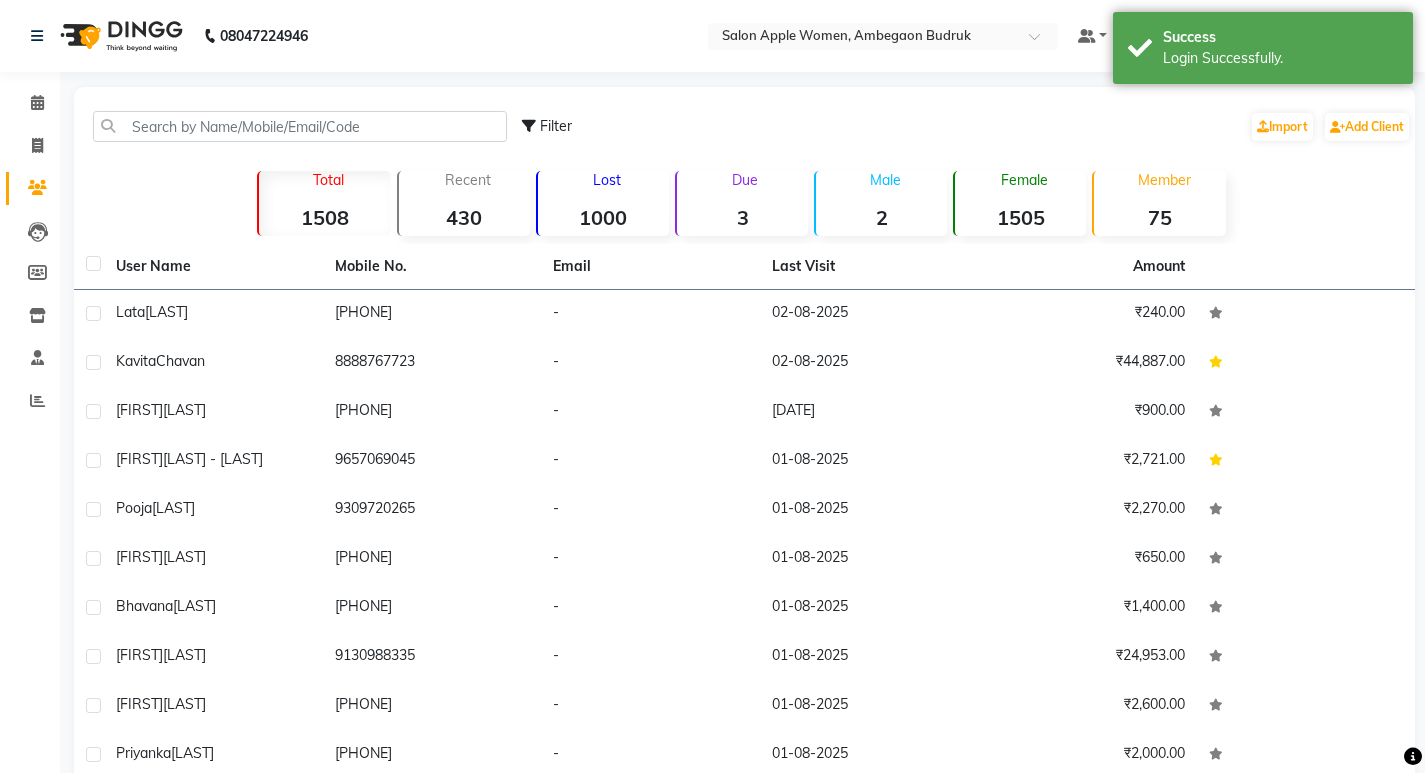click on "1000" 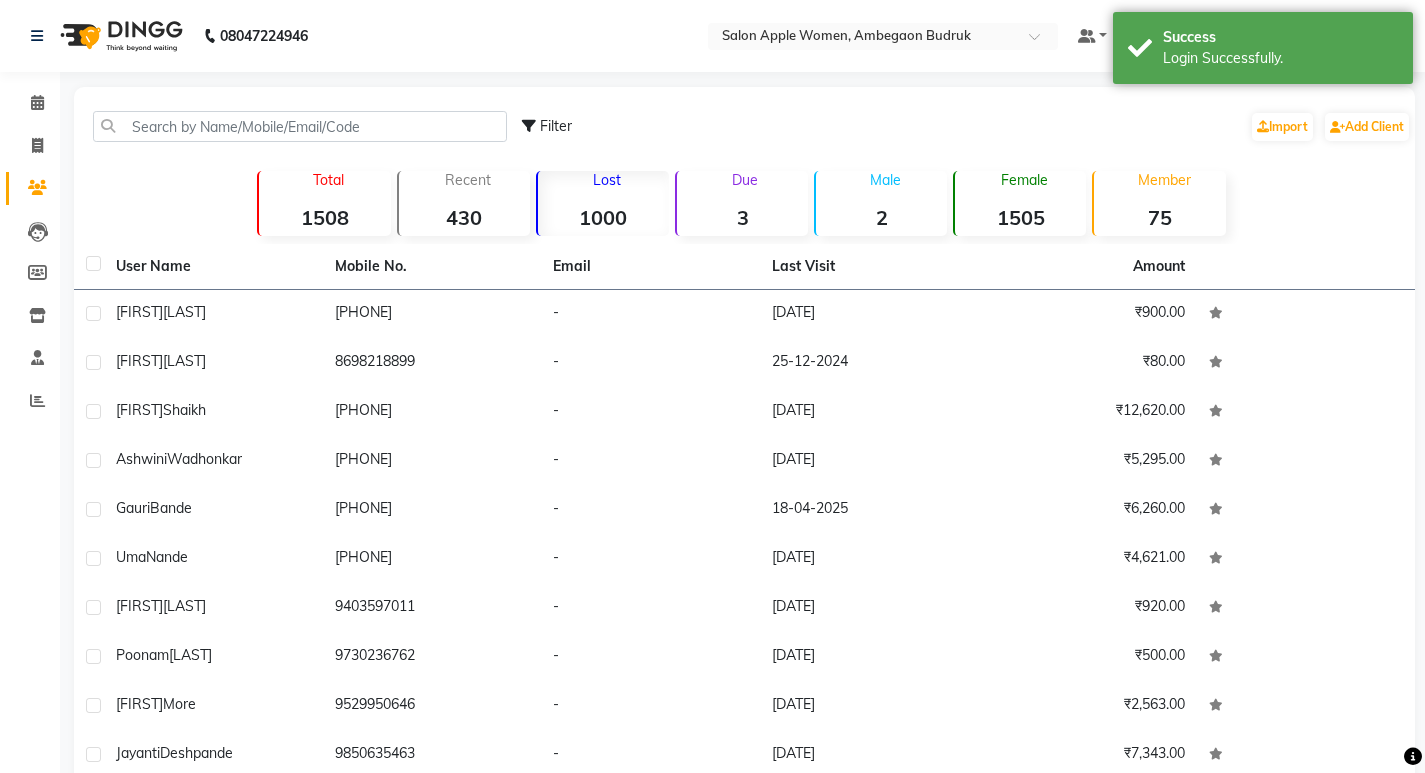 click on "Lost  1000" 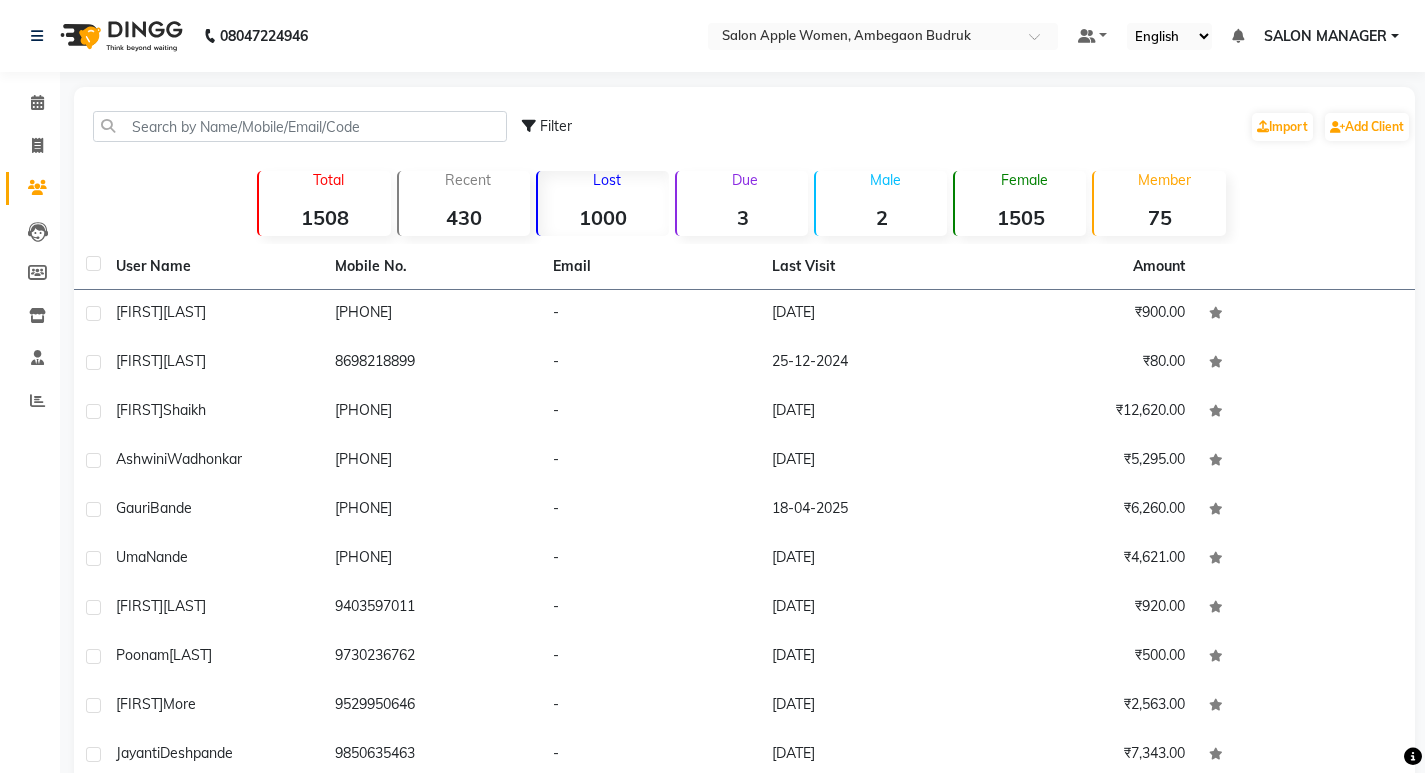 click on "Lost  1000" 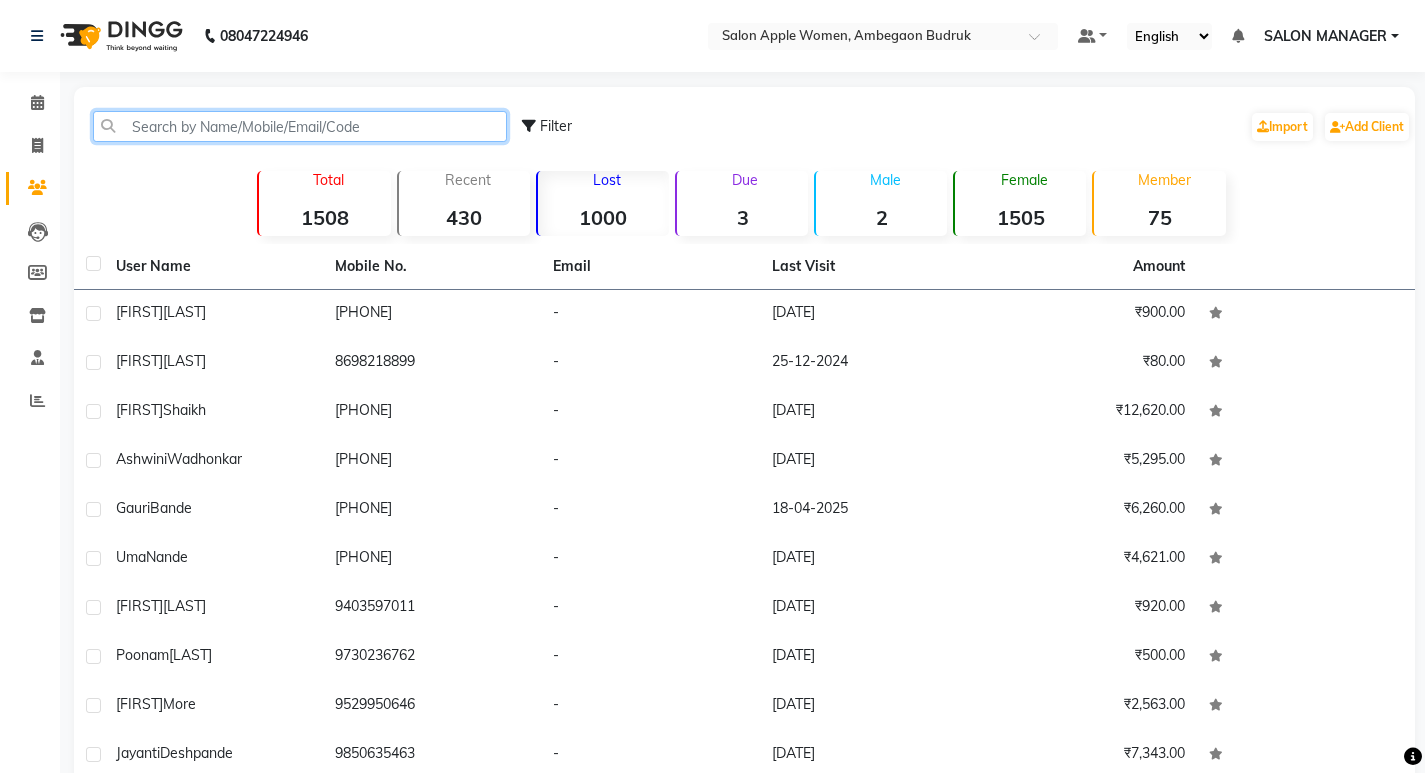 click 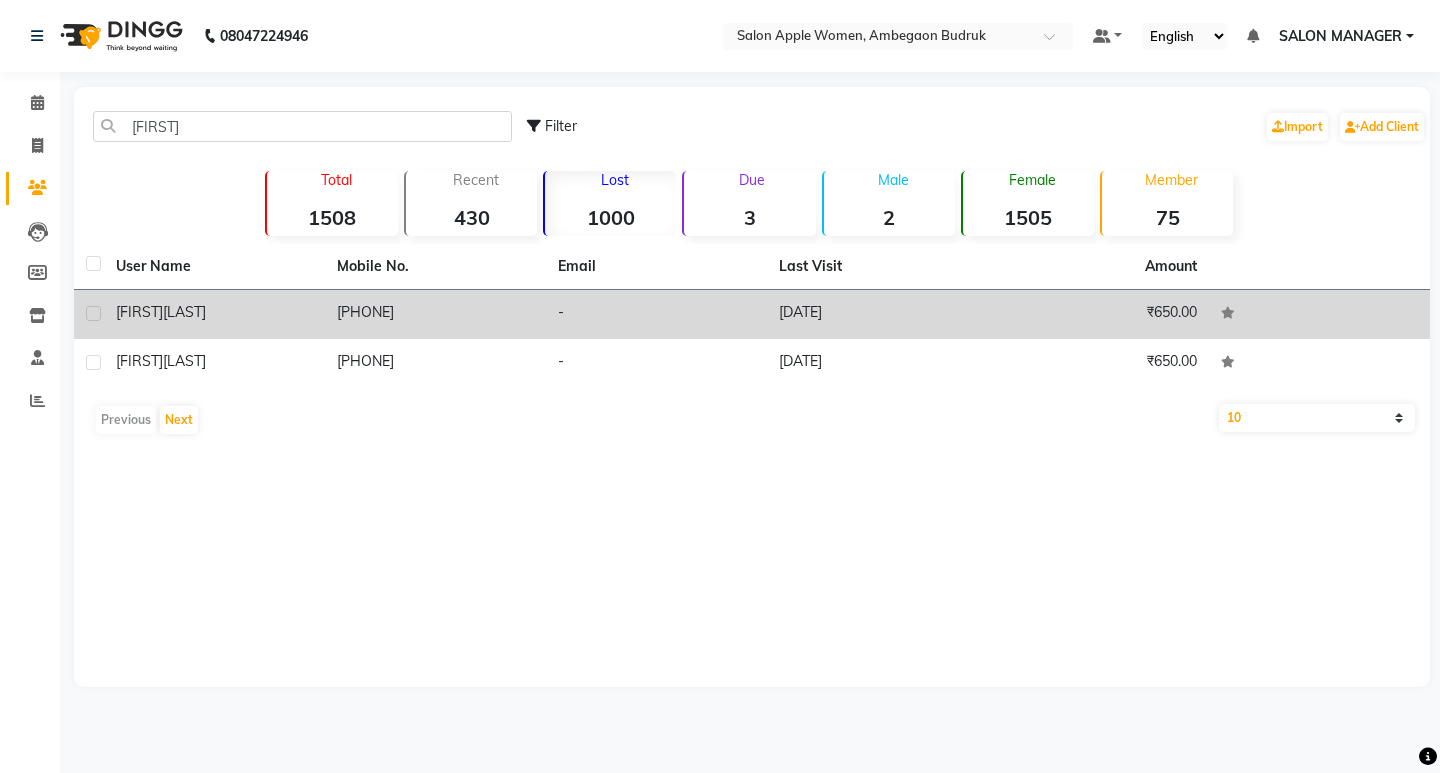 click on "[PHONE]" 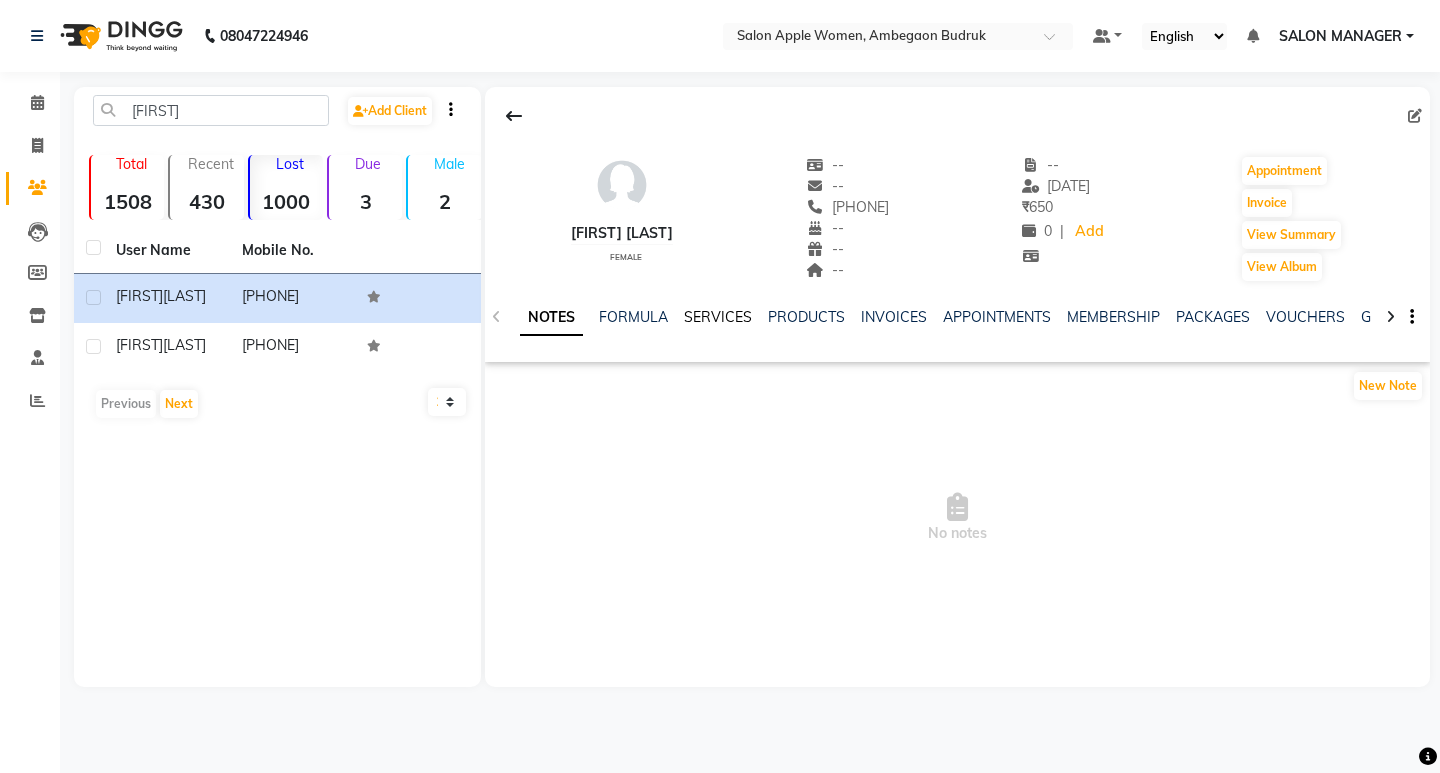 click on "SERVICES" 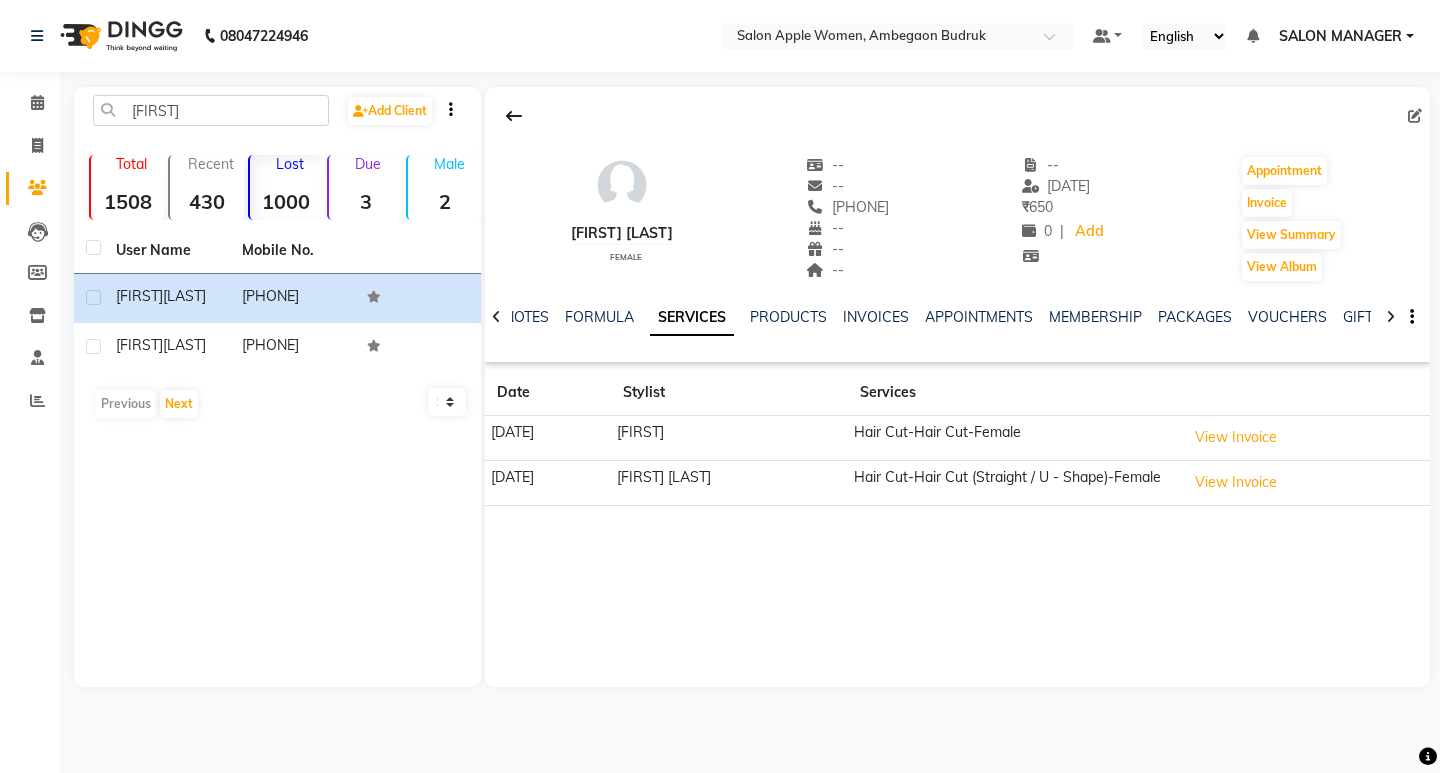 drag, startPoint x: 308, startPoint y: 164, endPoint x: 266, endPoint y: 151, distance: 43.965897 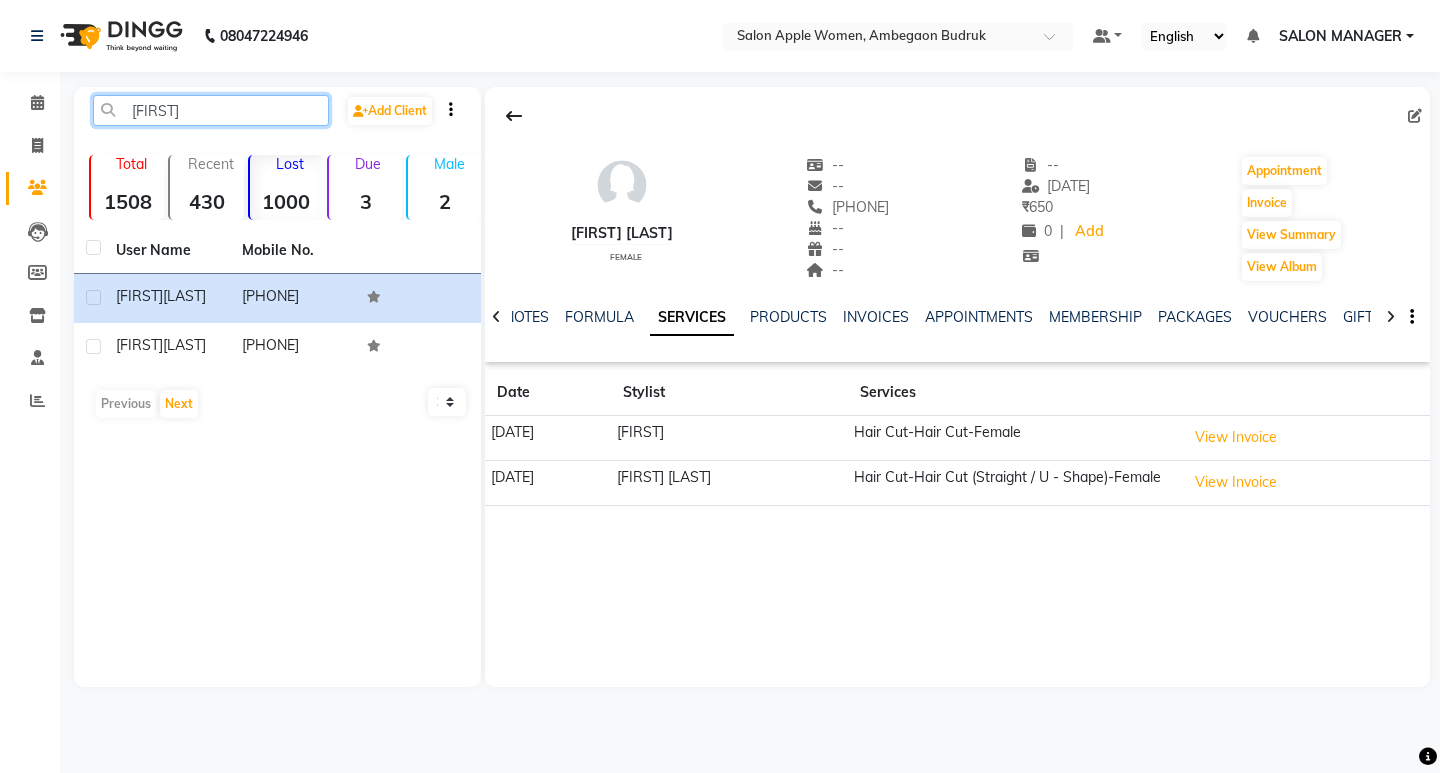 click on "[FIRST]" 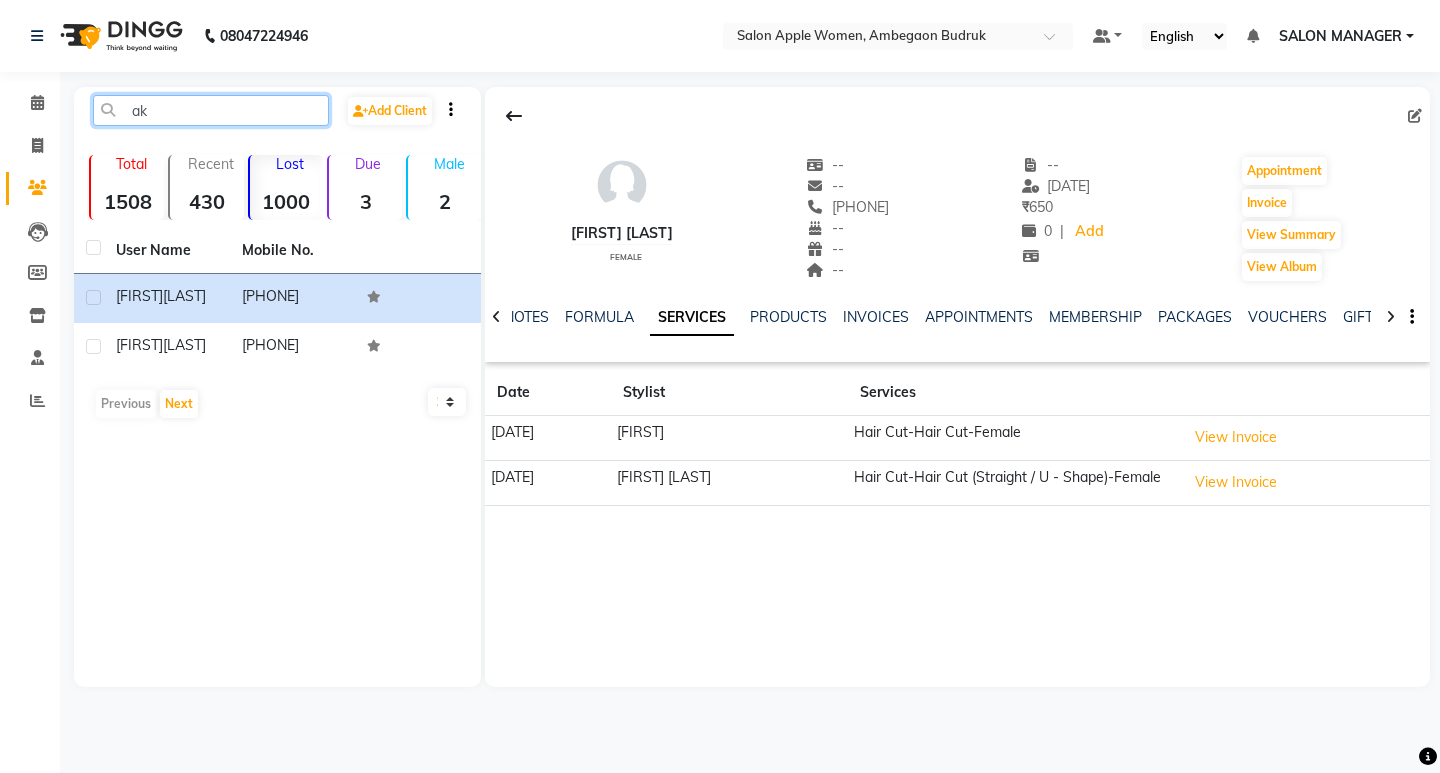 type on "a" 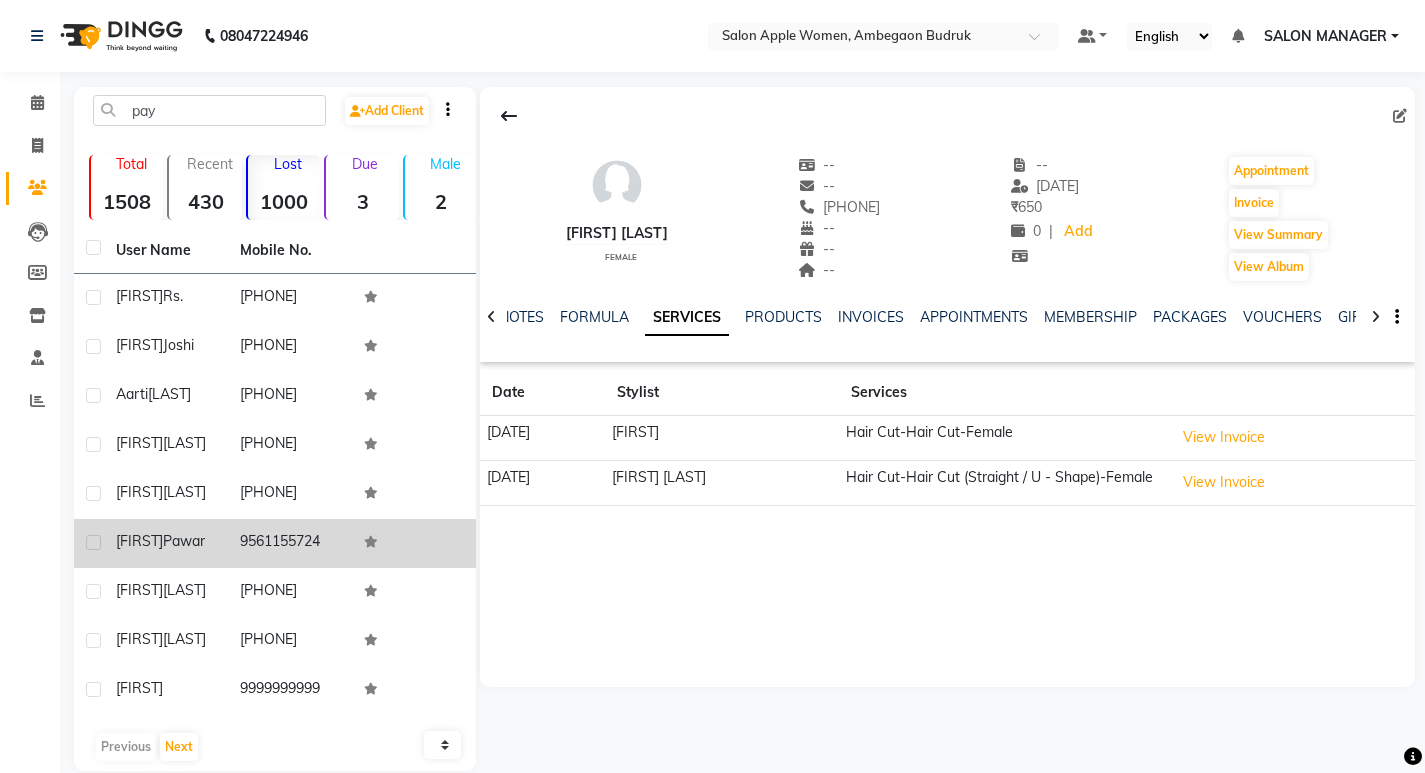 click on "9561155724" 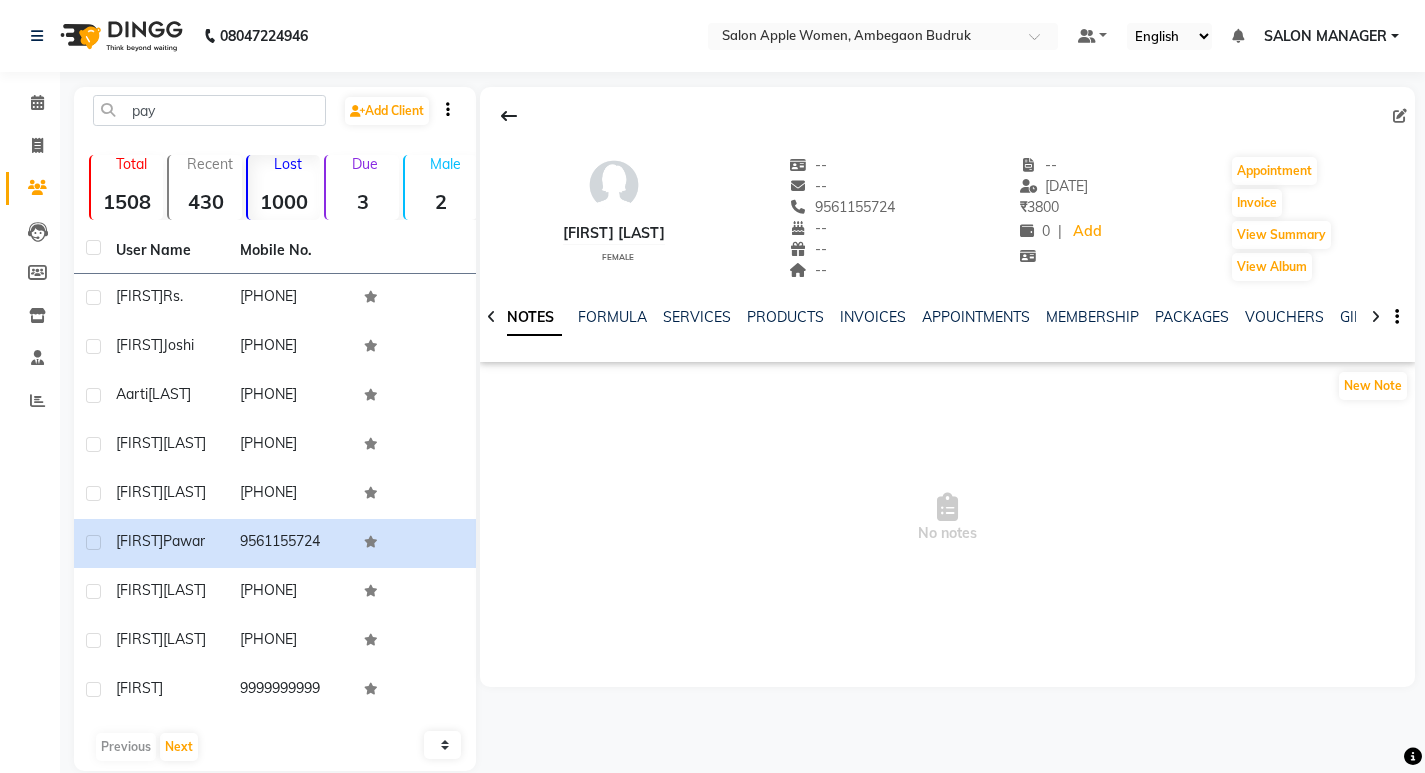 click on "NOTES FORMULA SERVICES PRODUCTS INVOICES APPOINTMENTS MEMBERSHIP PACKAGES VOUCHERS GIFTCARDS POINTS FORMS FAMILY CARDS WALLET" 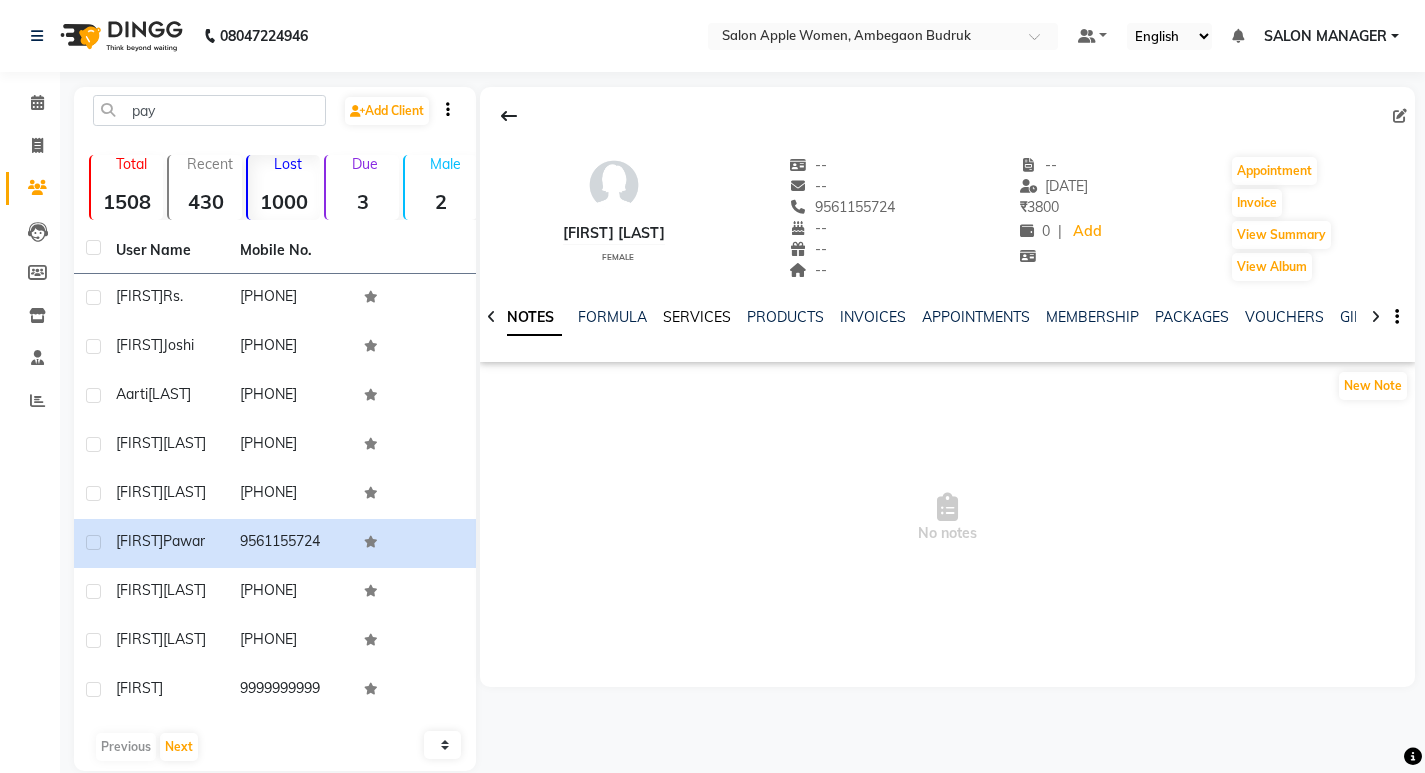 click on "SERVICES" 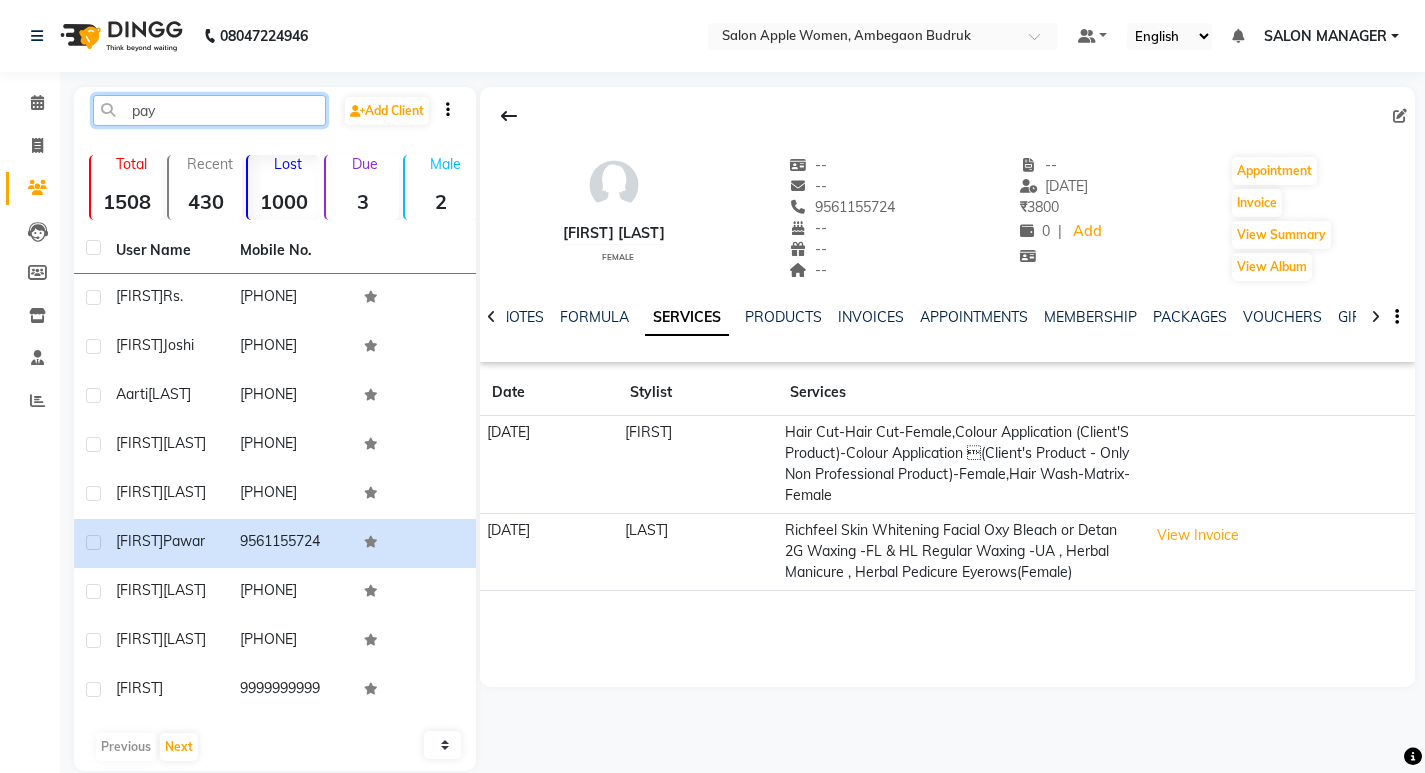 drag, startPoint x: 247, startPoint y: 118, endPoint x: 245, endPoint y: 93, distance: 25.079872 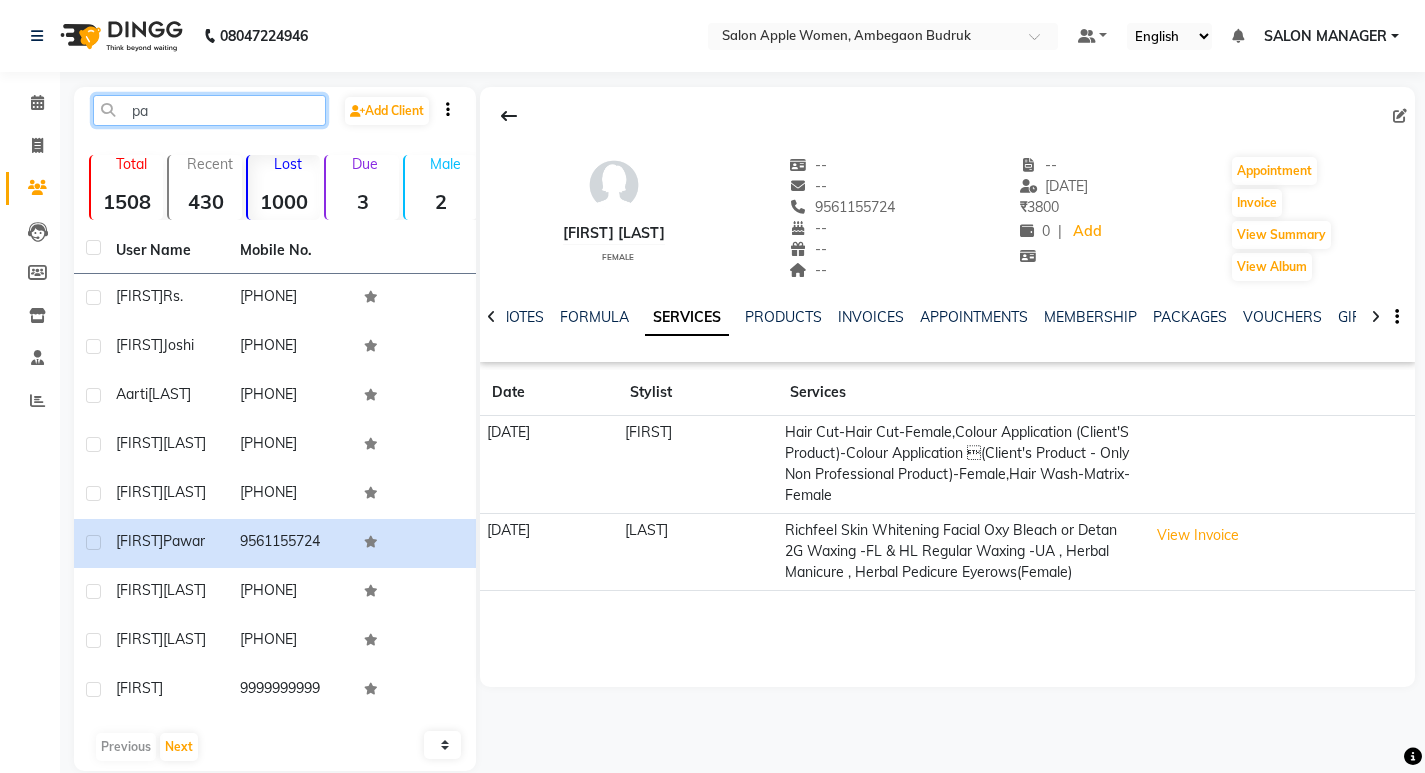 type on "p" 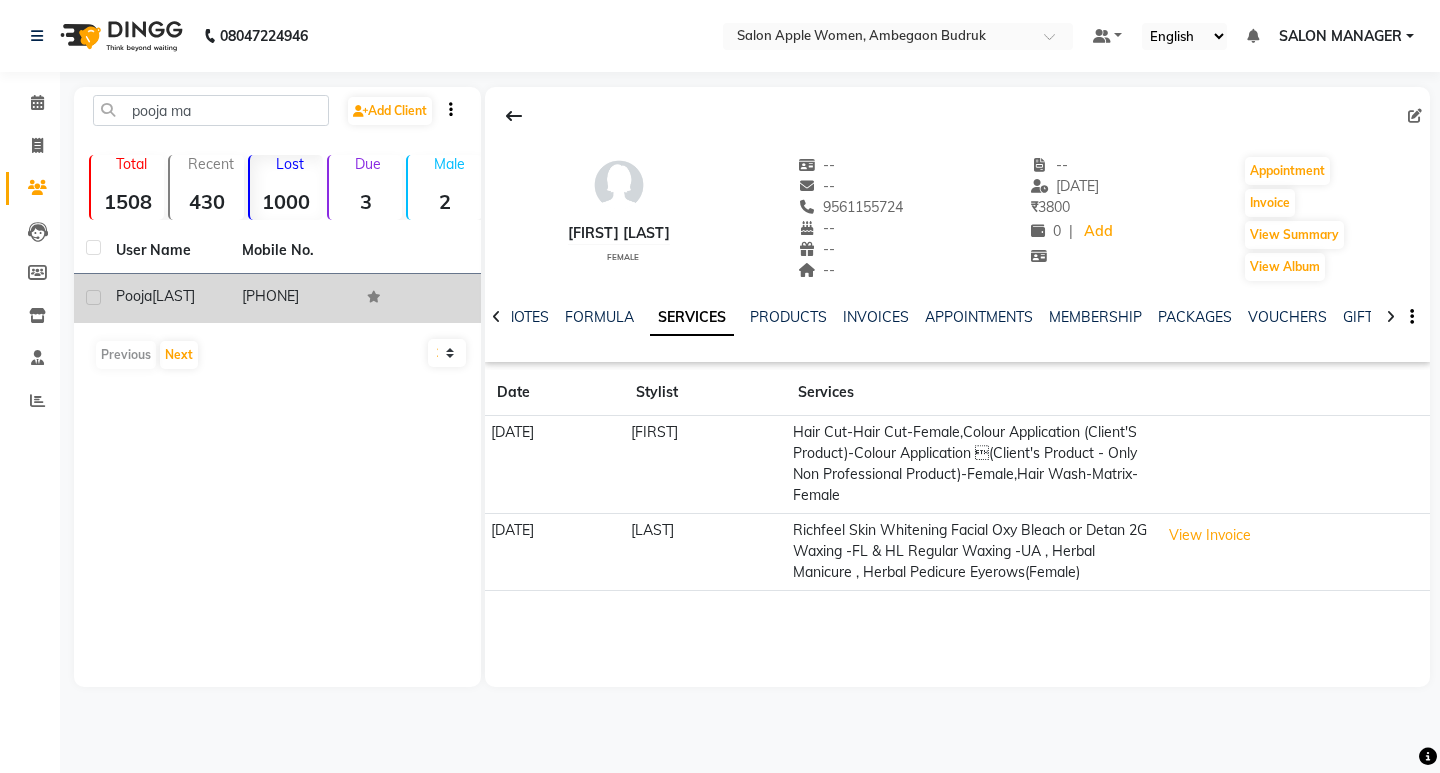 drag, startPoint x: 233, startPoint y: 304, endPoint x: 234, endPoint y: 291, distance: 13.038404 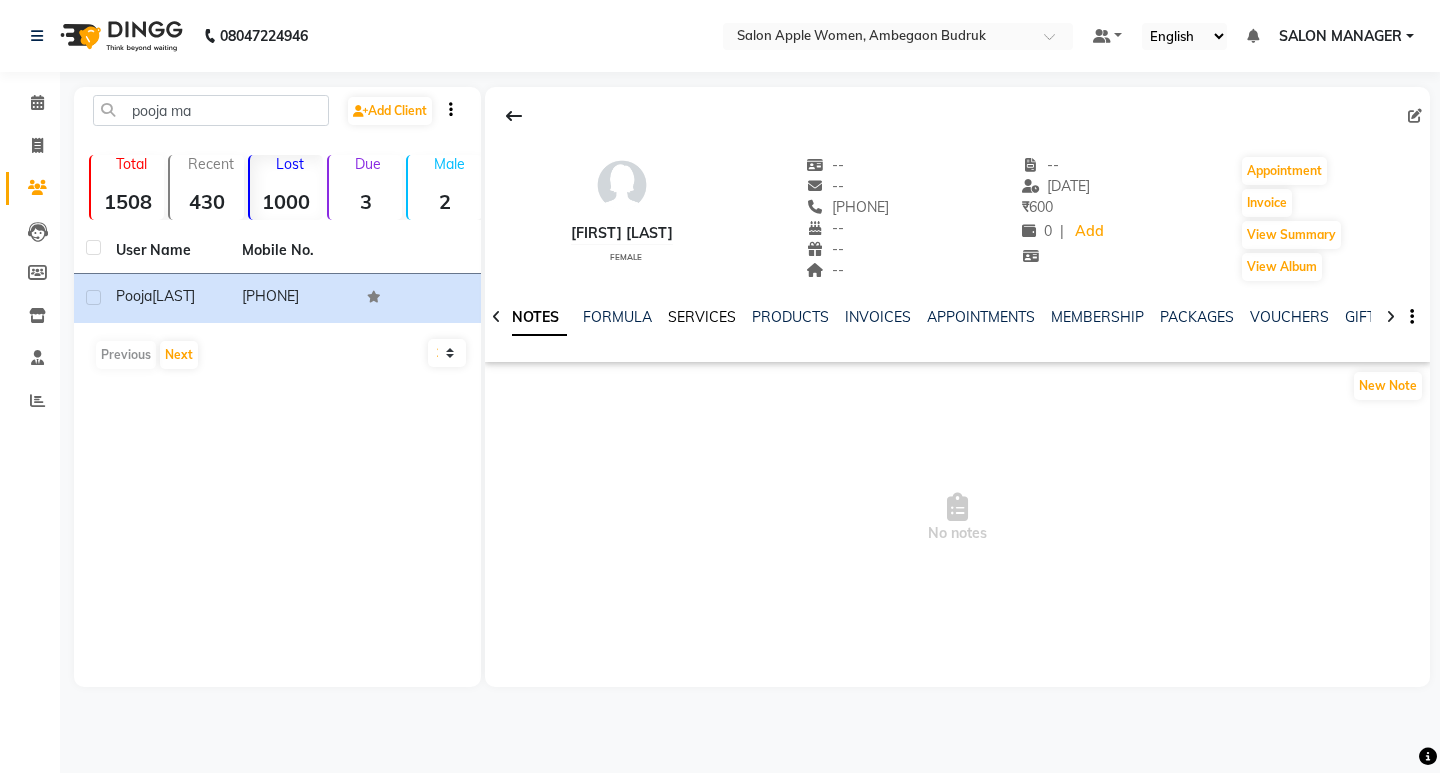 click on "SERVICES" 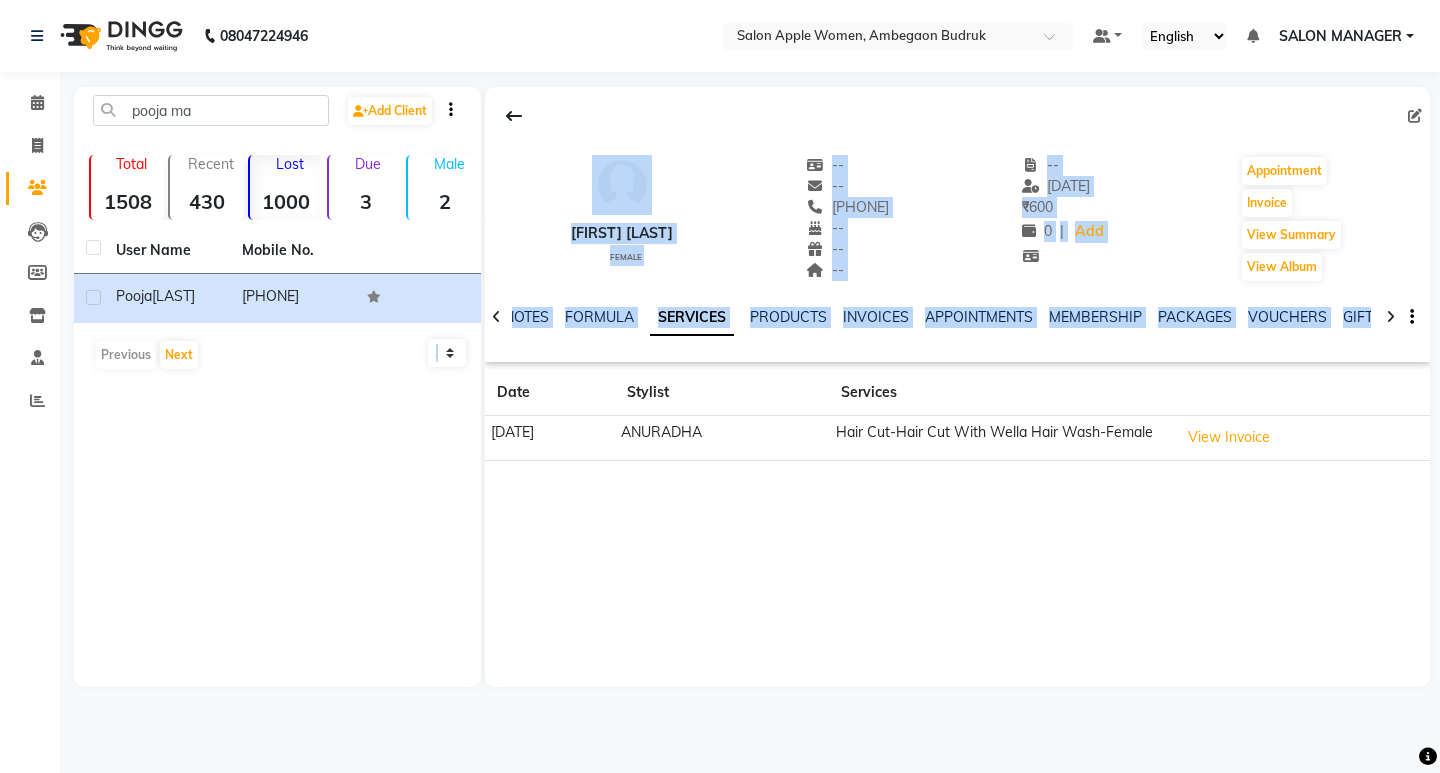 drag, startPoint x: 602, startPoint y: 578, endPoint x: 547, endPoint y: 568, distance: 55.9017 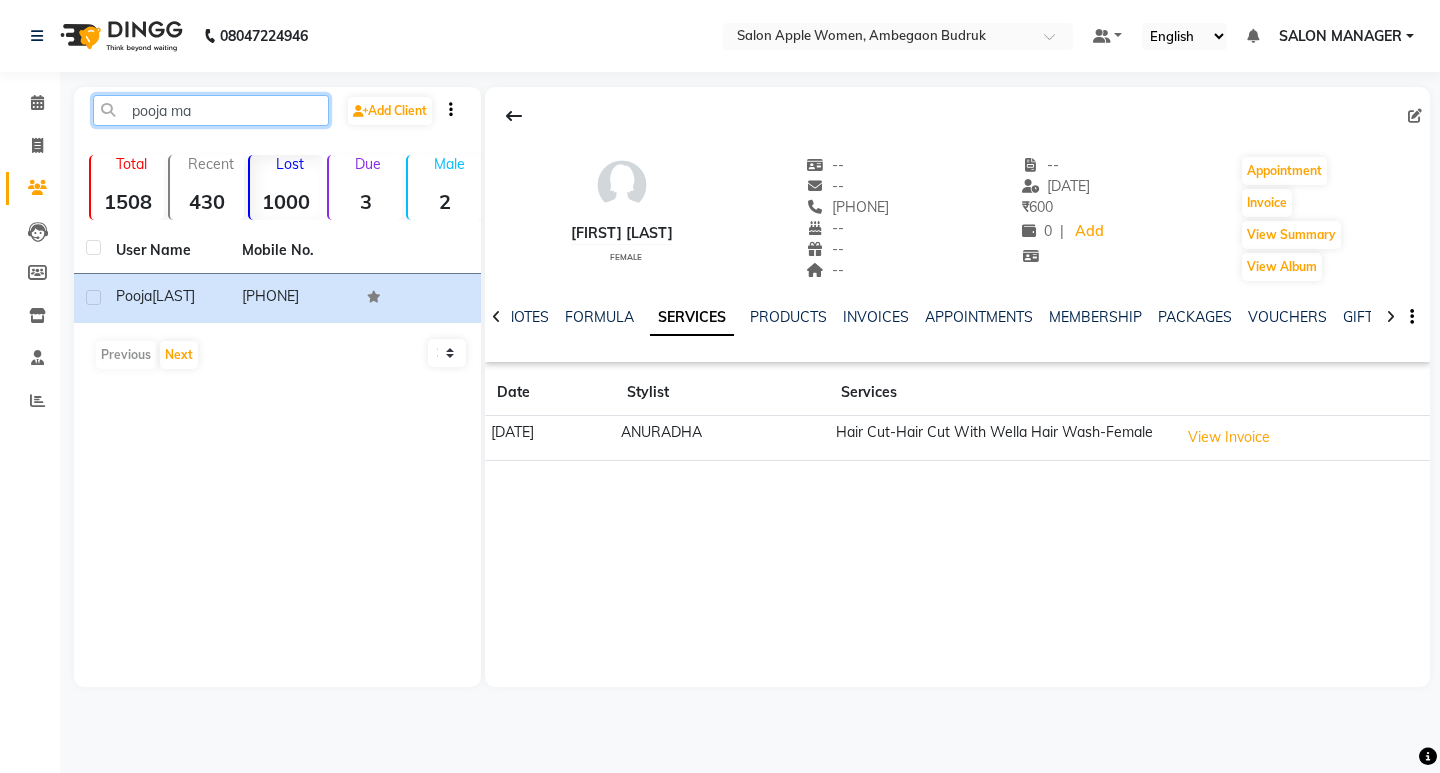 click on "pooja ma" 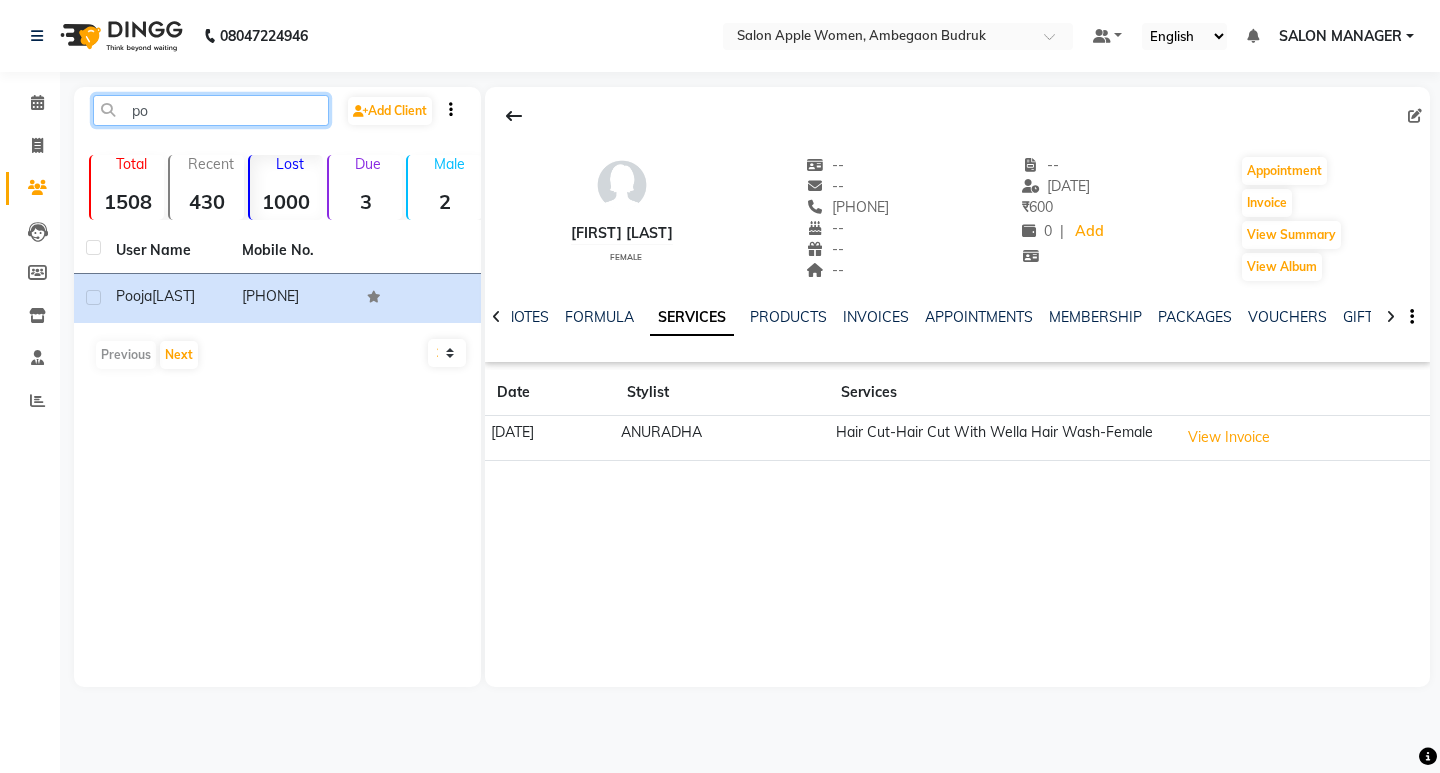 type on "p" 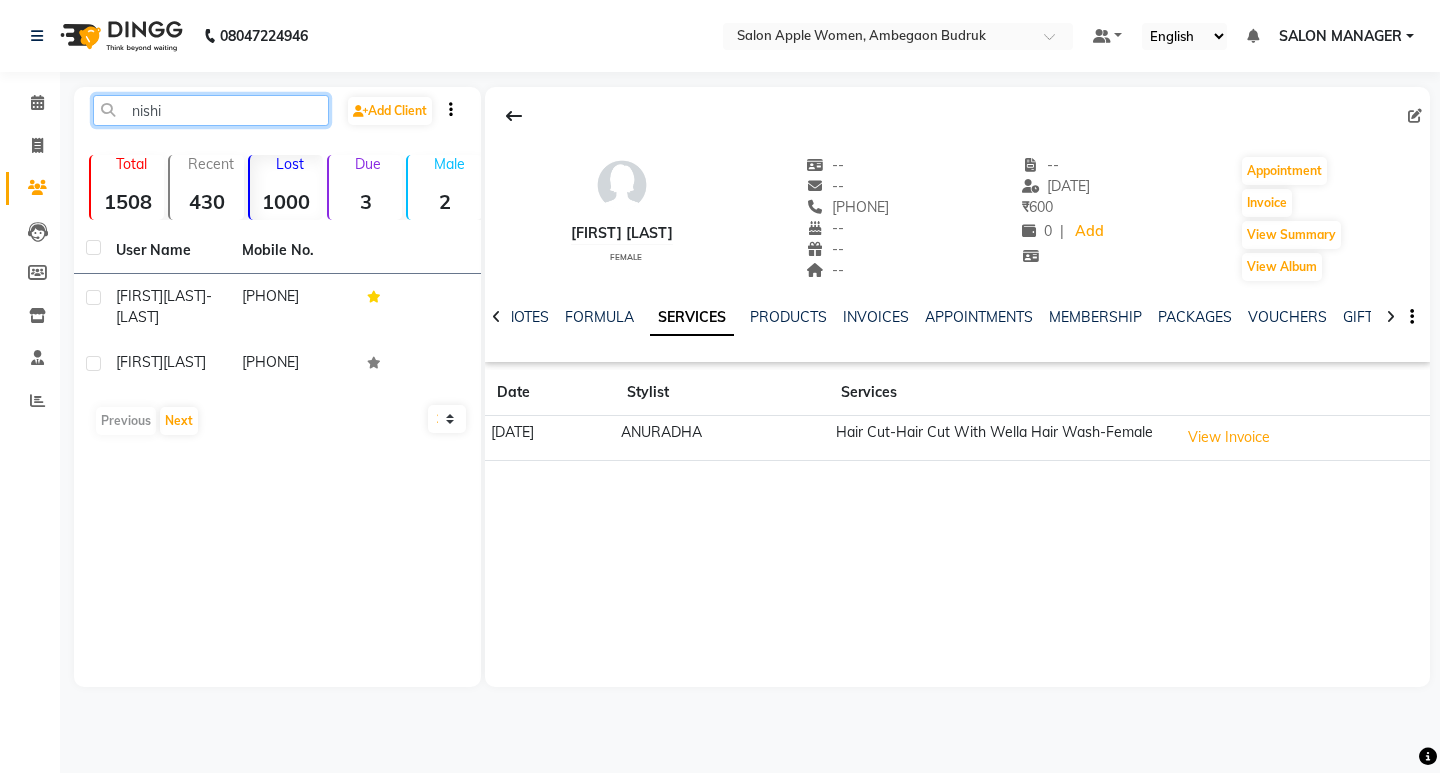 click on "nishi" 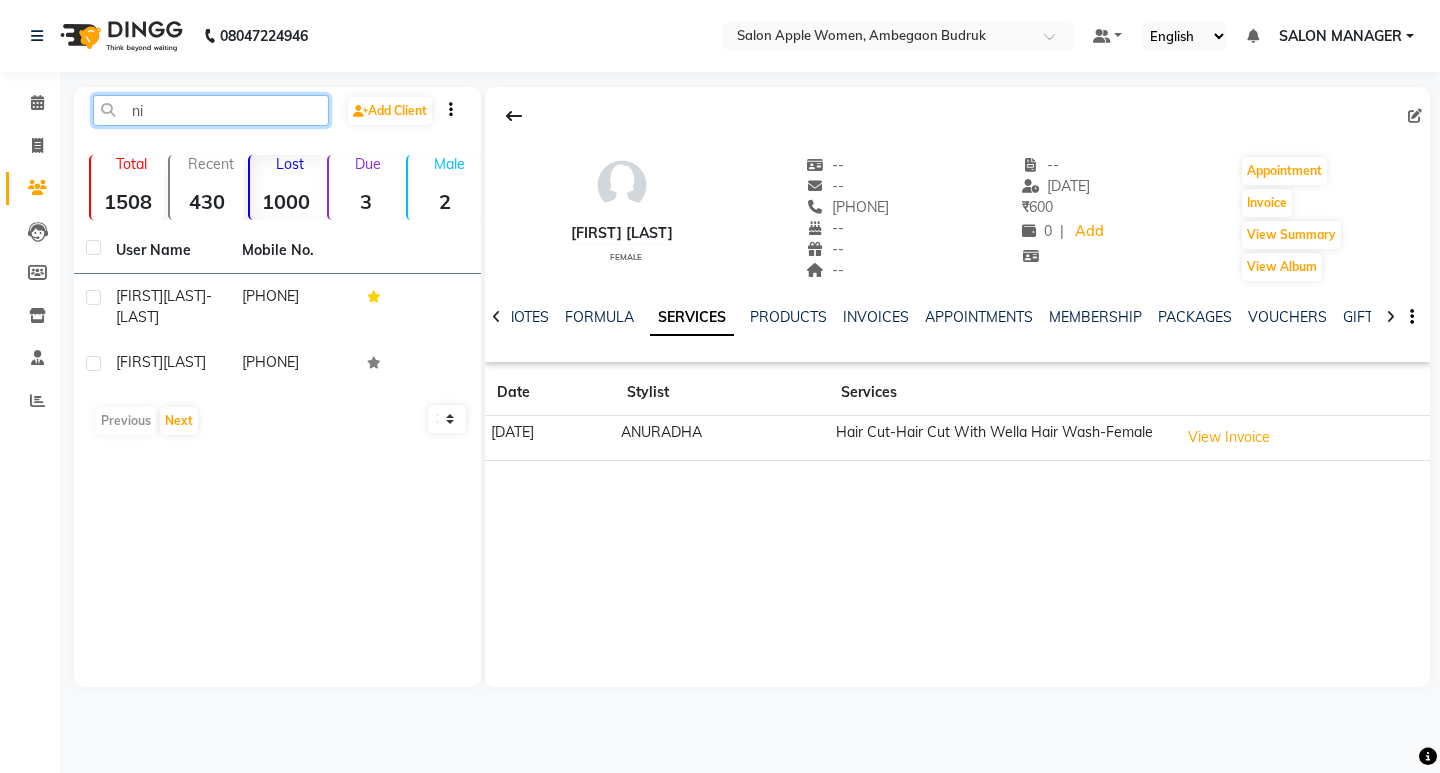 type on "n" 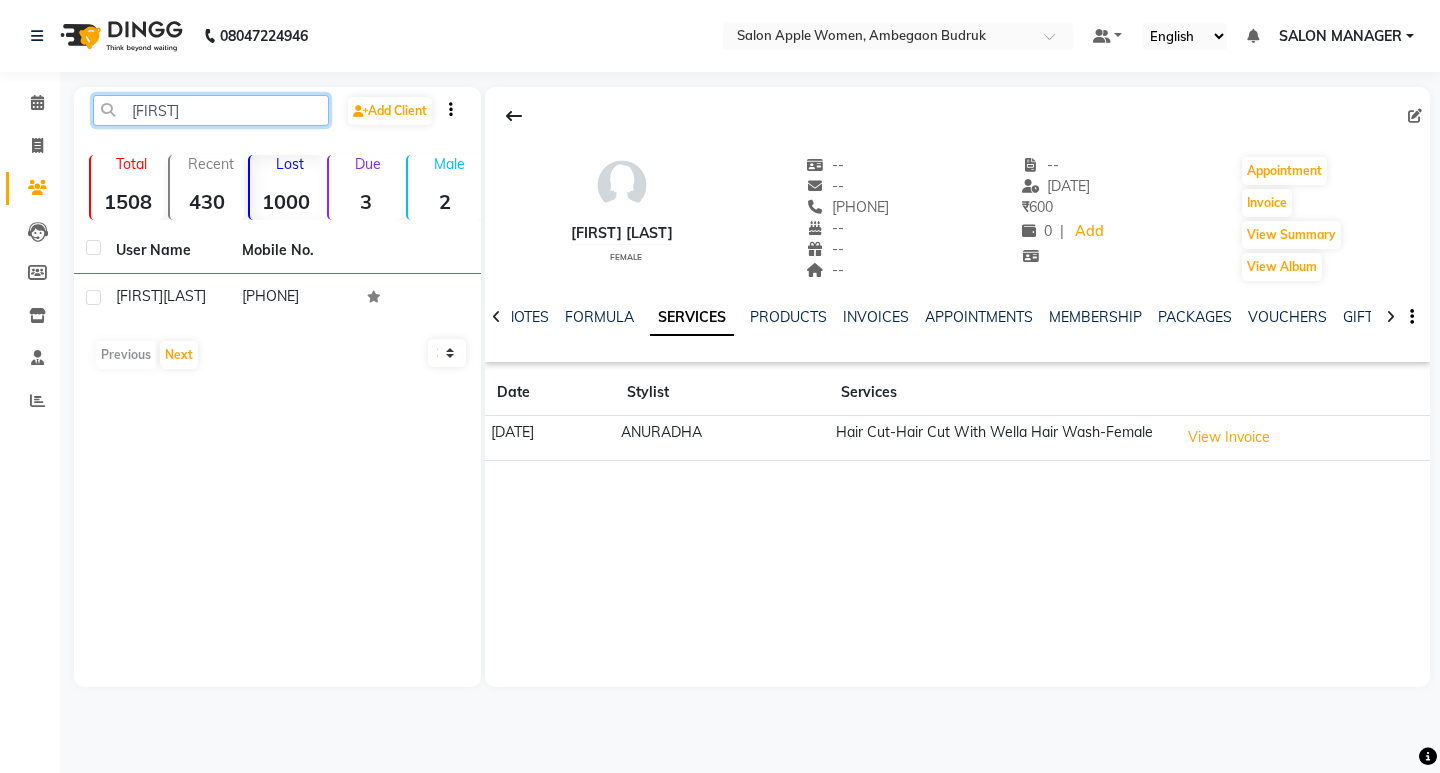 click on "[FIRST]" 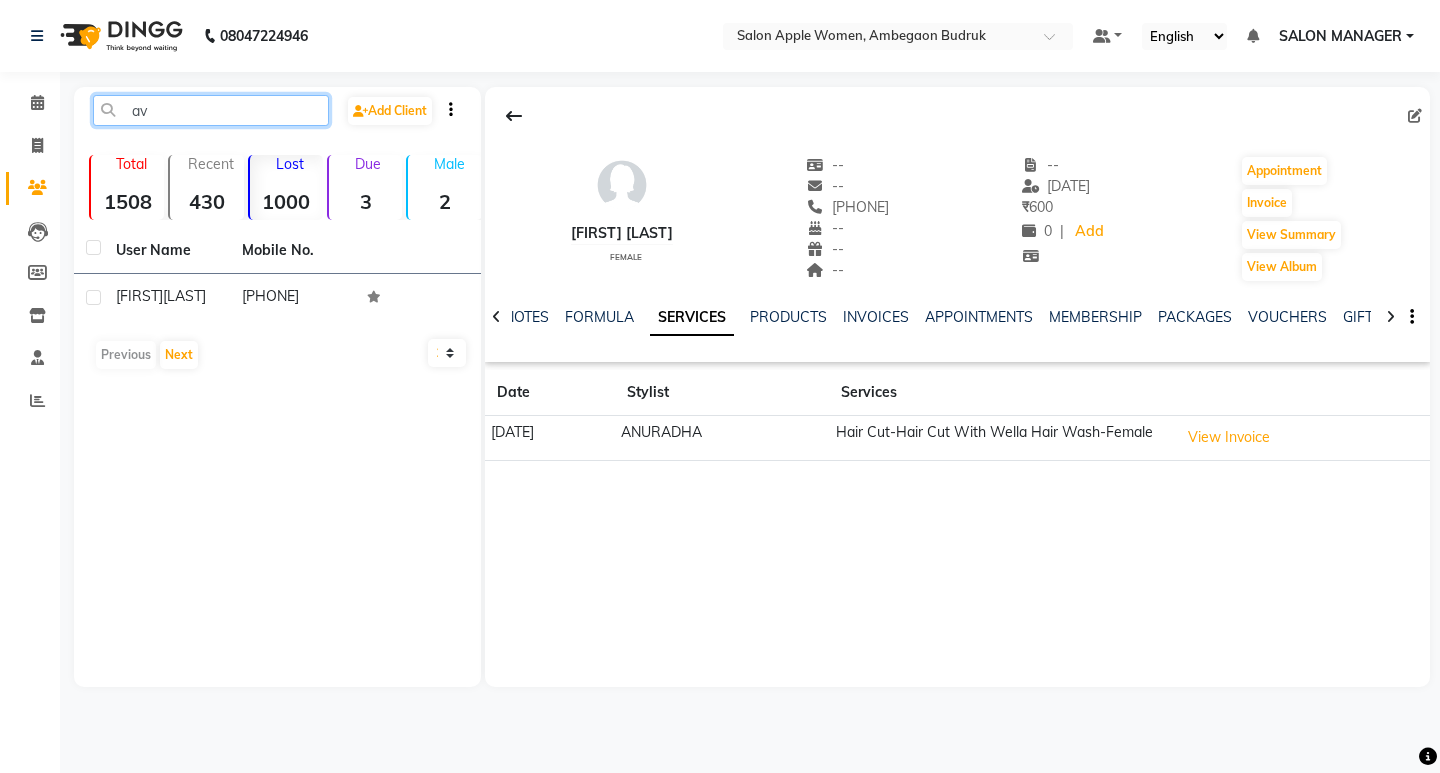 type on "a" 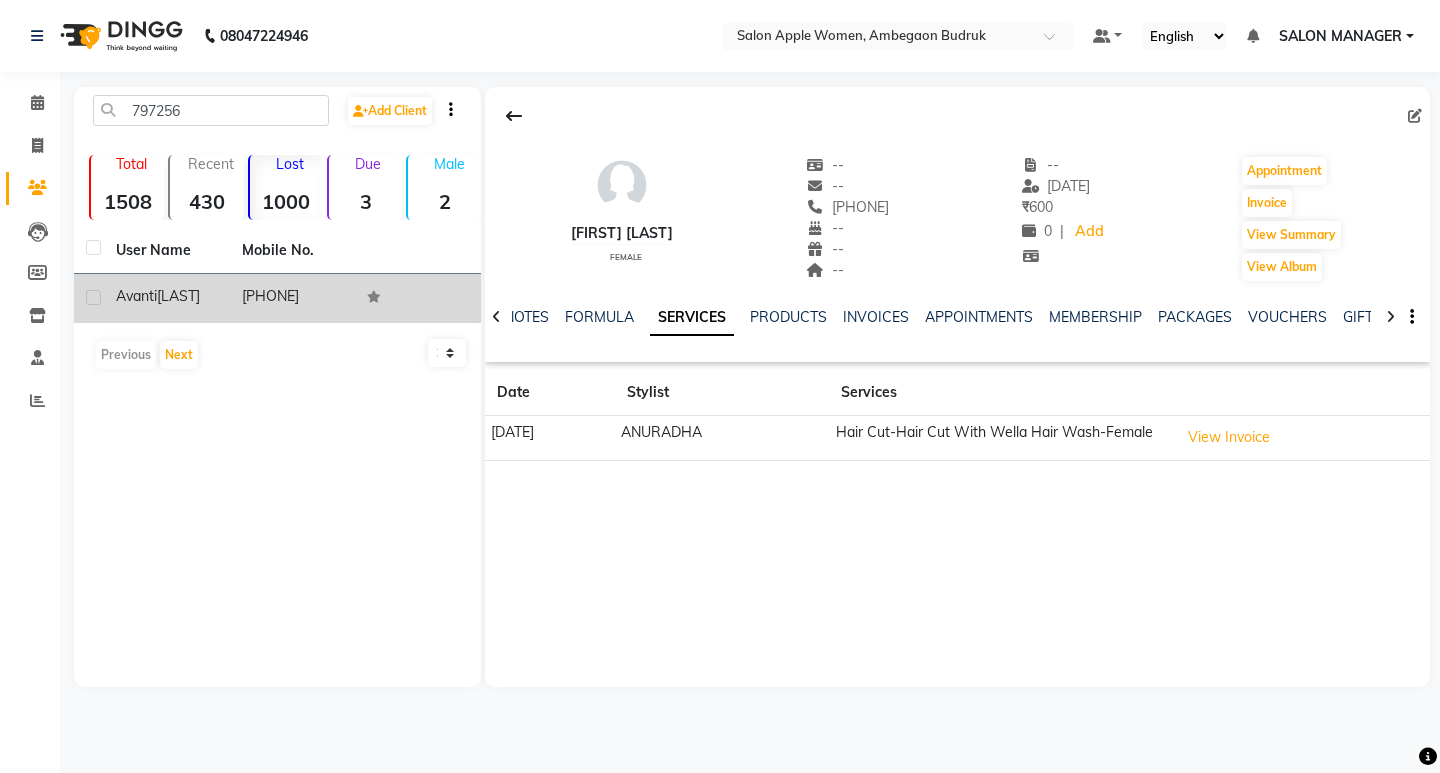 click on "[PHONE]" 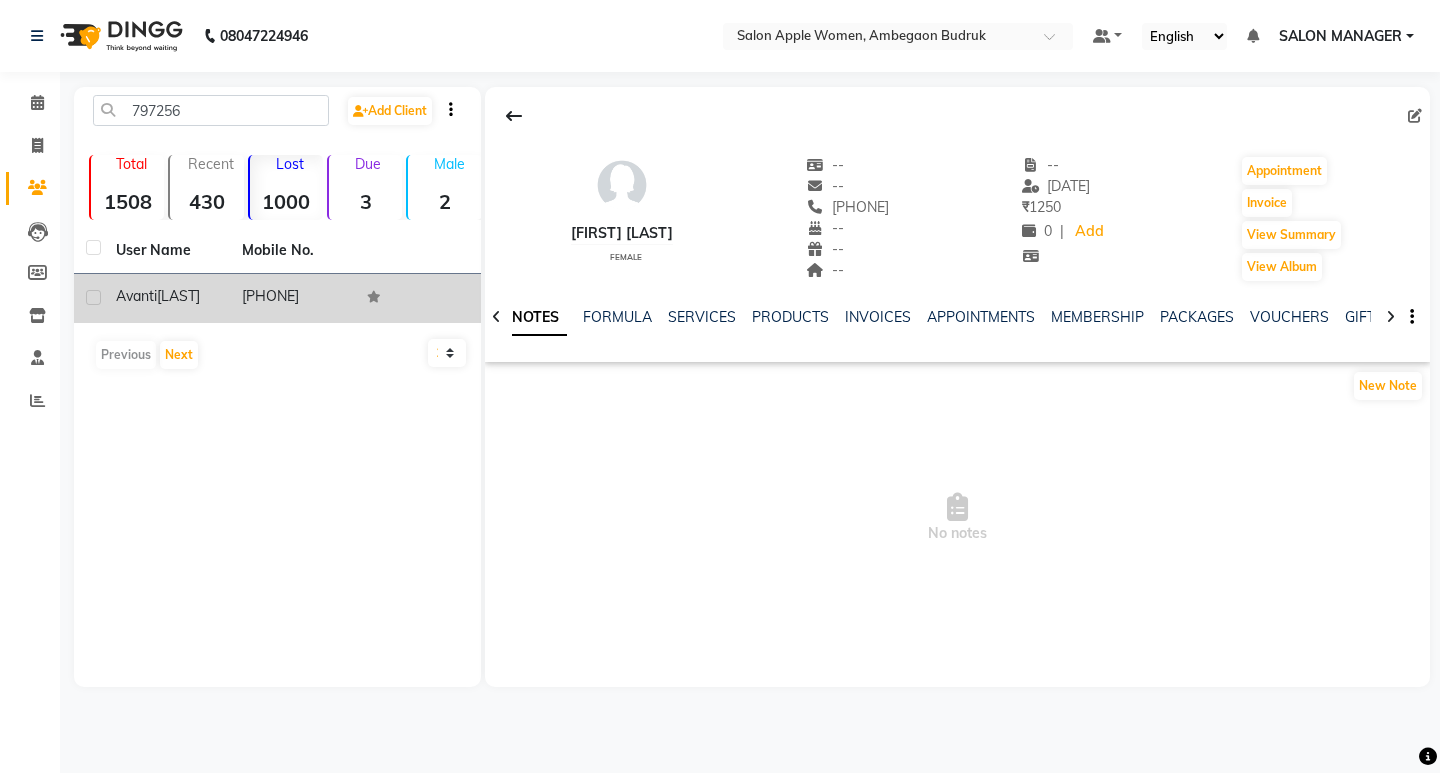 click on "[PHONE]" 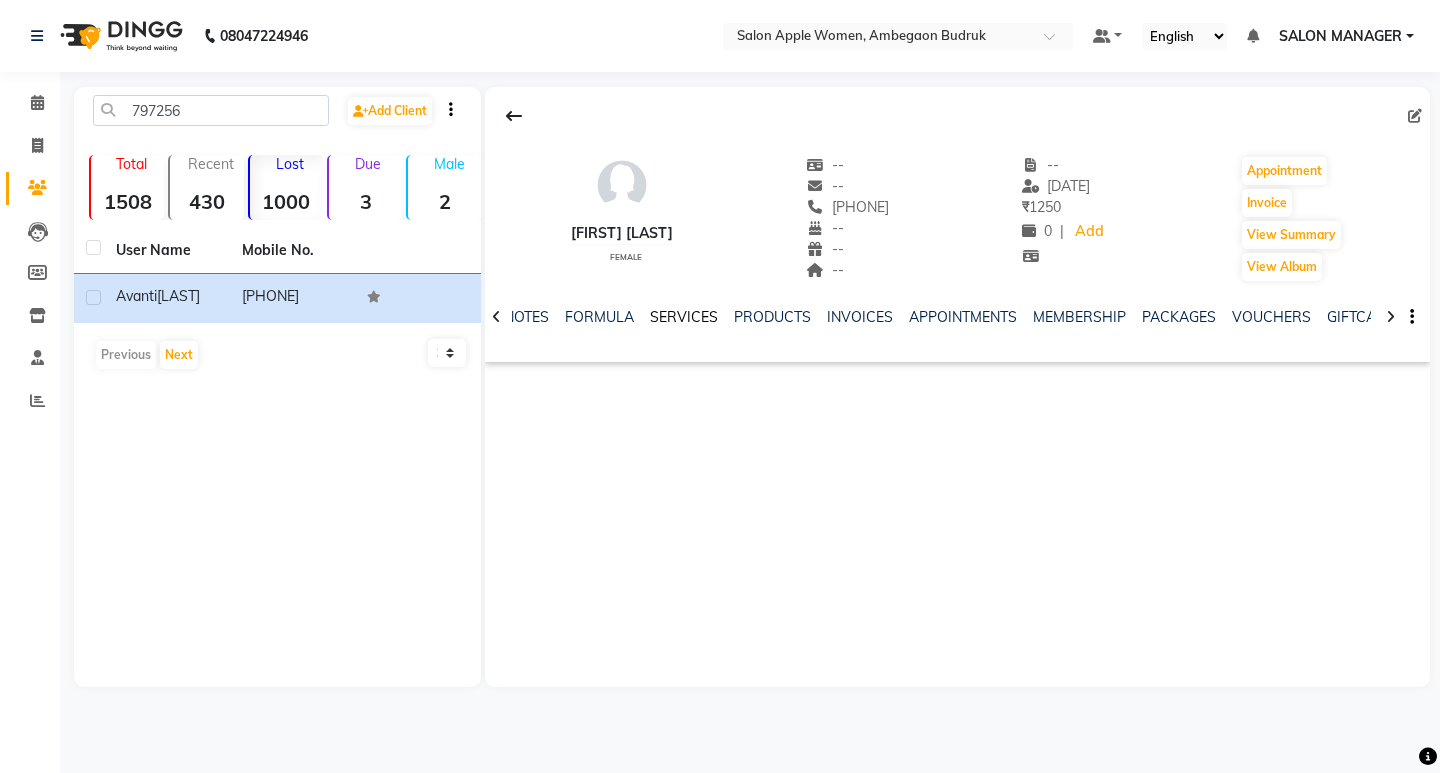 click on "SERVICES" 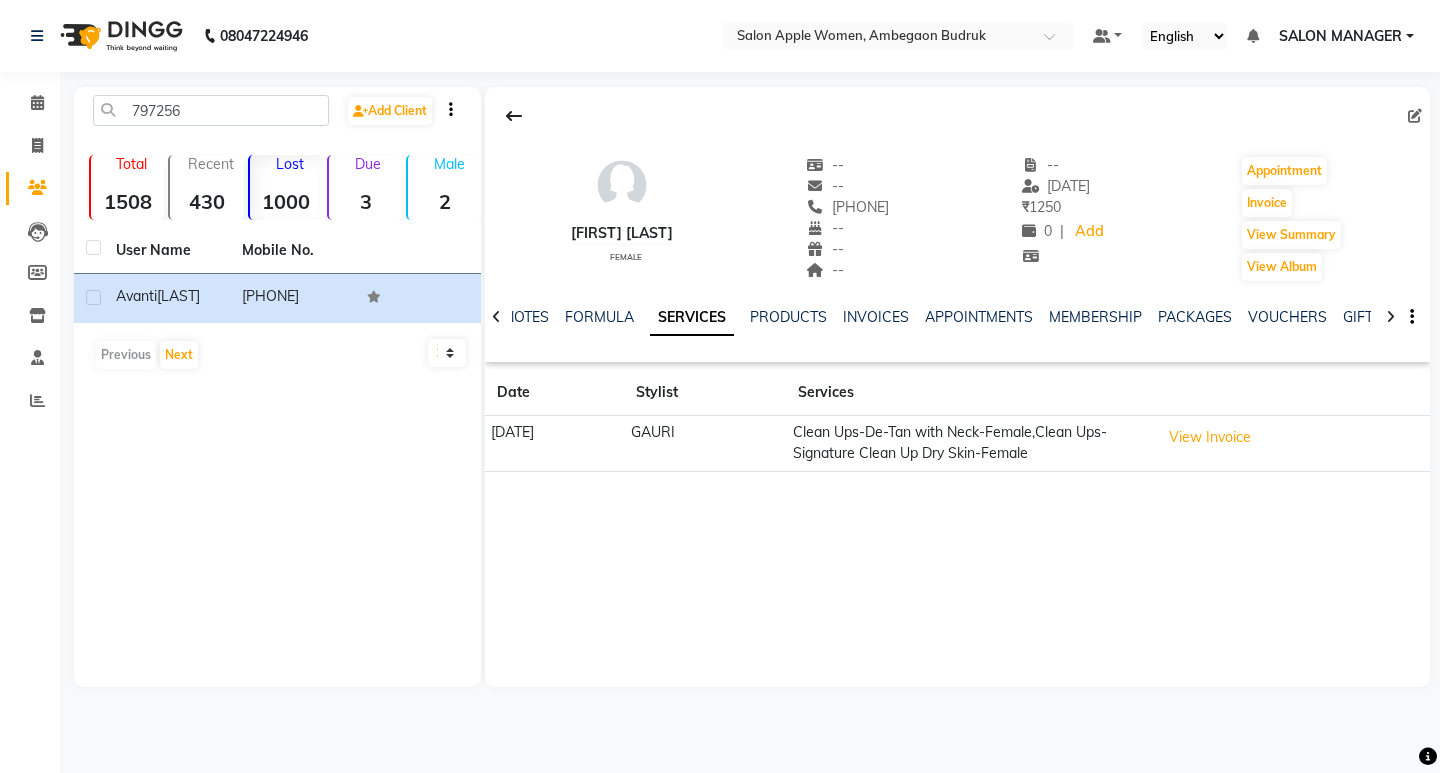 drag, startPoint x: 311, startPoint y: 93, endPoint x: 300, endPoint y: 109, distance: 19.416489 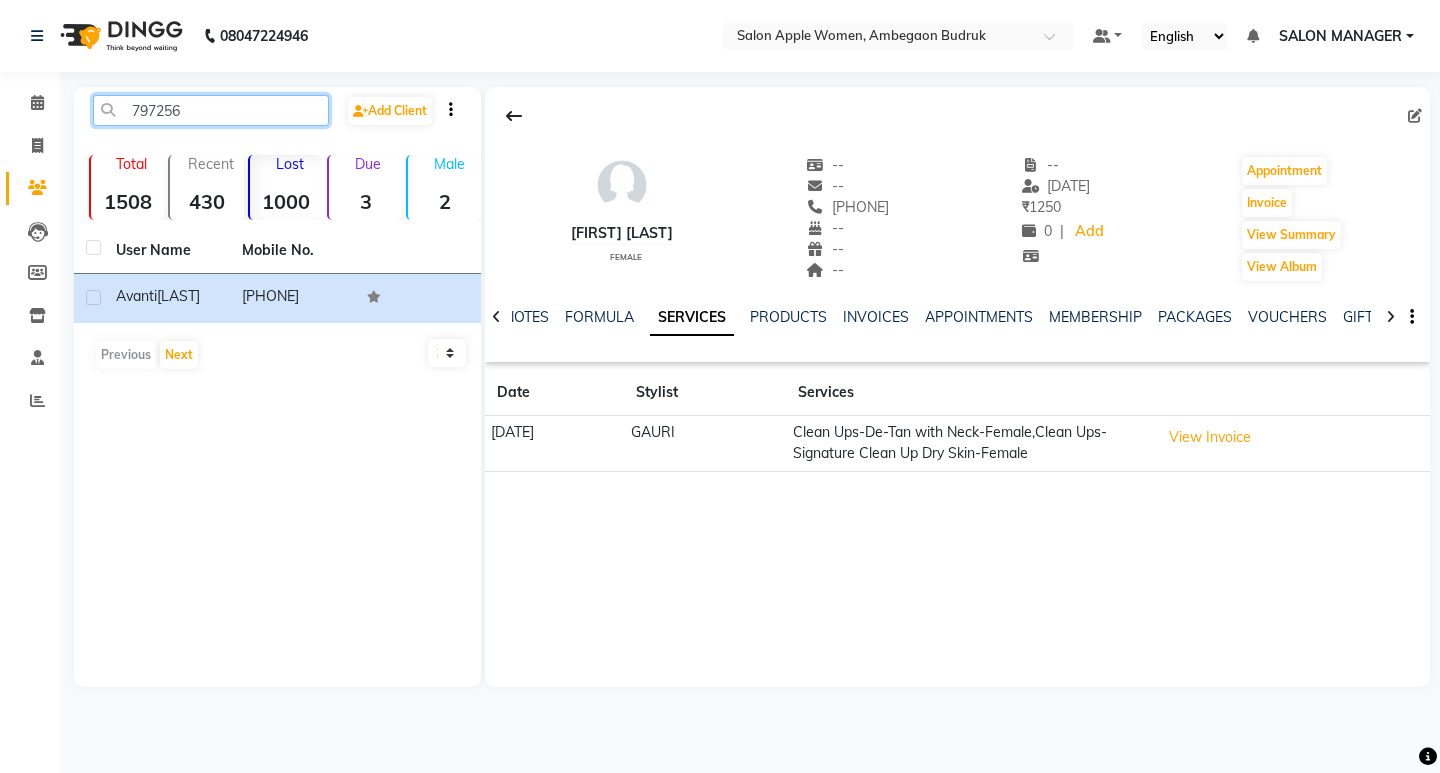click on "797256" 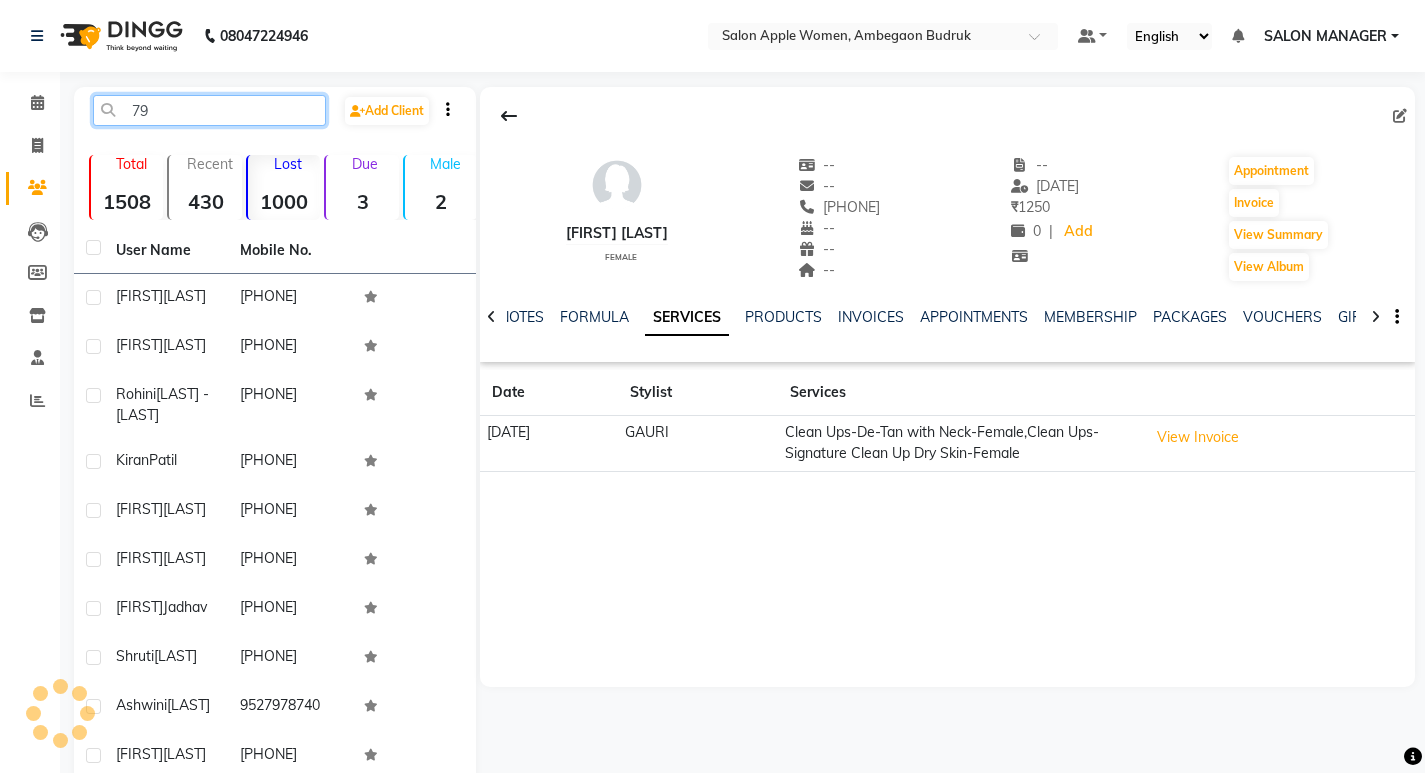 type on "7" 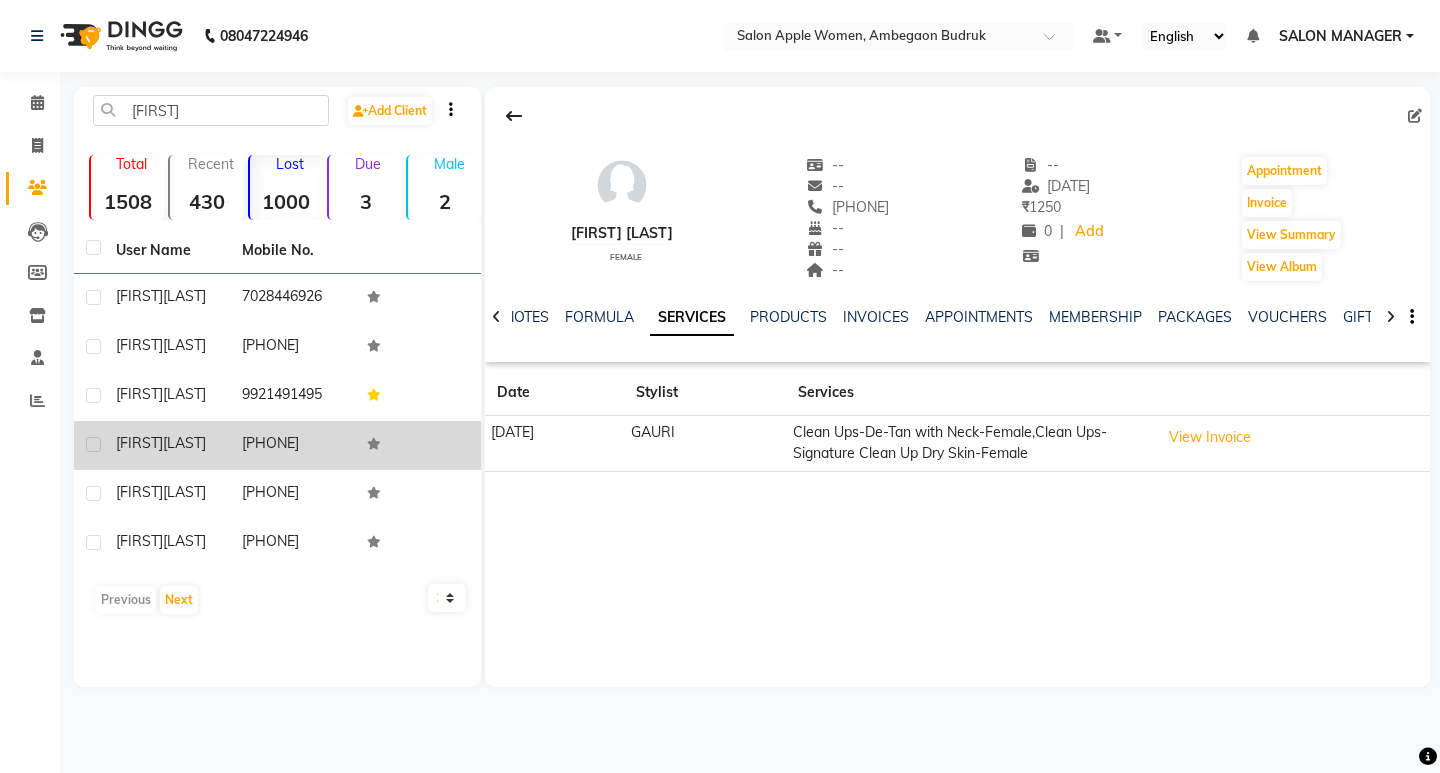 drag, startPoint x: 301, startPoint y: 462, endPoint x: 337, endPoint y: 456, distance: 36.496574 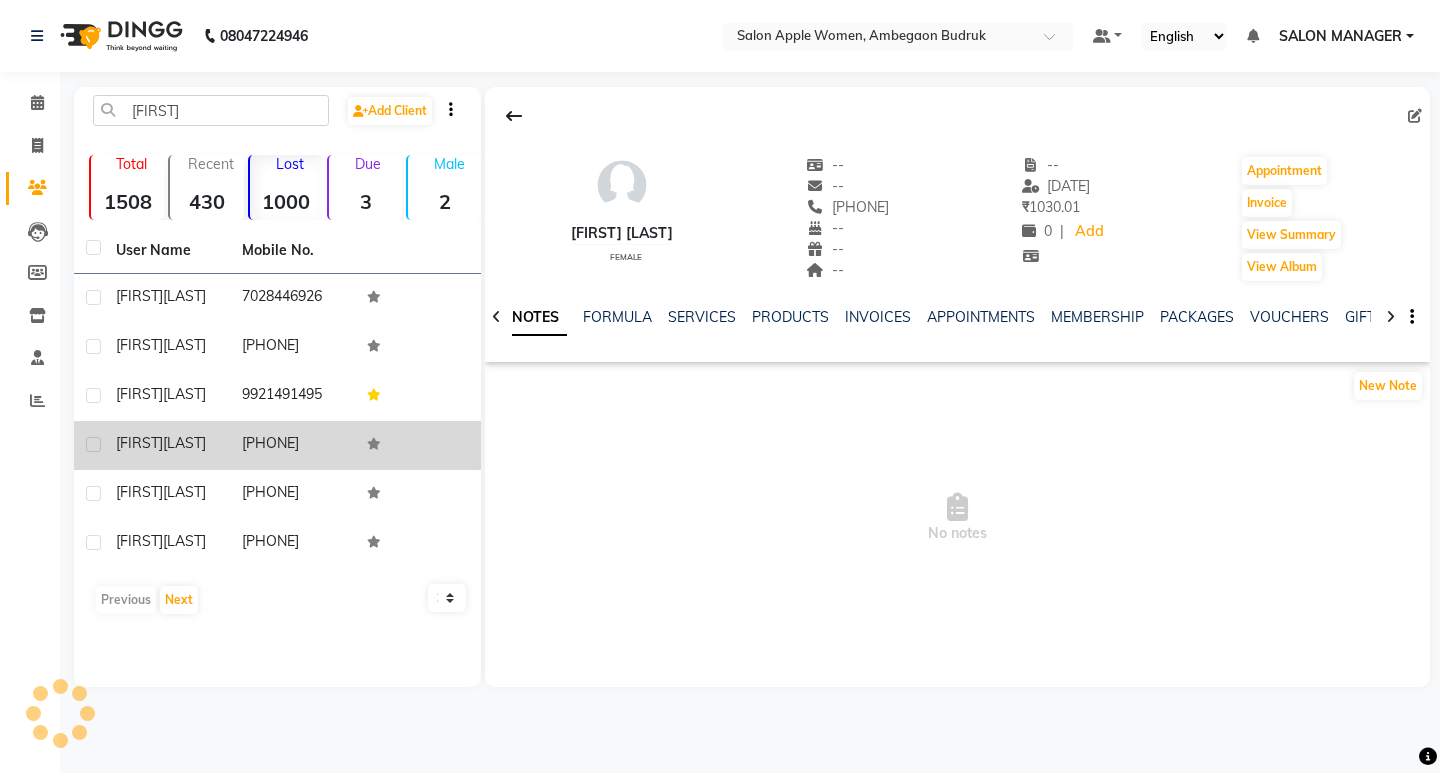 click 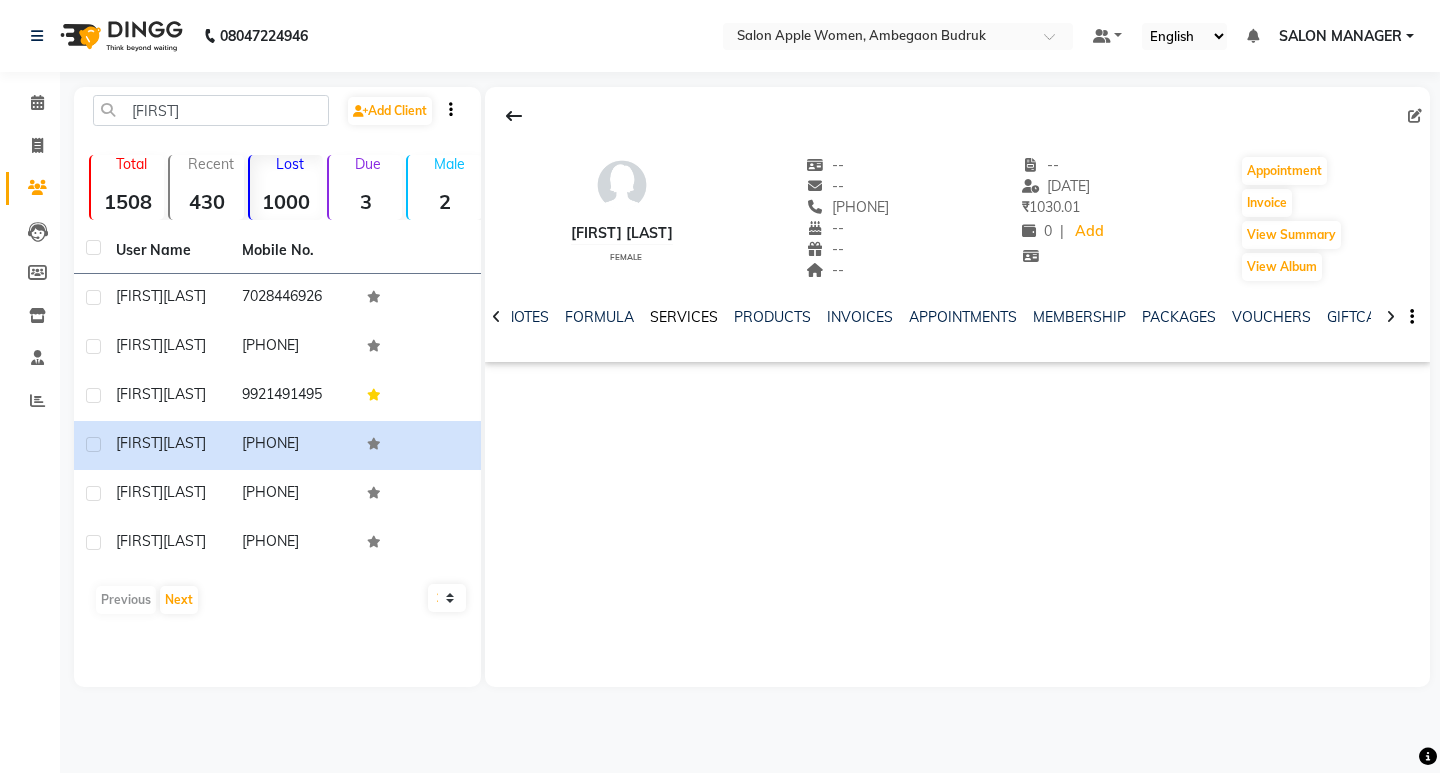 click on "SERVICES" 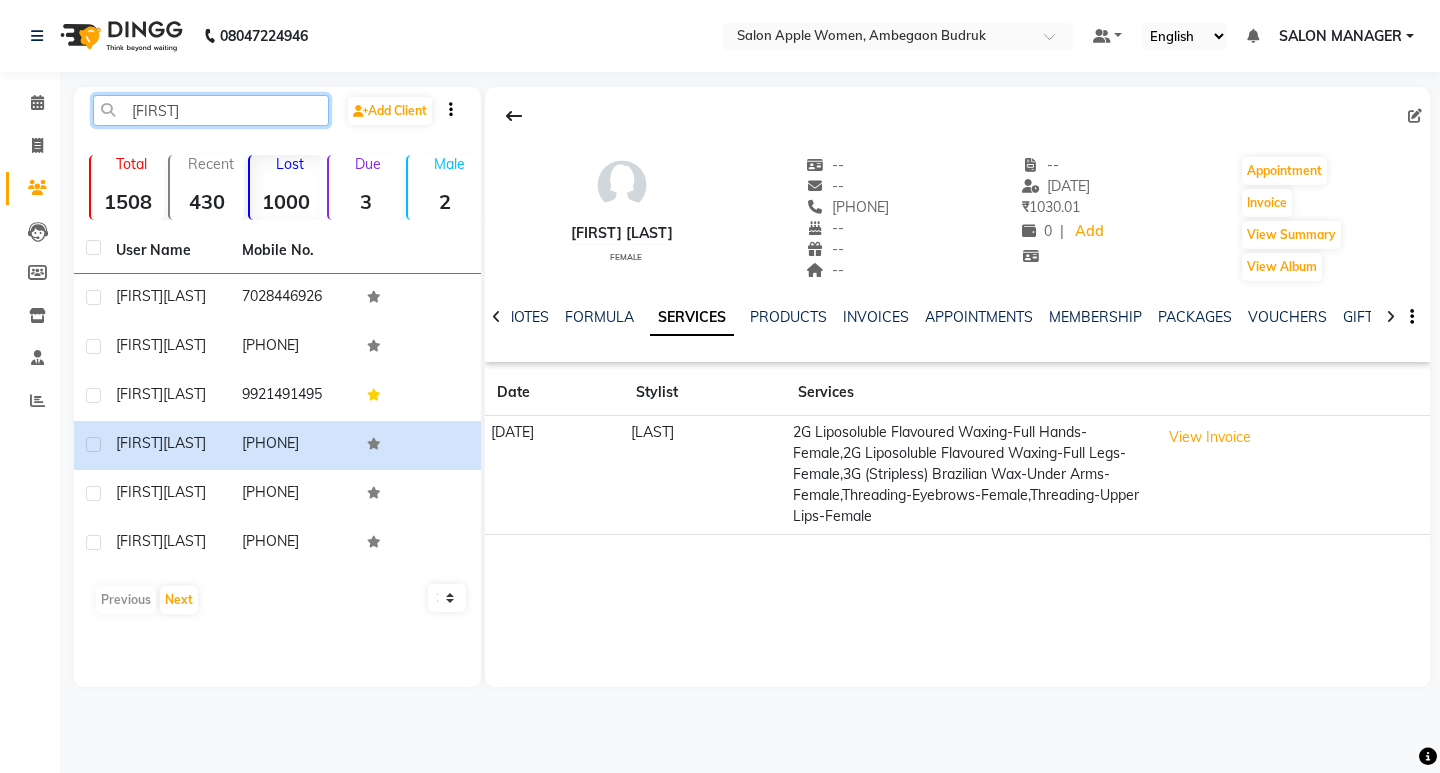 drag, startPoint x: 179, startPoint y: 121, endPoint x: 193, endPoint y: 122, distance: 14.035668 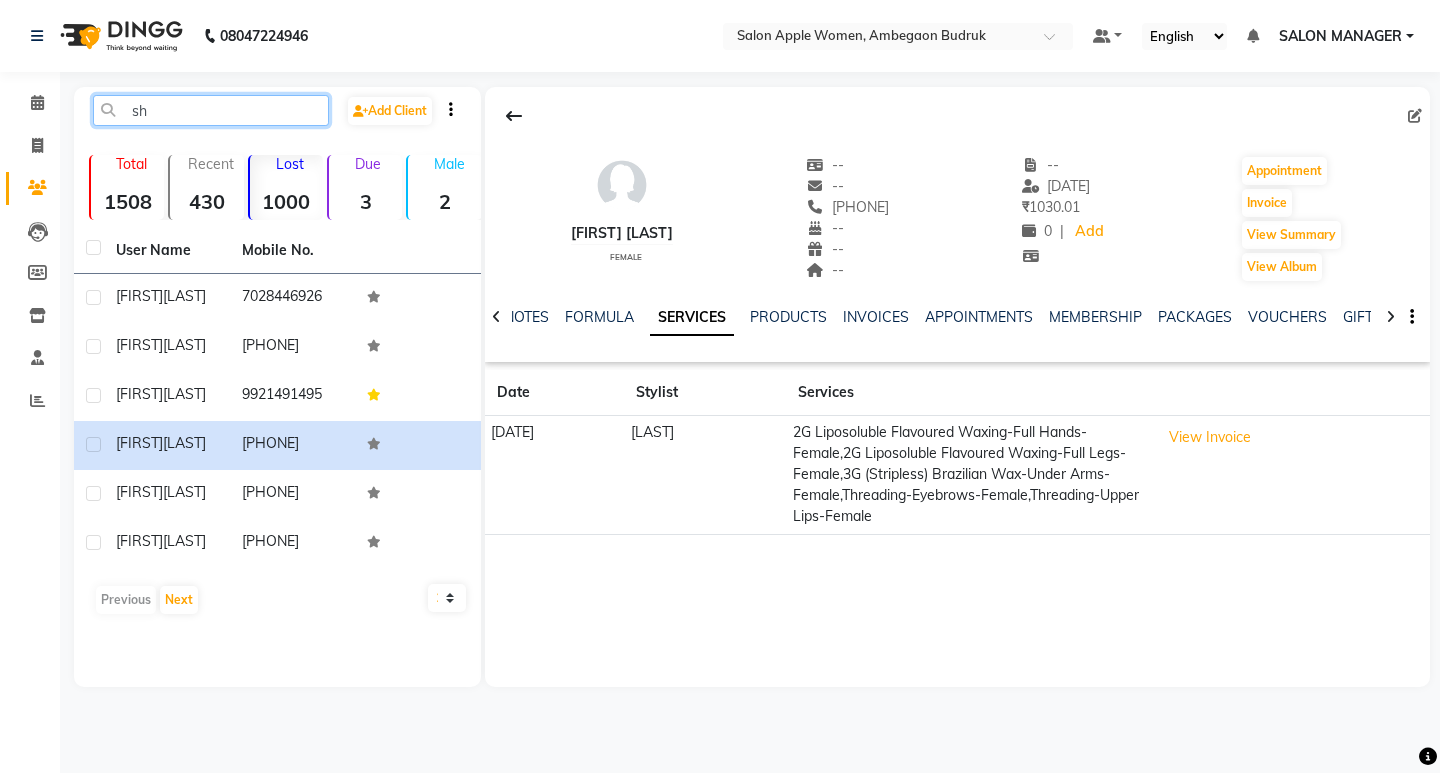 type on "s" 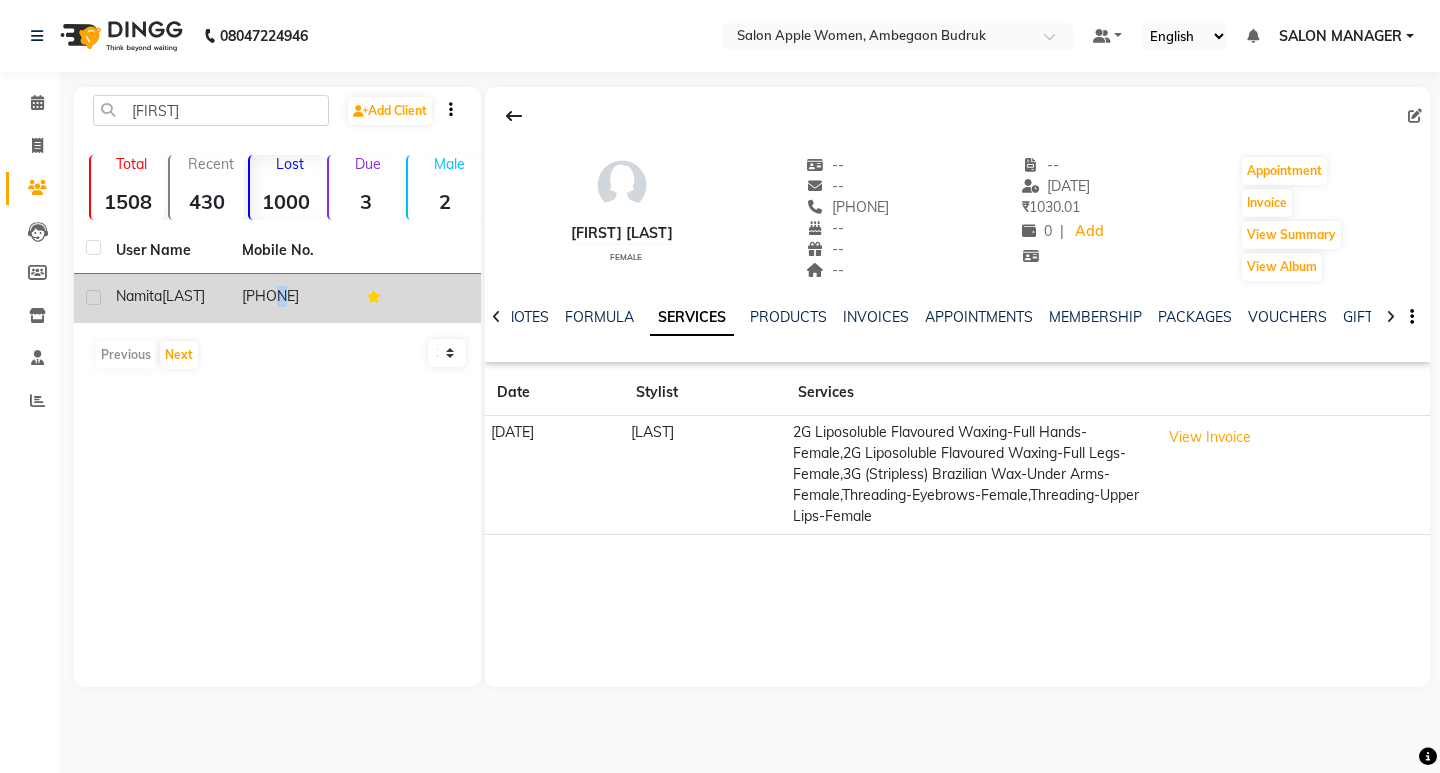 click on "[PHONE]" 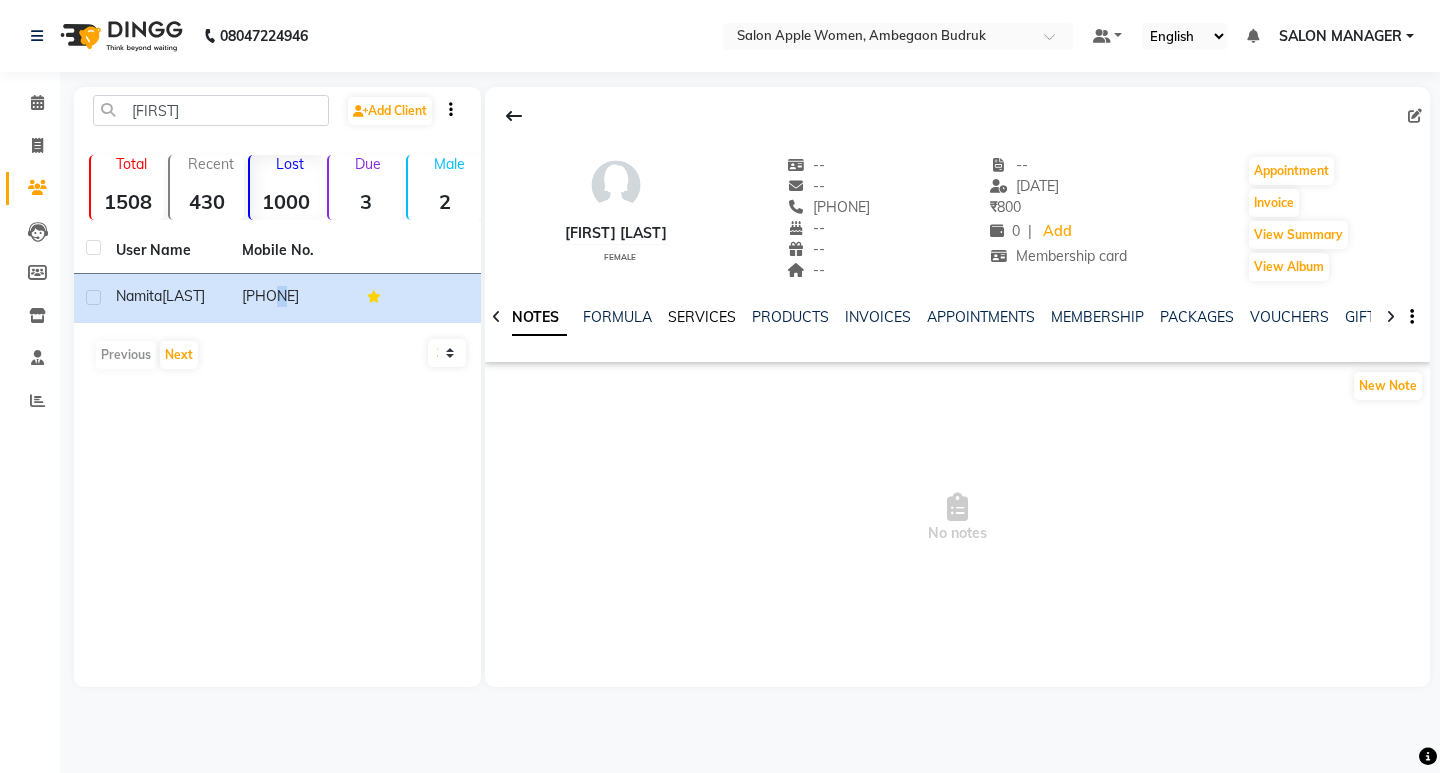 click on "SERVICES" 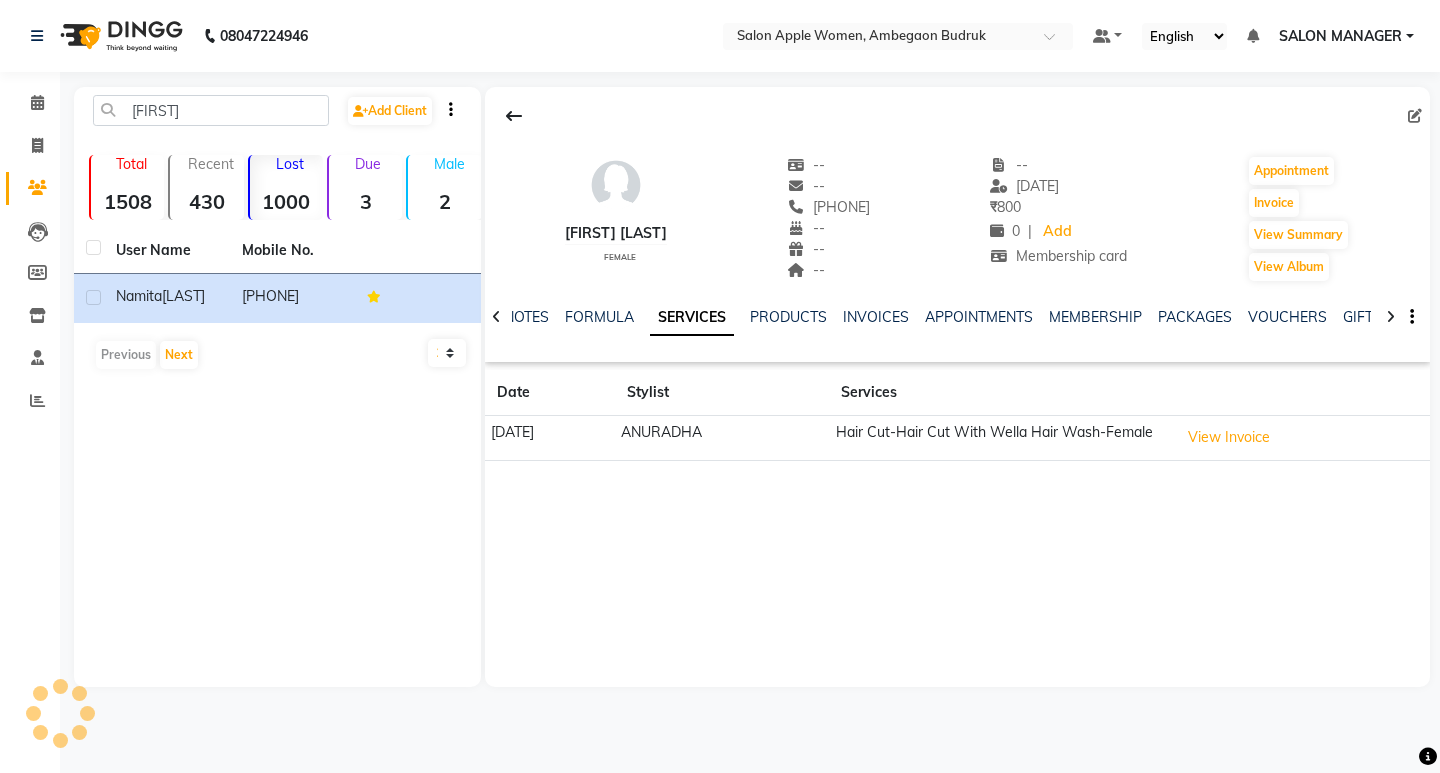 drag, startPoint x: 277, startPoint y: 87, endPoint x: 270, endPoint y: 115, distance: 28.86174 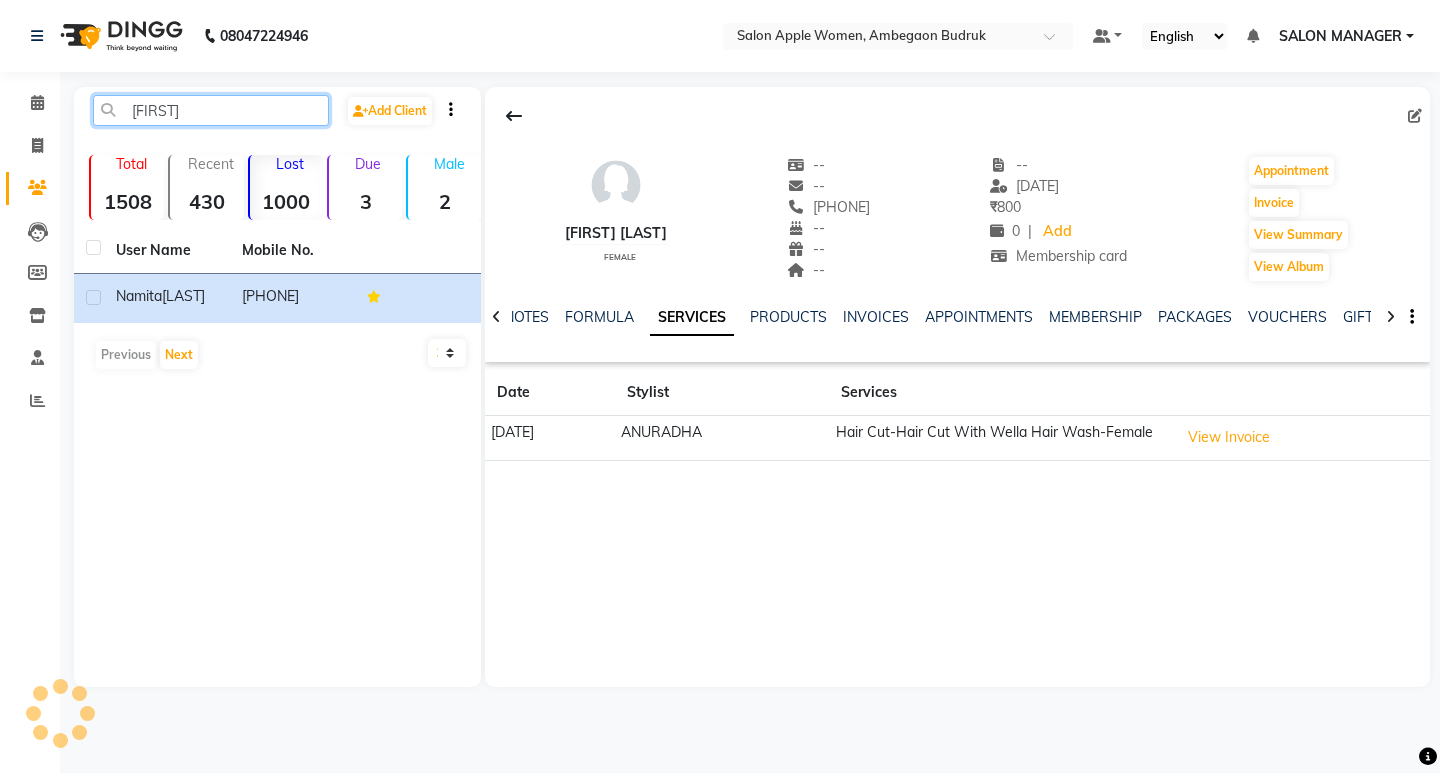 click on "[FIRST]" 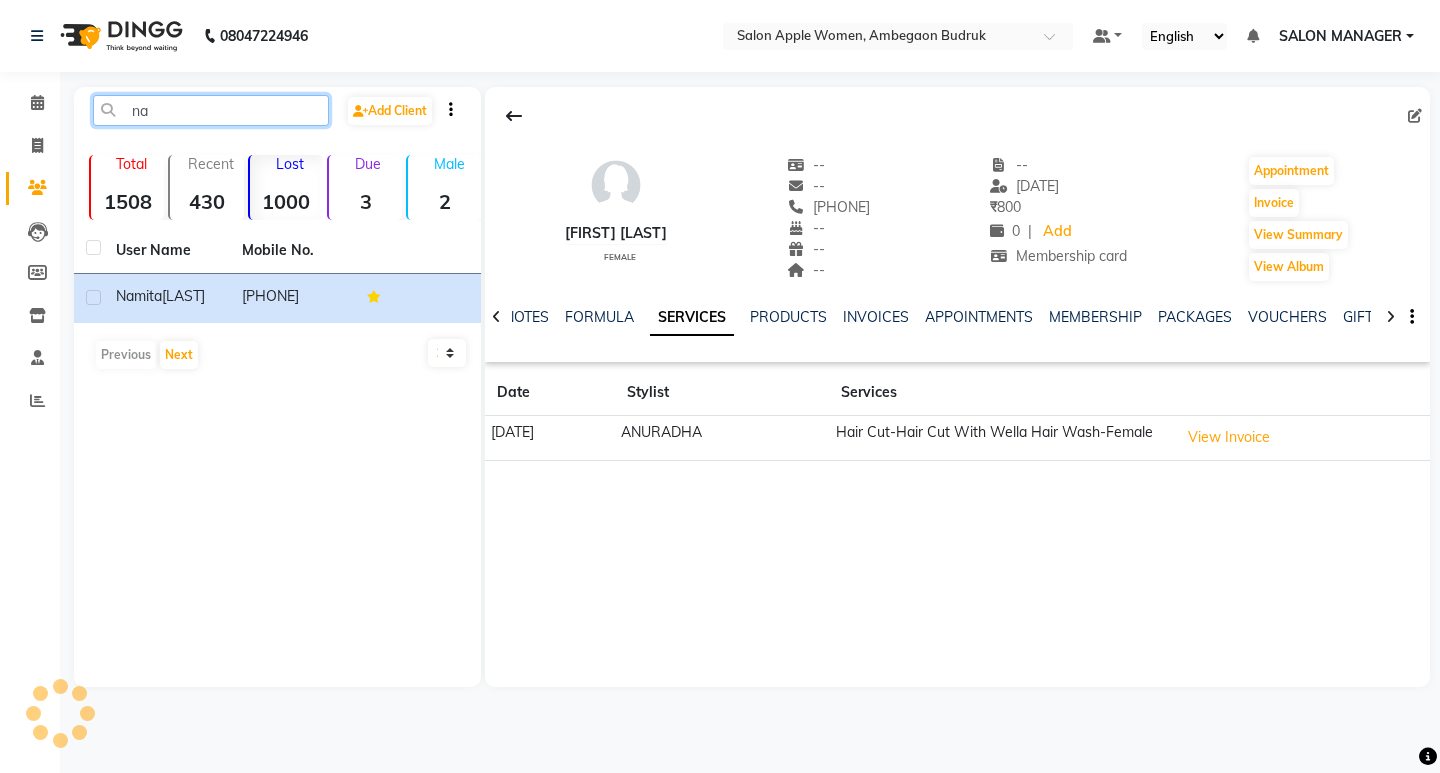 type on "n" 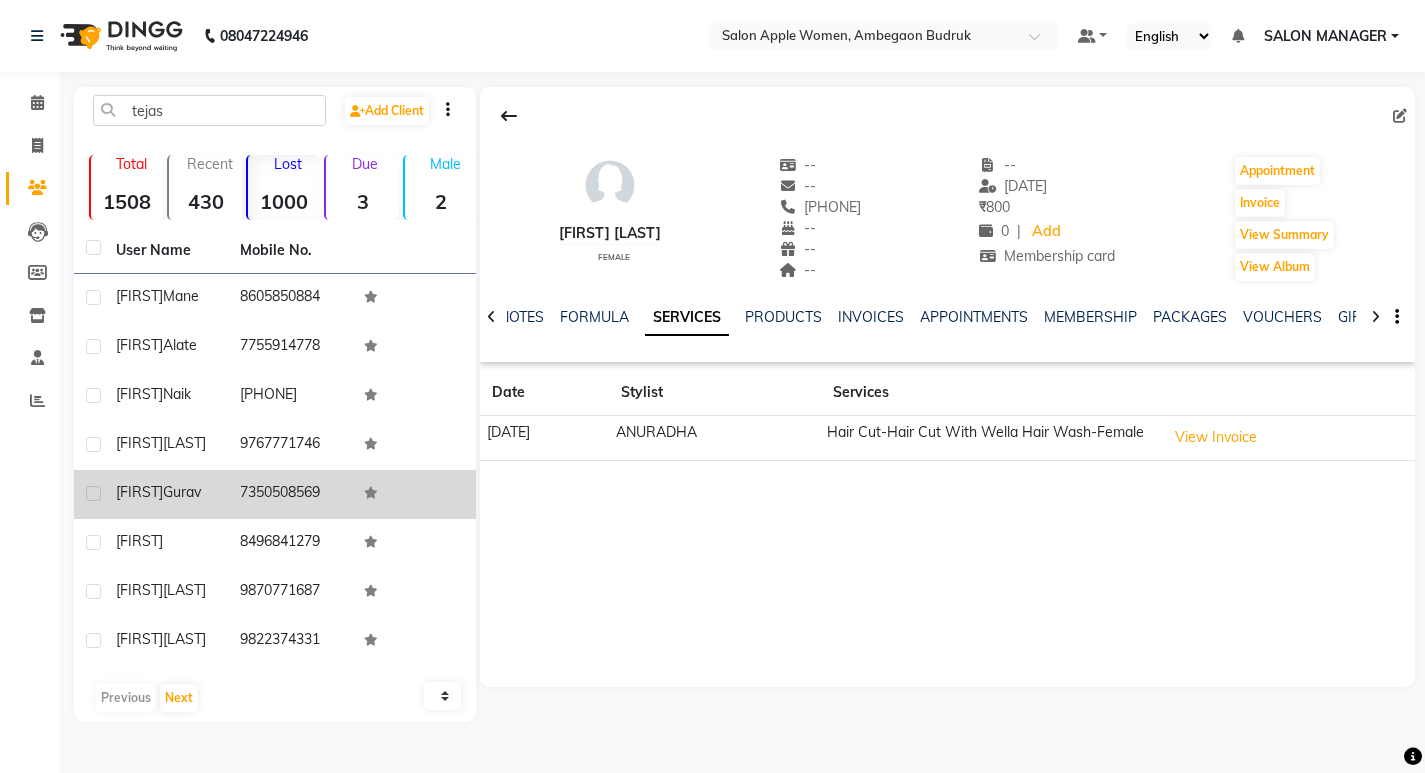click 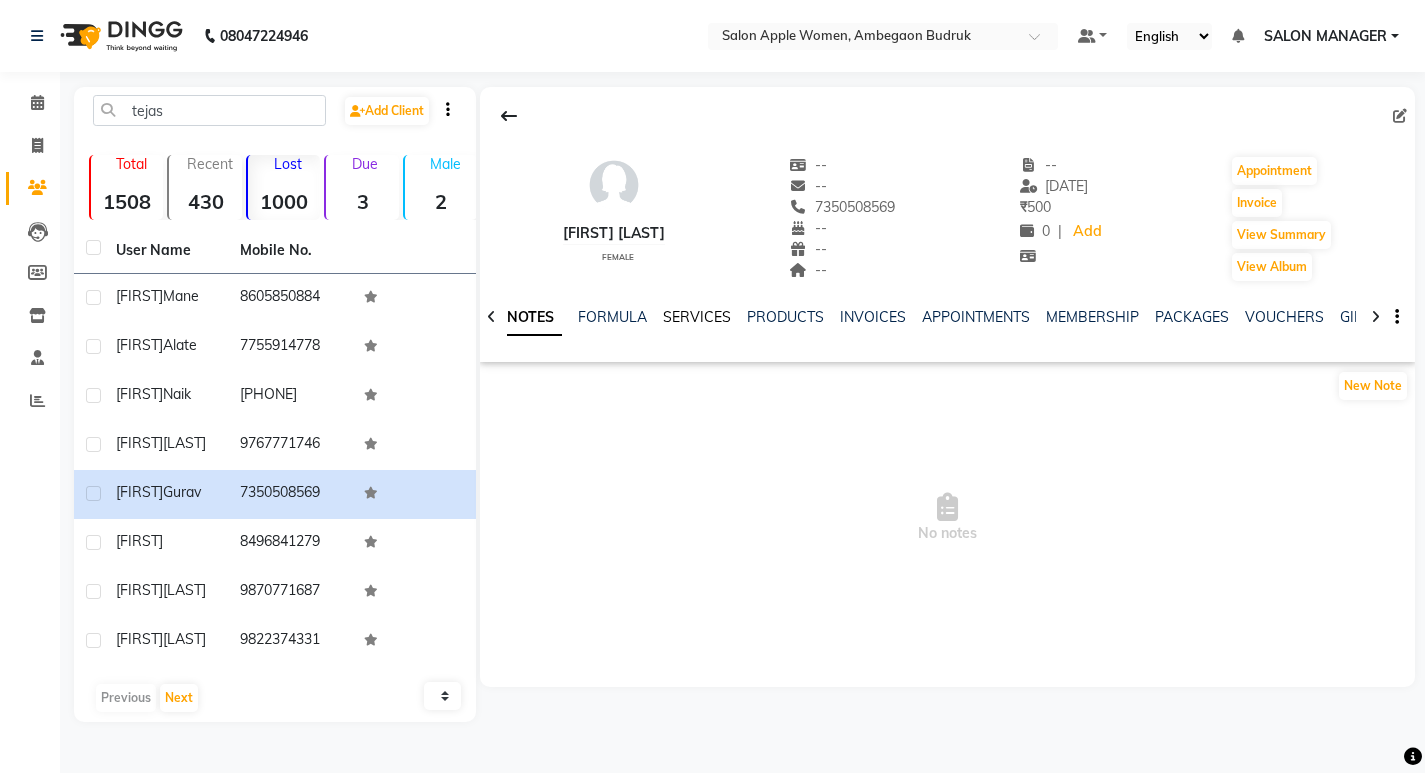 click on "SERVICES" 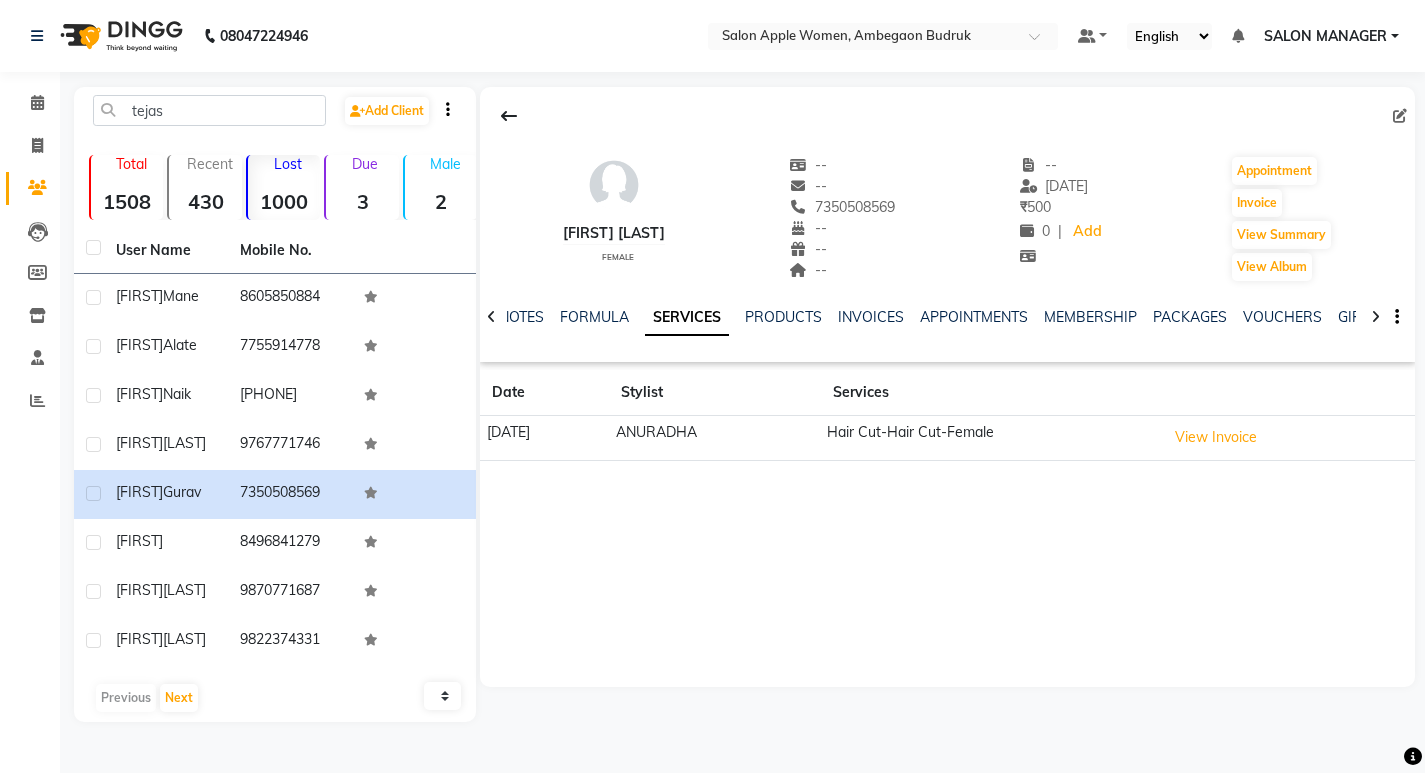 drag, startPoint x: 893, startPoint y: 530, endPoint x: 1318, endPoint y: 812, distance: 510.04803 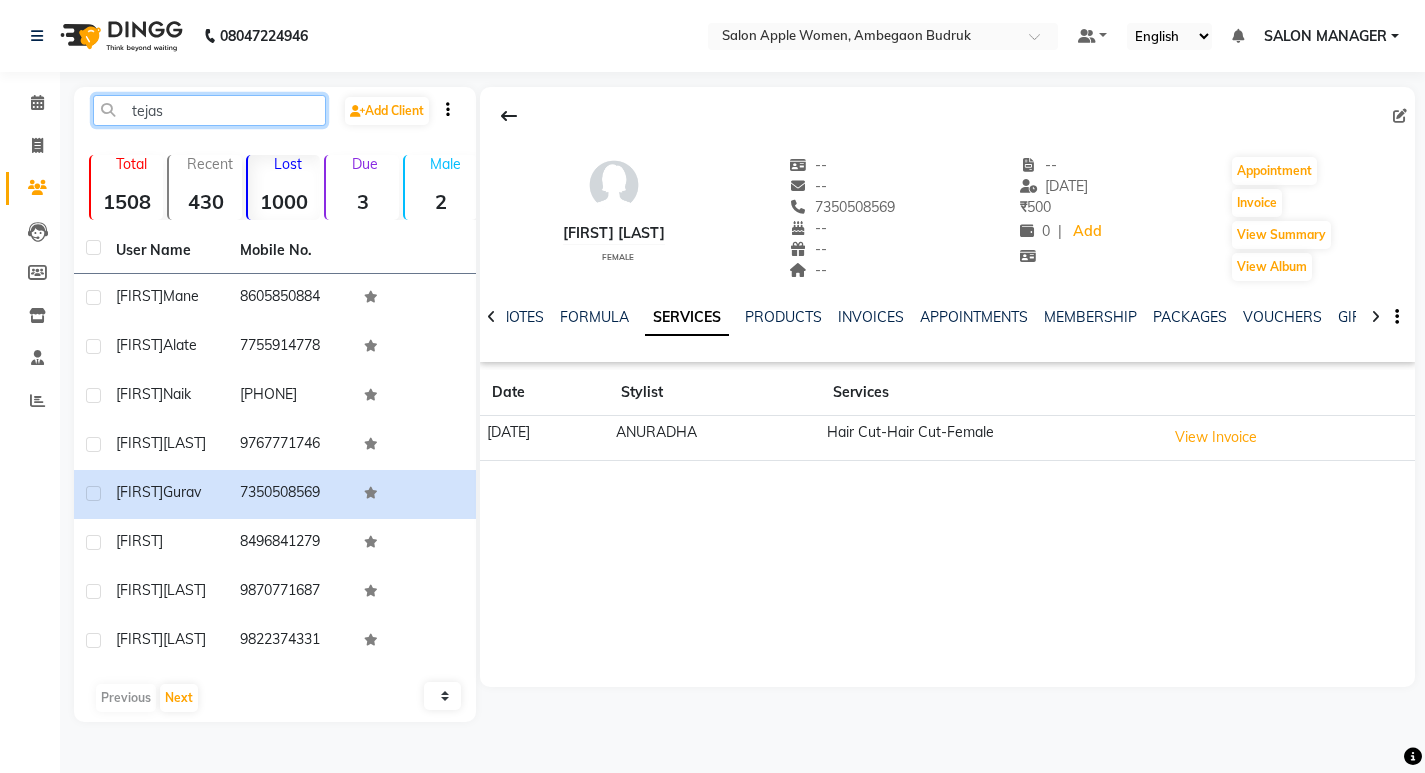 click on "tejas" 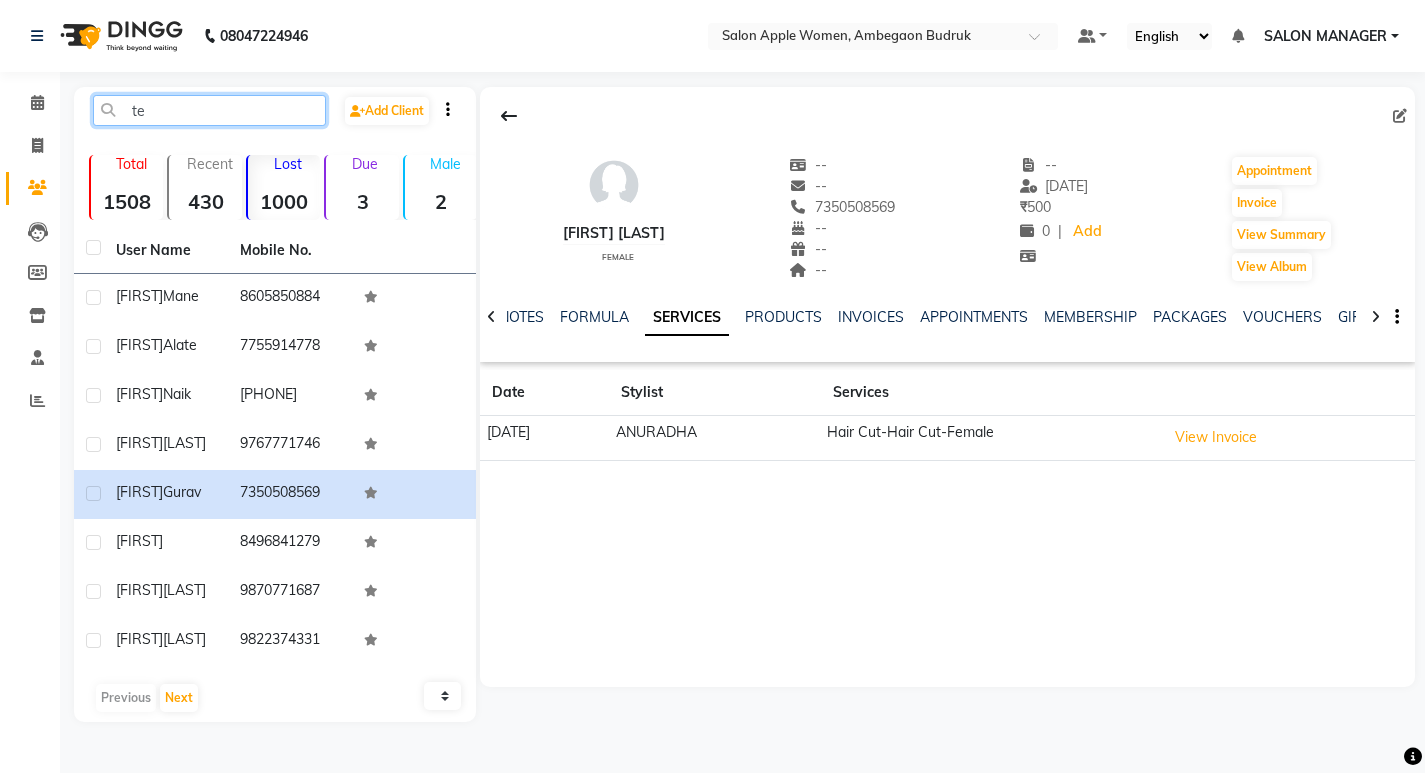 type on "t" 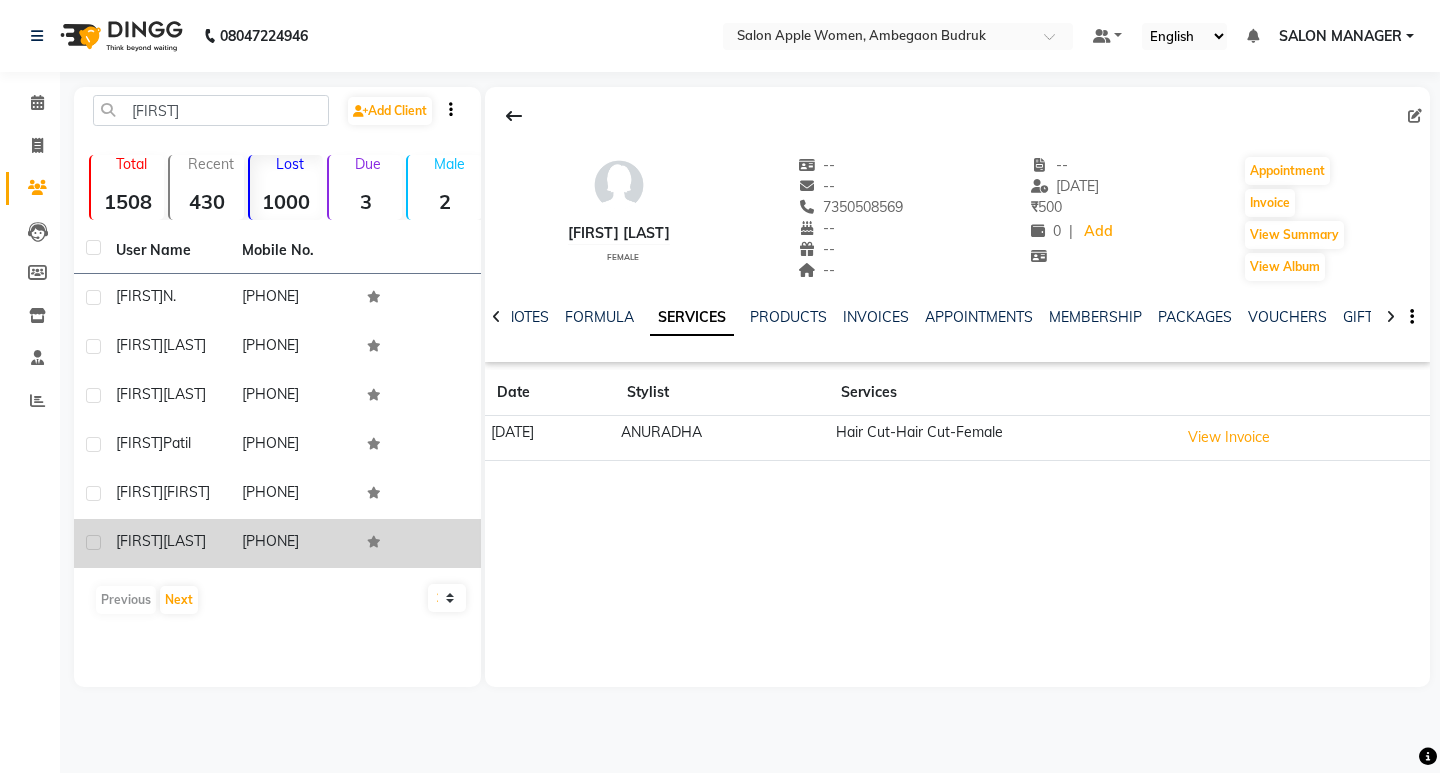 click on "[FIRST] [LAST]" 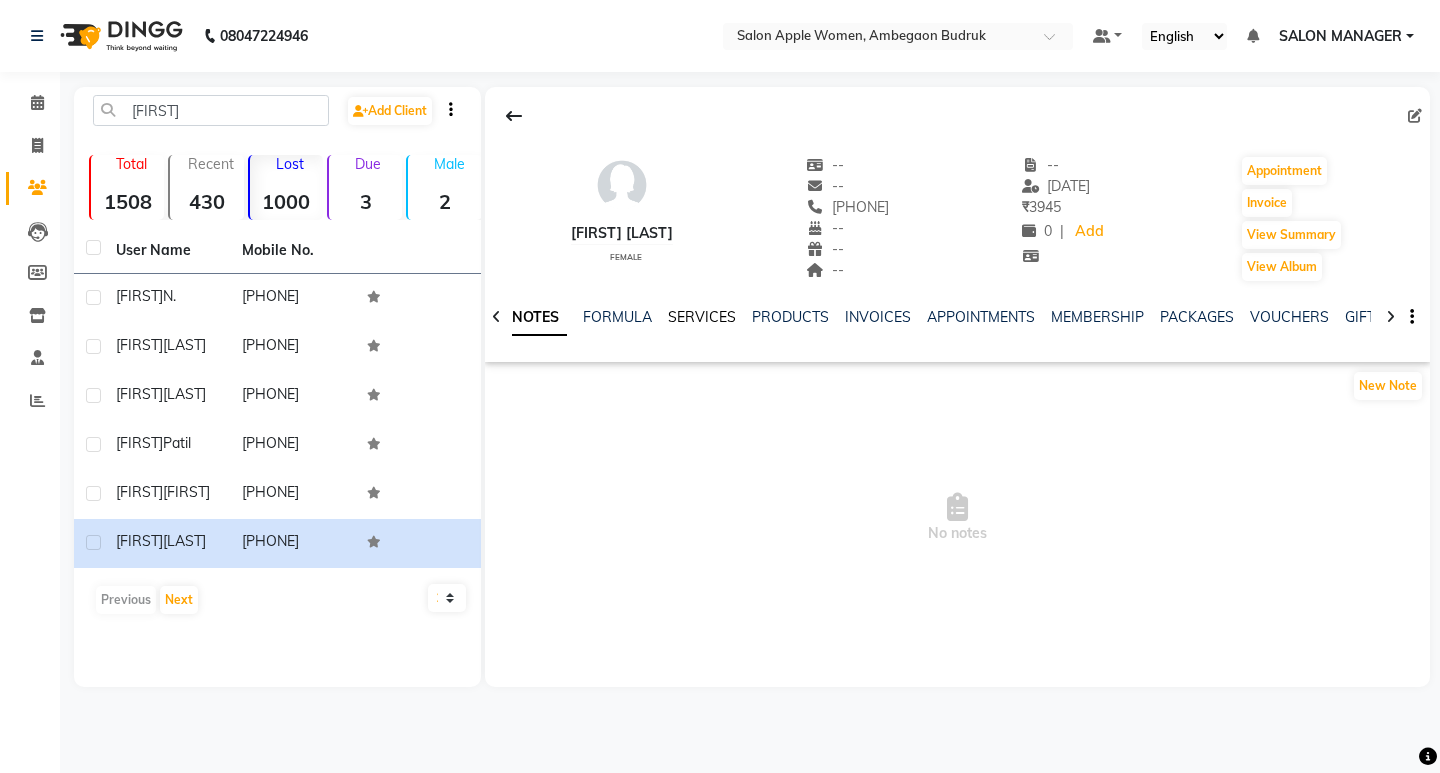 click on "SERVICES" 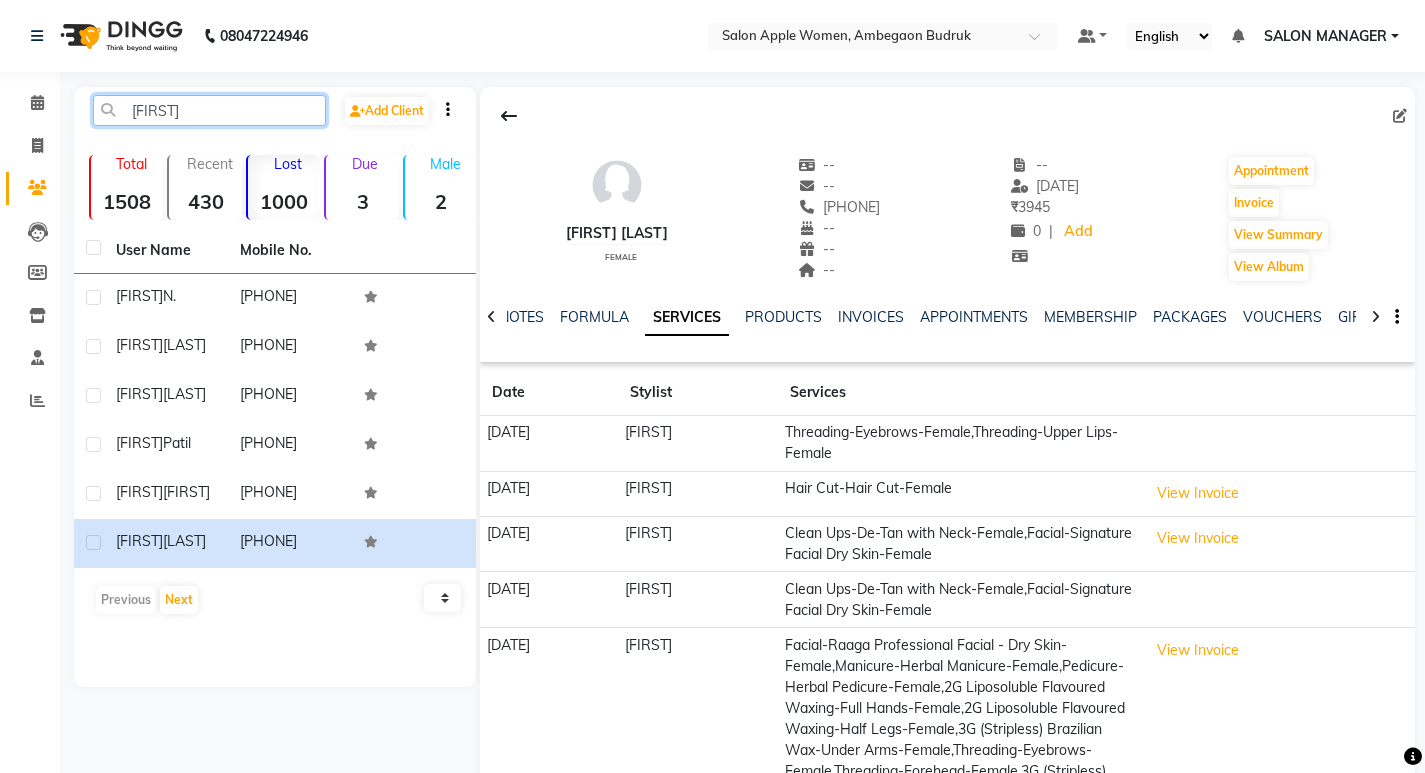 click on "[FIRST]" 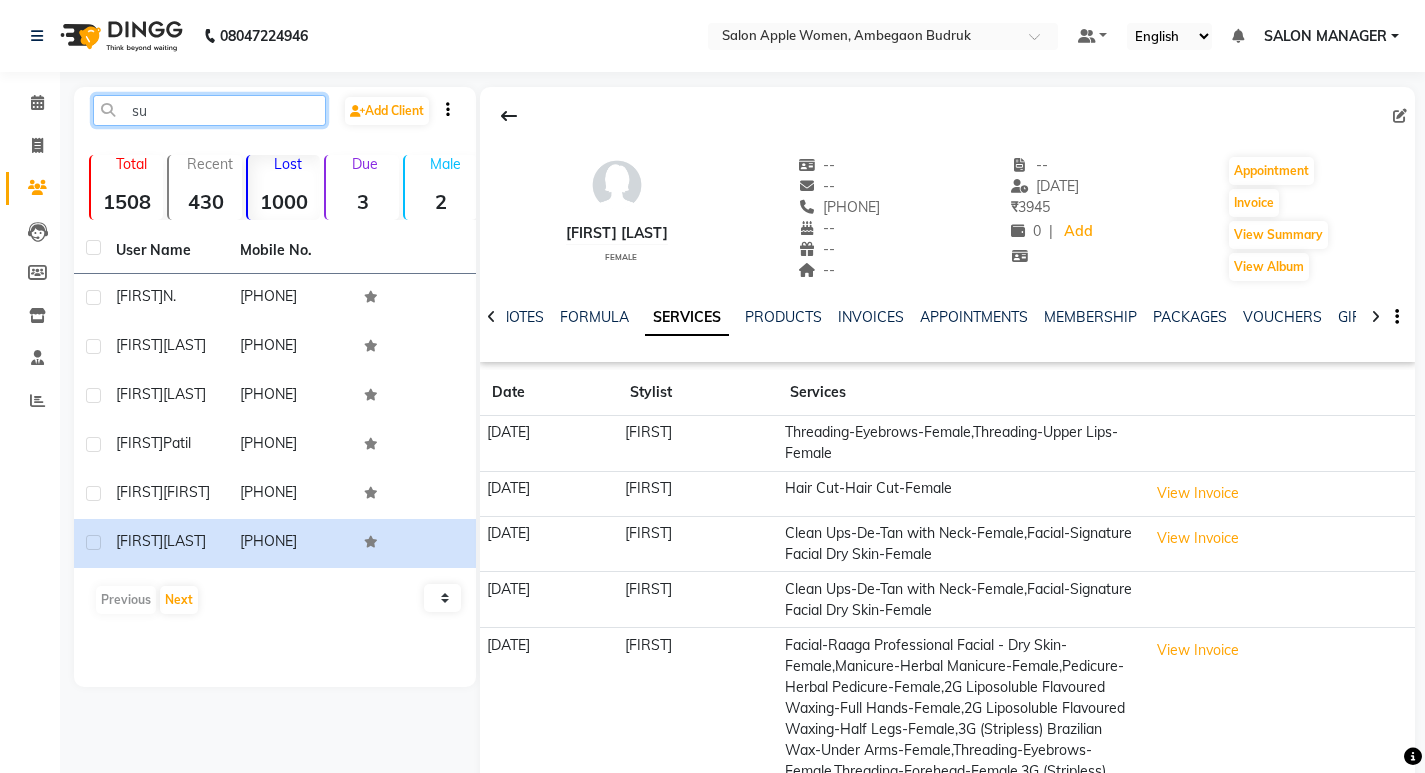 type on "s" 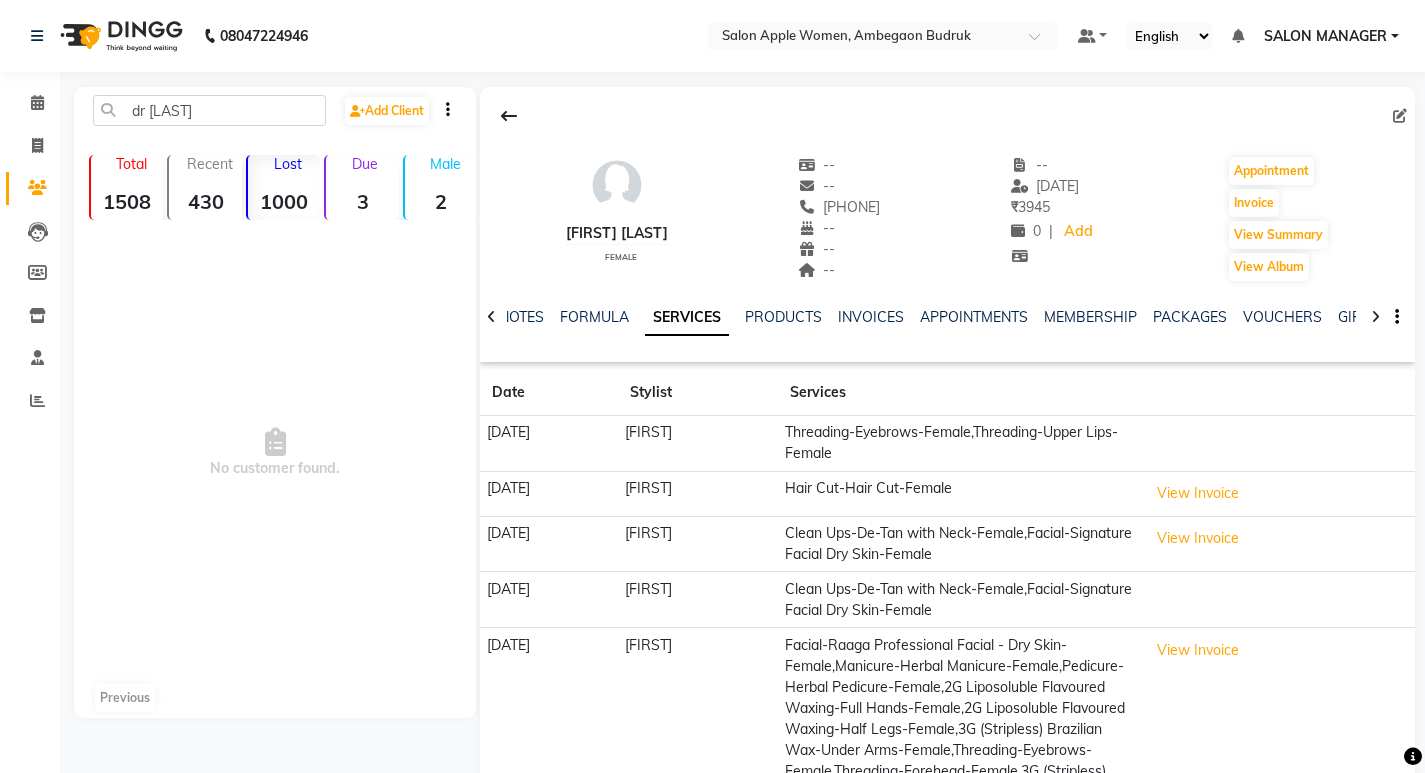 click on "Lost  1000" 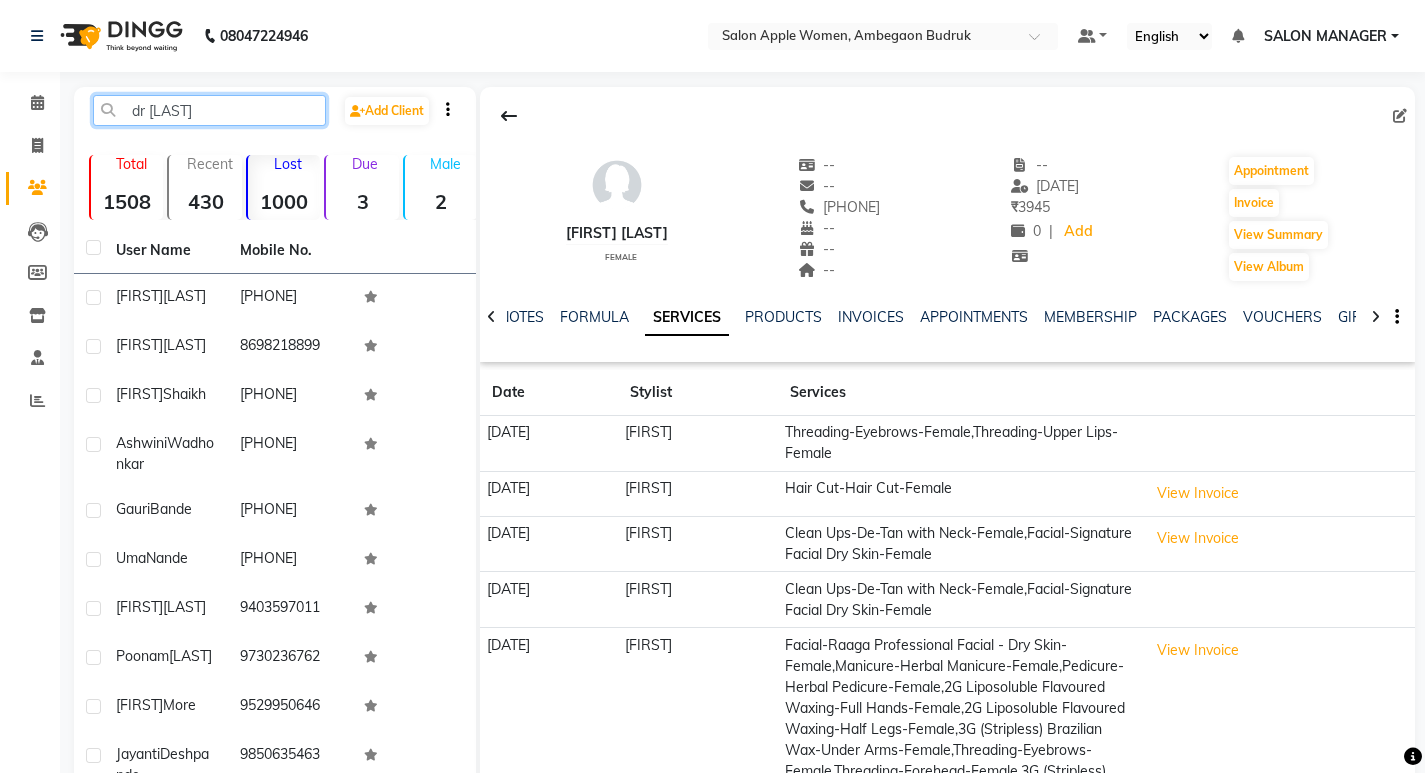 click on "dr [LAST]" 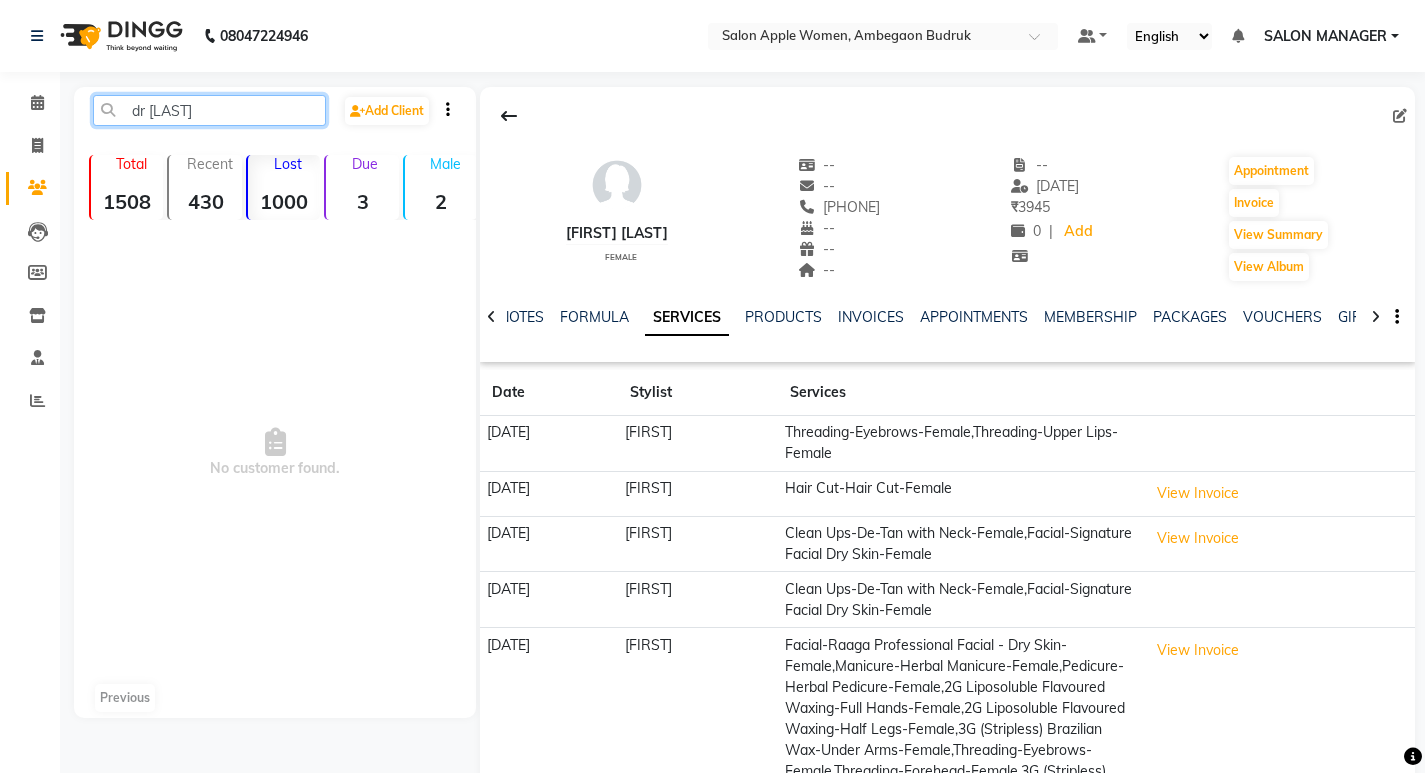 drag, startPoint x: 272, startPoint y: 97, endPoint x: 271, endPoint y: 112, distance: 15.033297 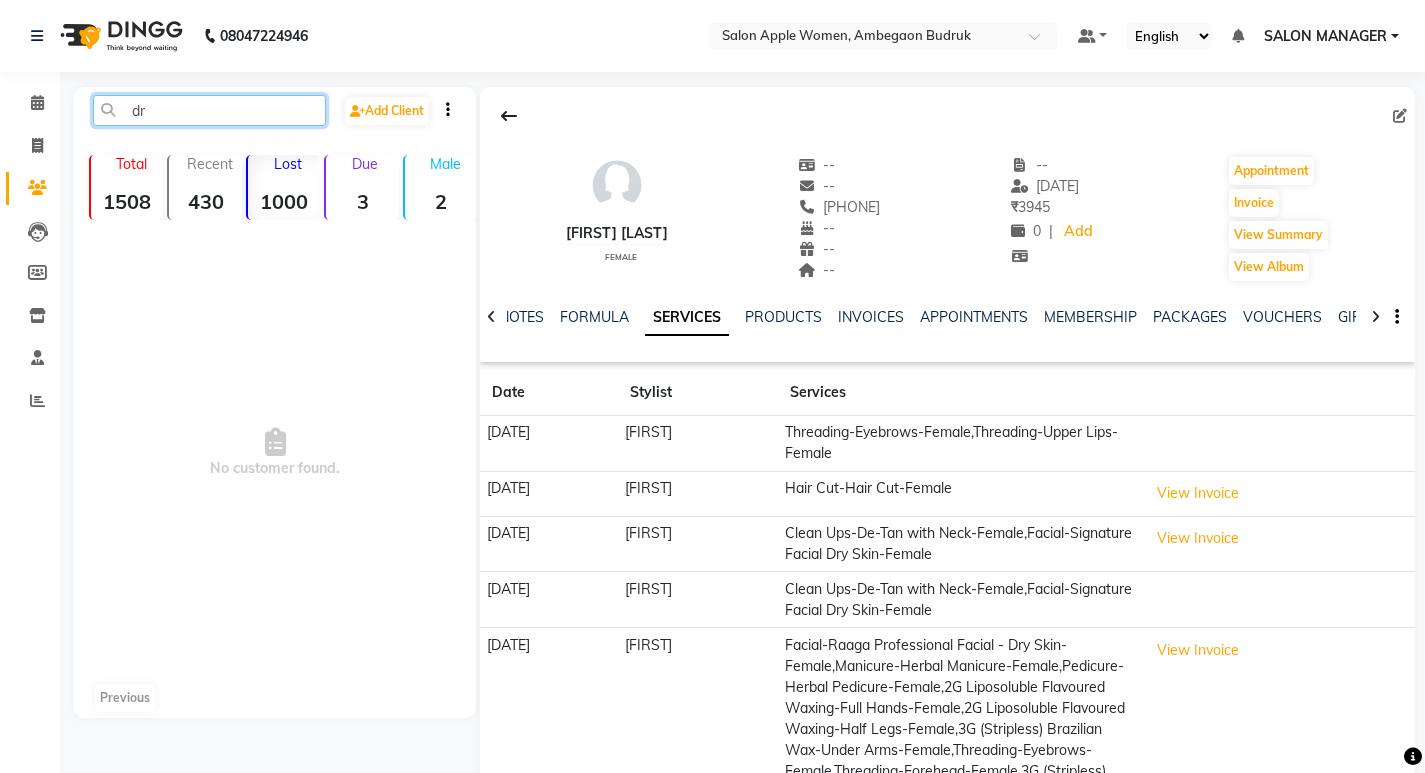 type on "d" 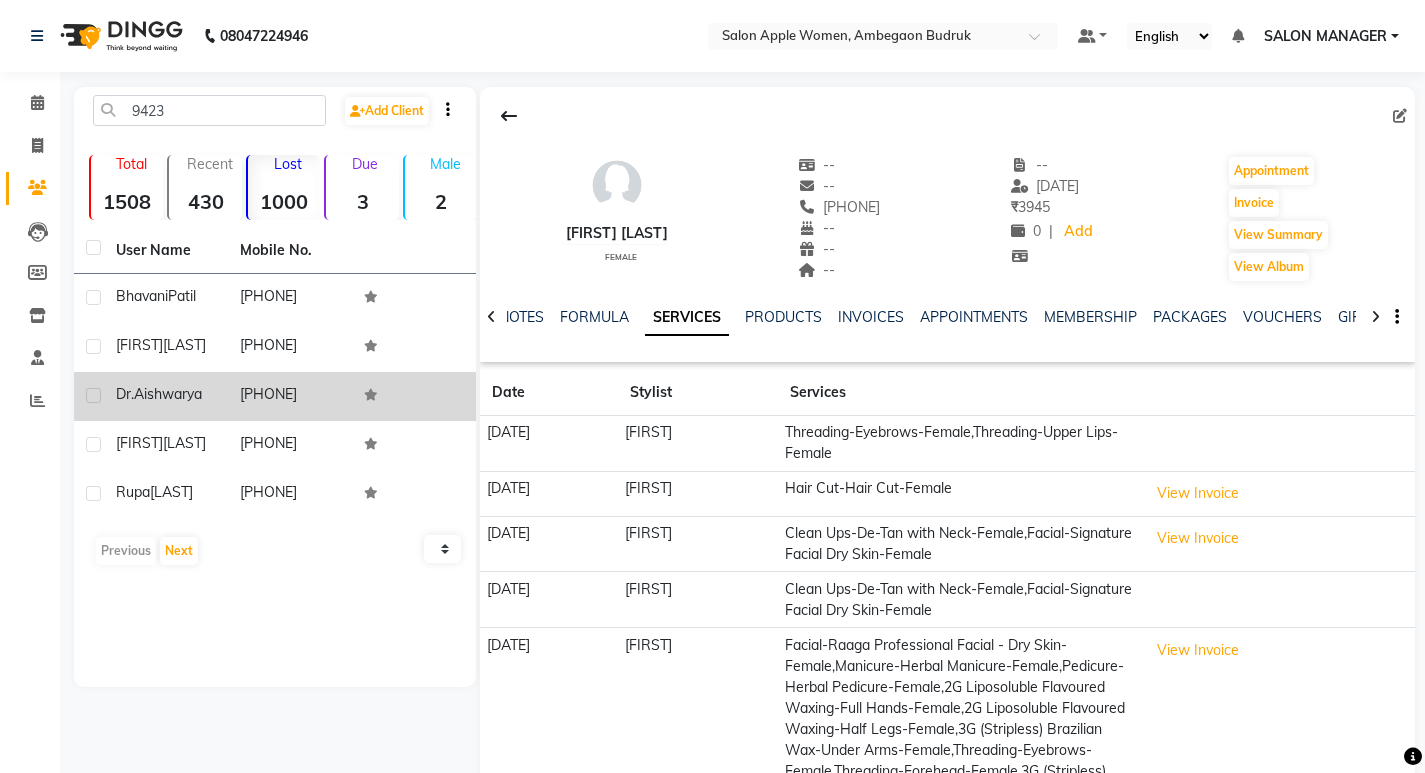 click 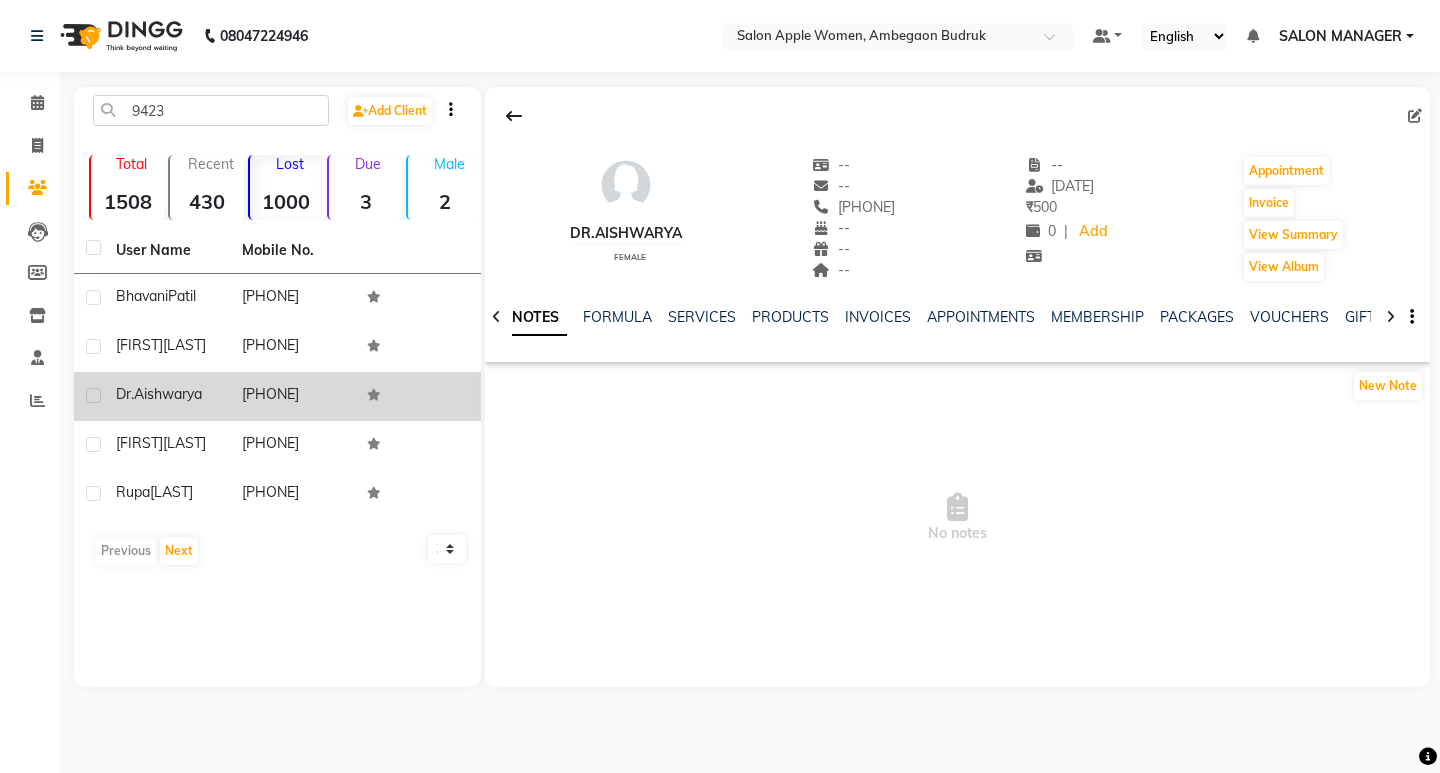 click 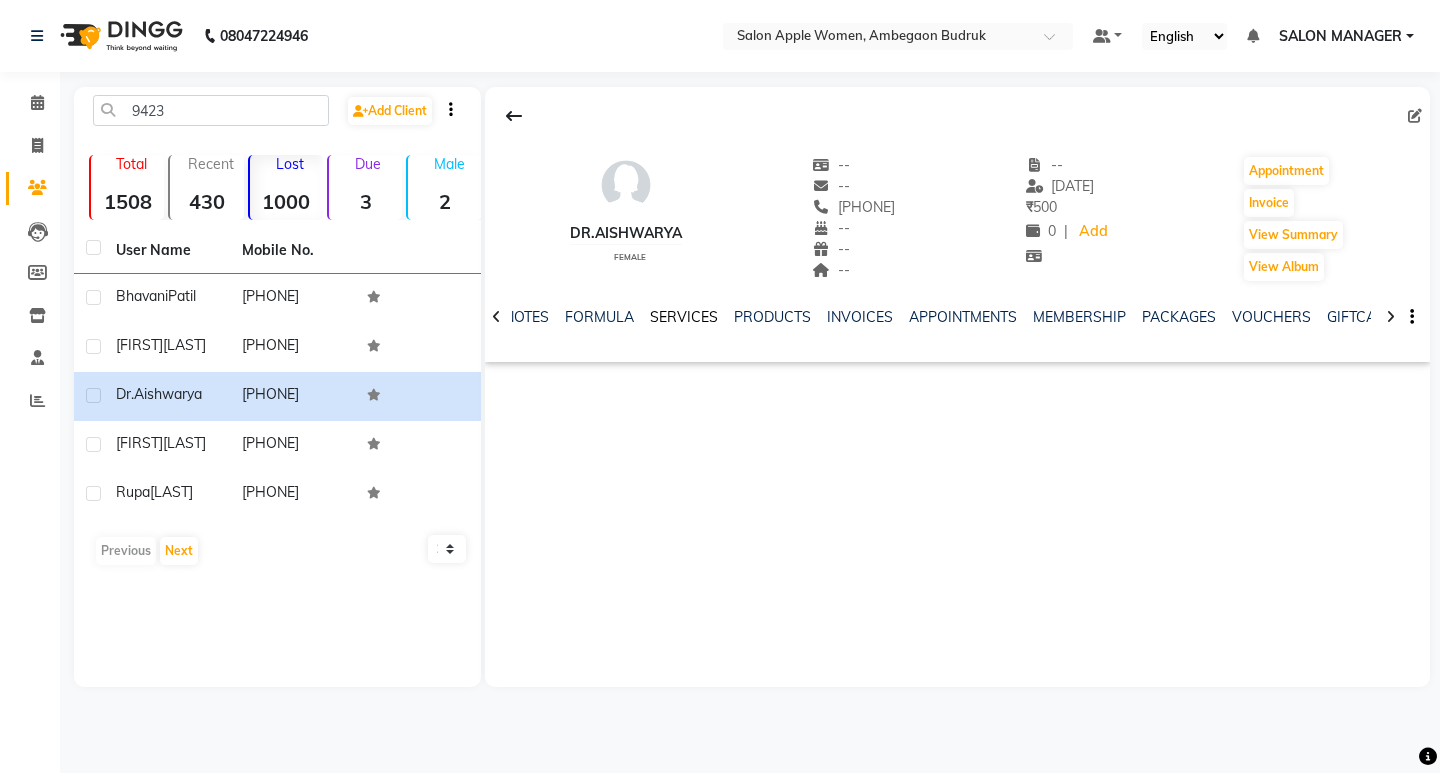 click on "SERVICES" 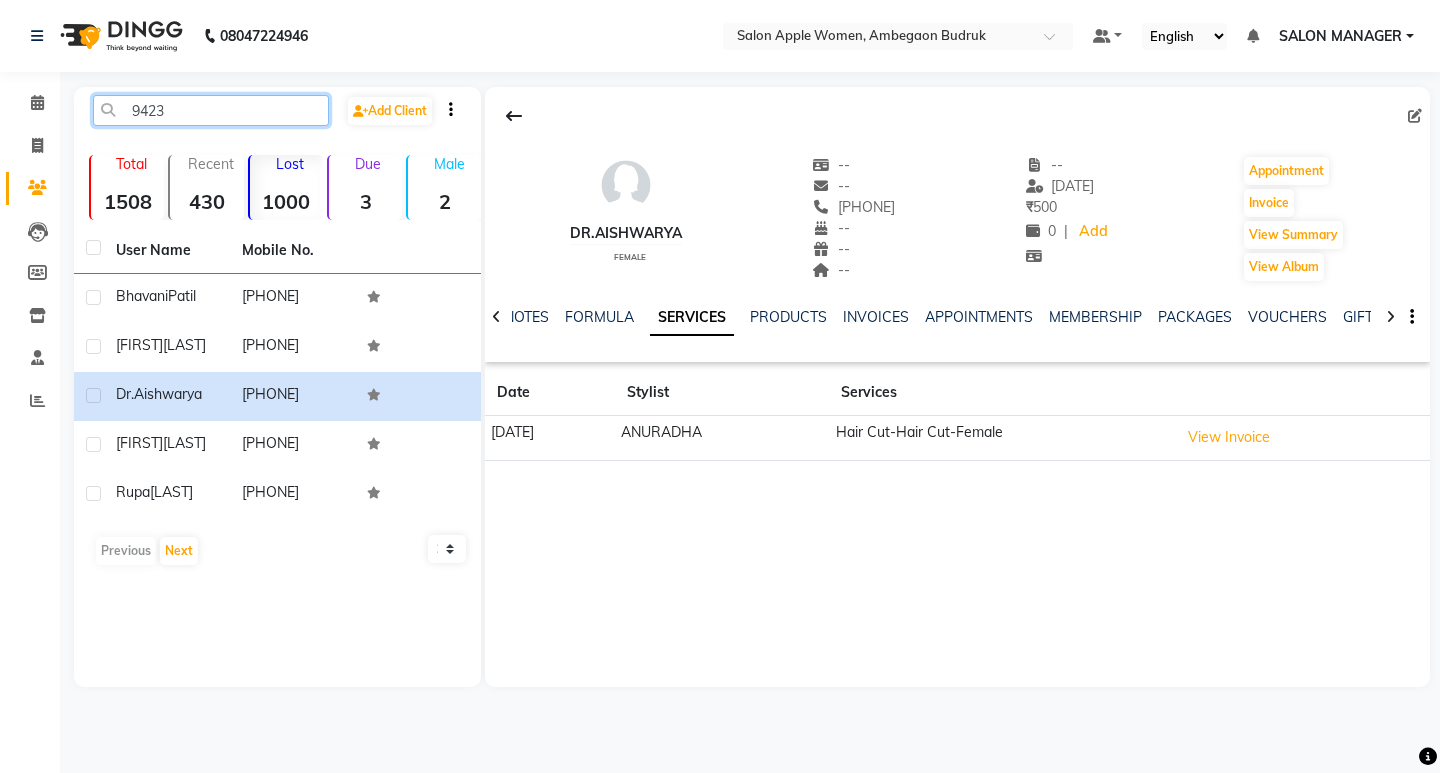 click on "9423" 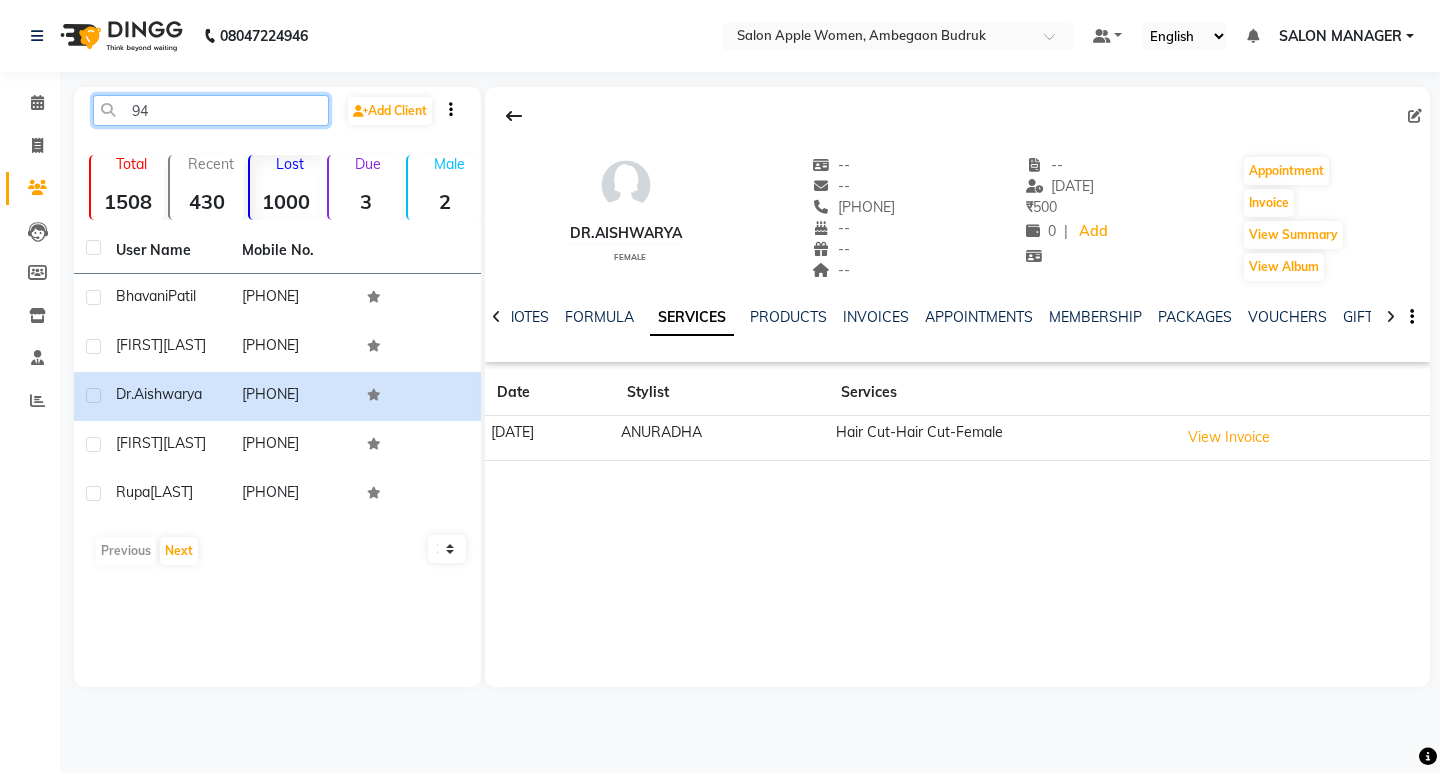 type on "9" 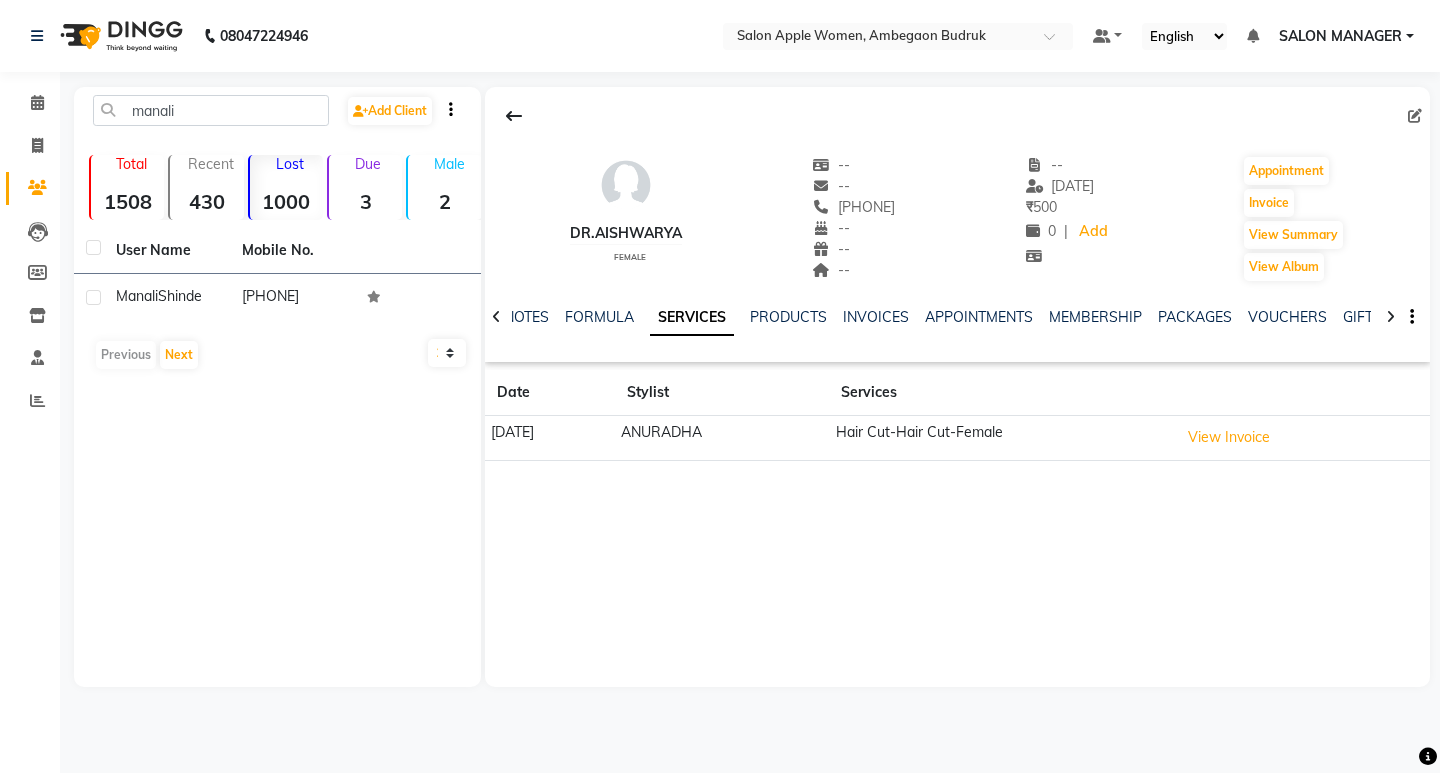 click on "Mobile No." 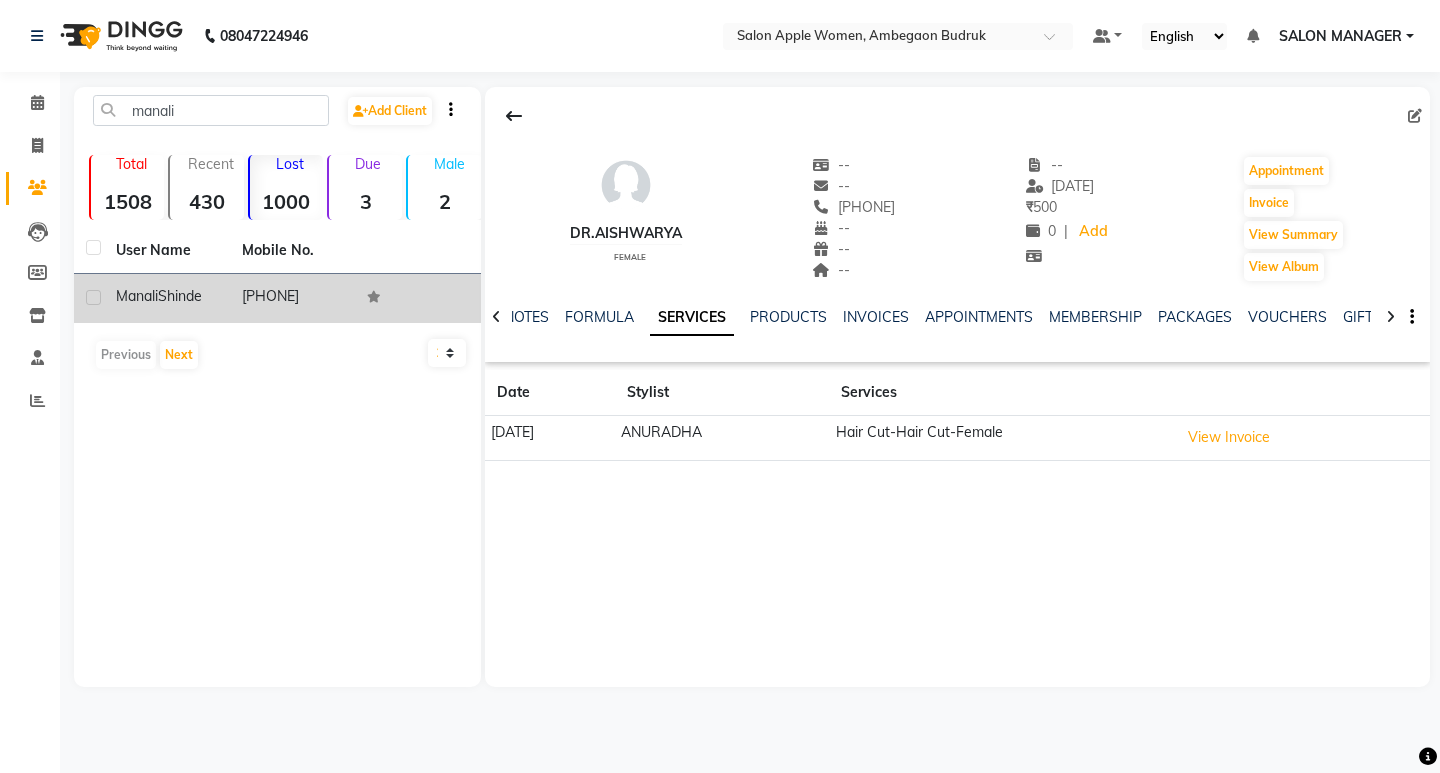 click on "[PHONE]" 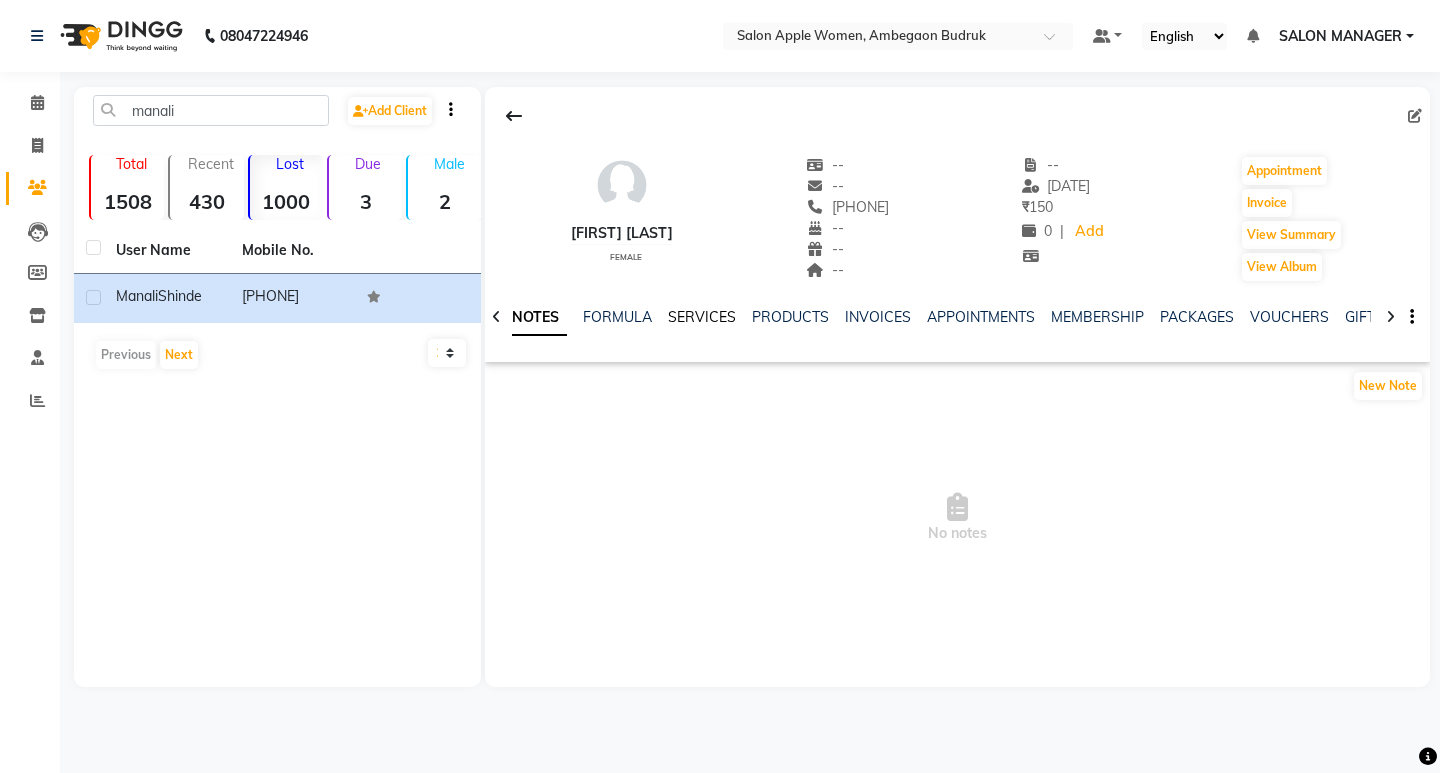 click on "SERVICES" 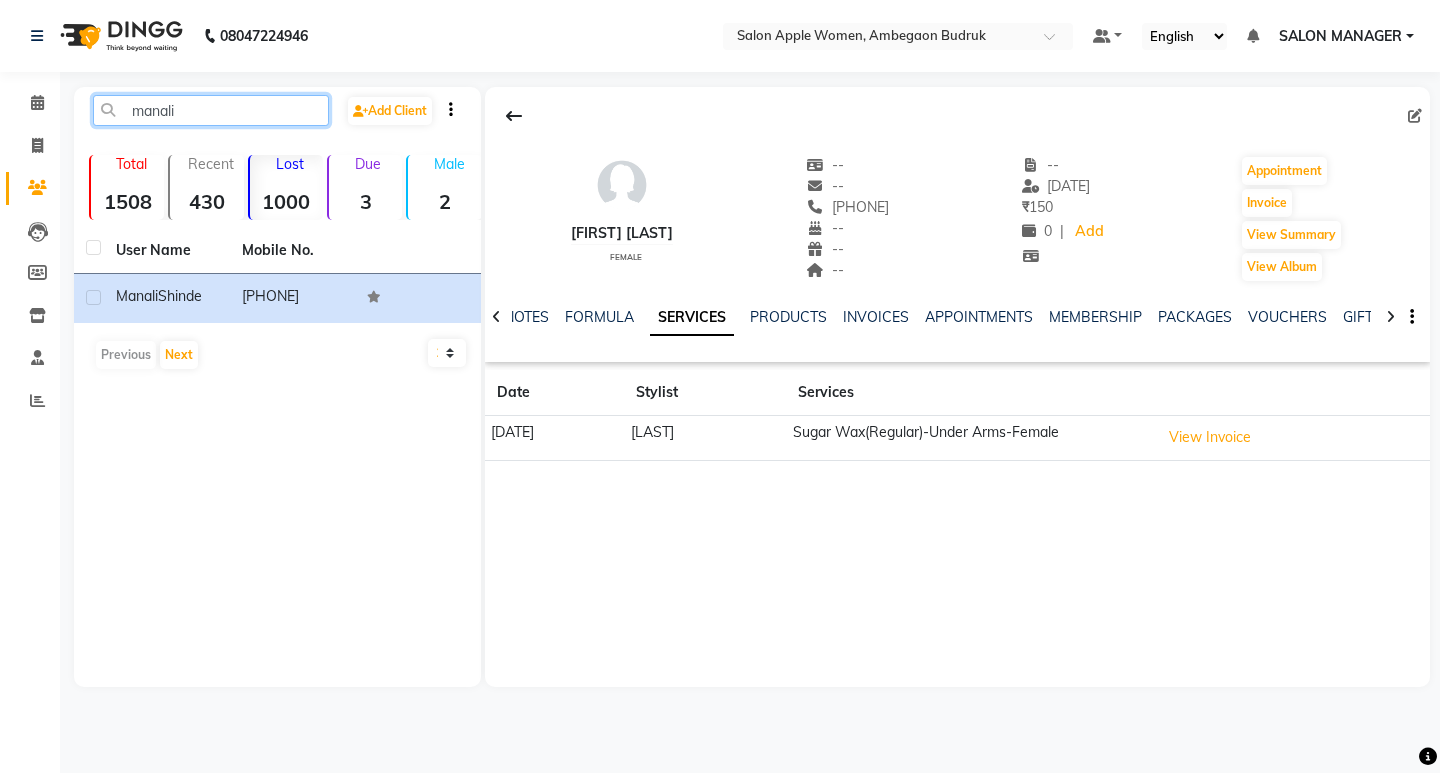 click on "manali" 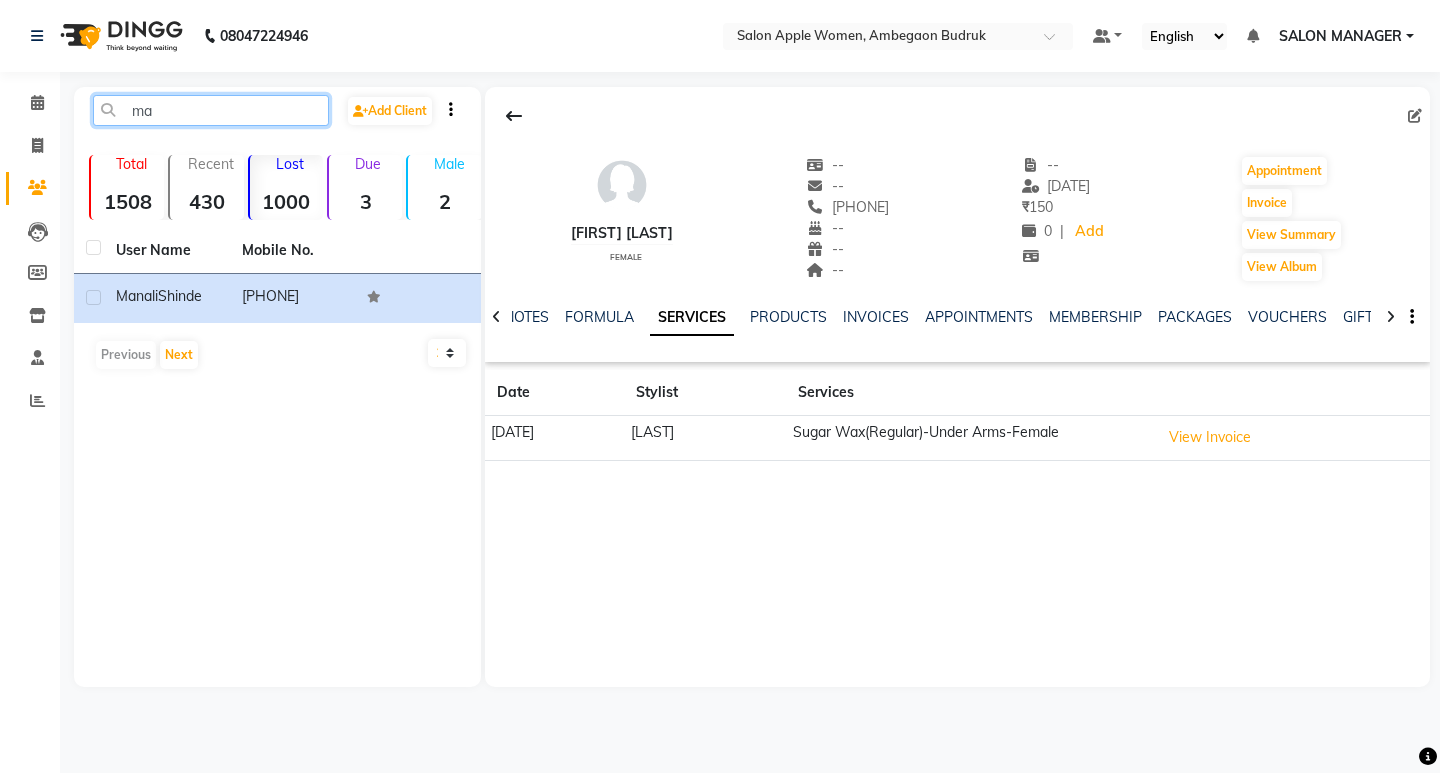type on "m" 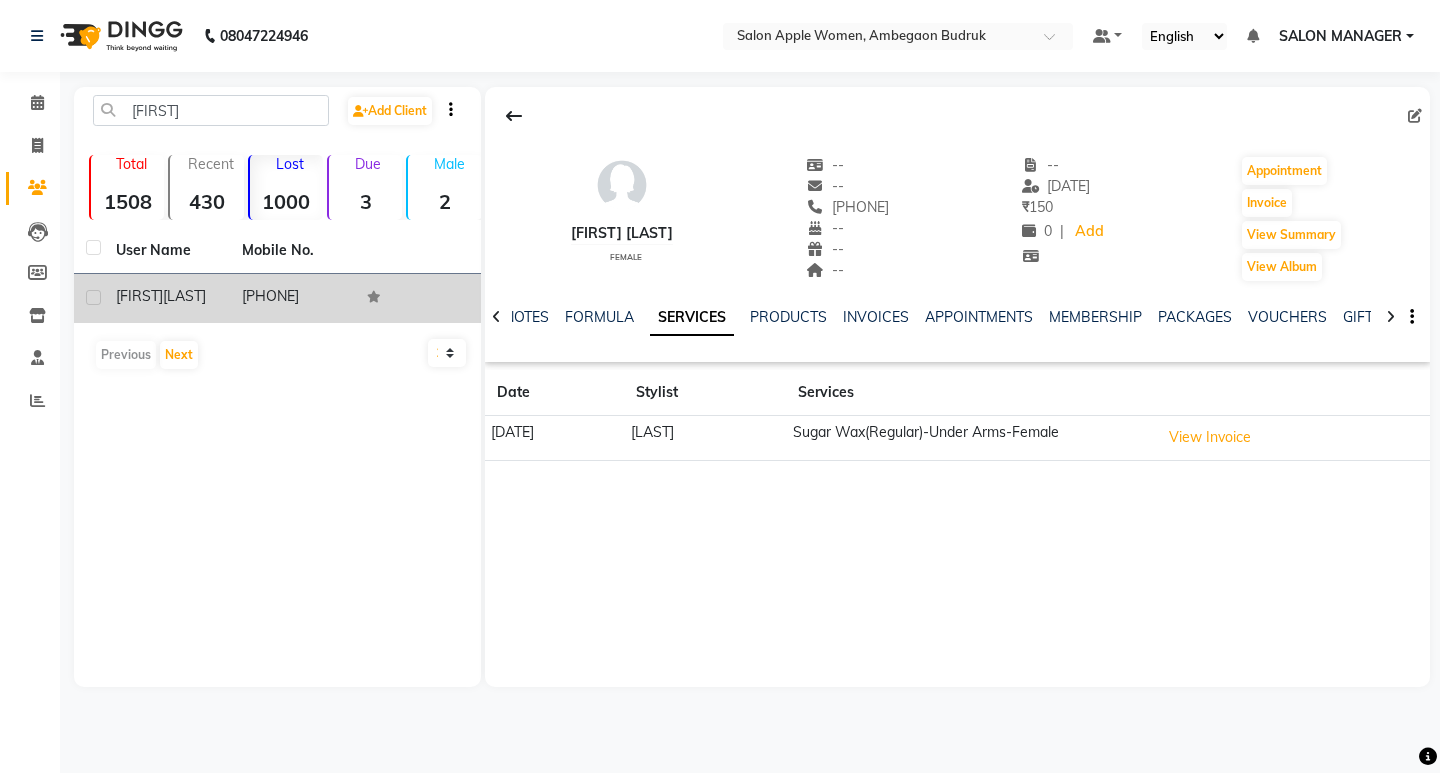 click on "[PHONE]" 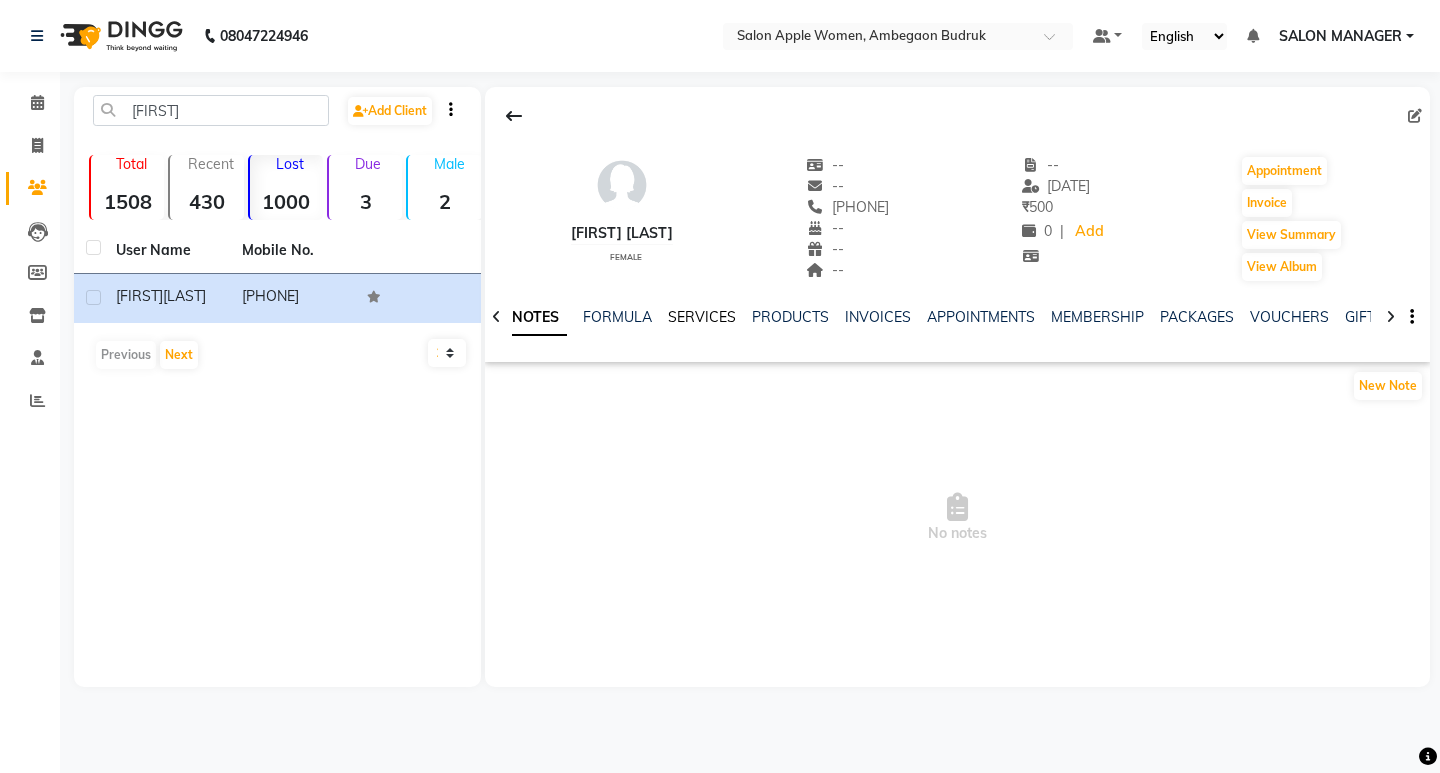 click on "SERVICES" 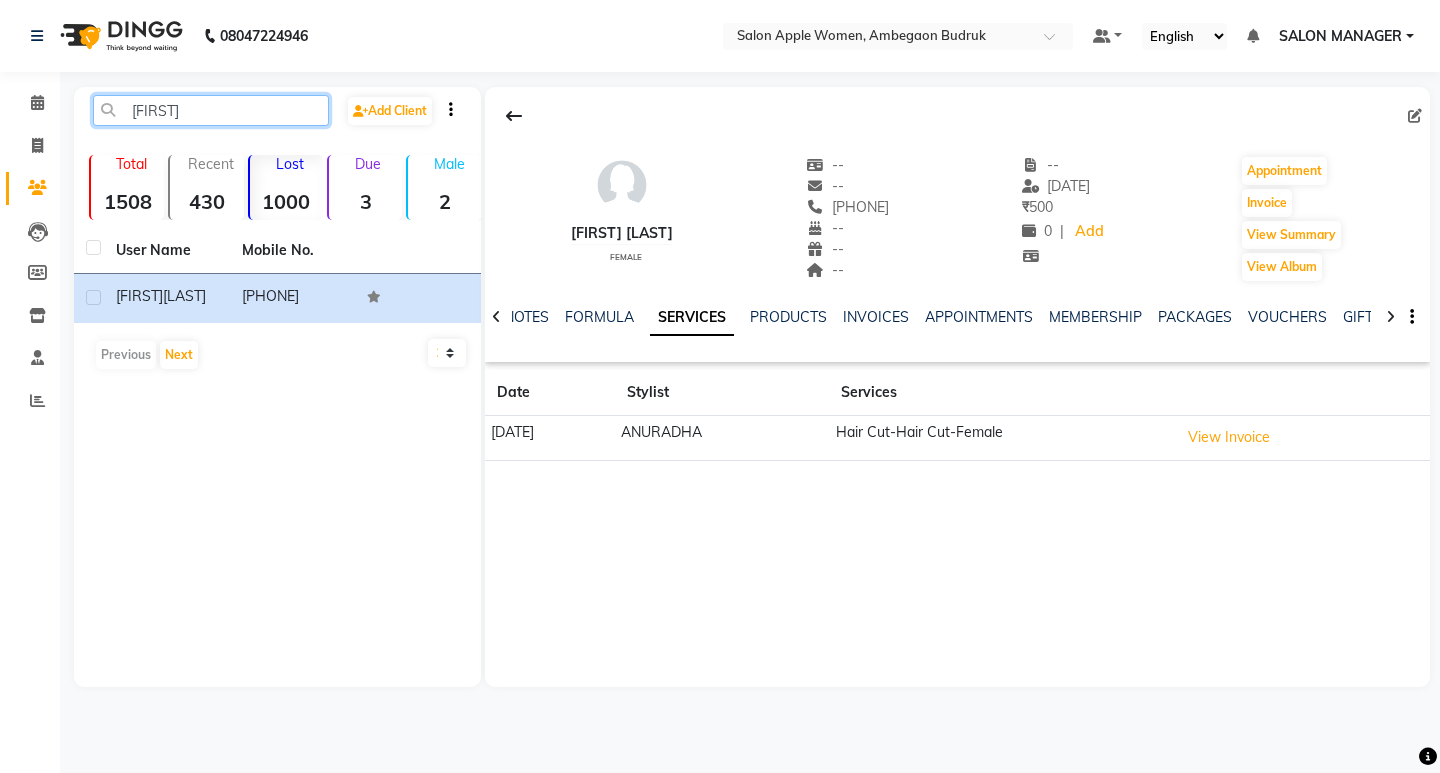click on "[FIRST]" 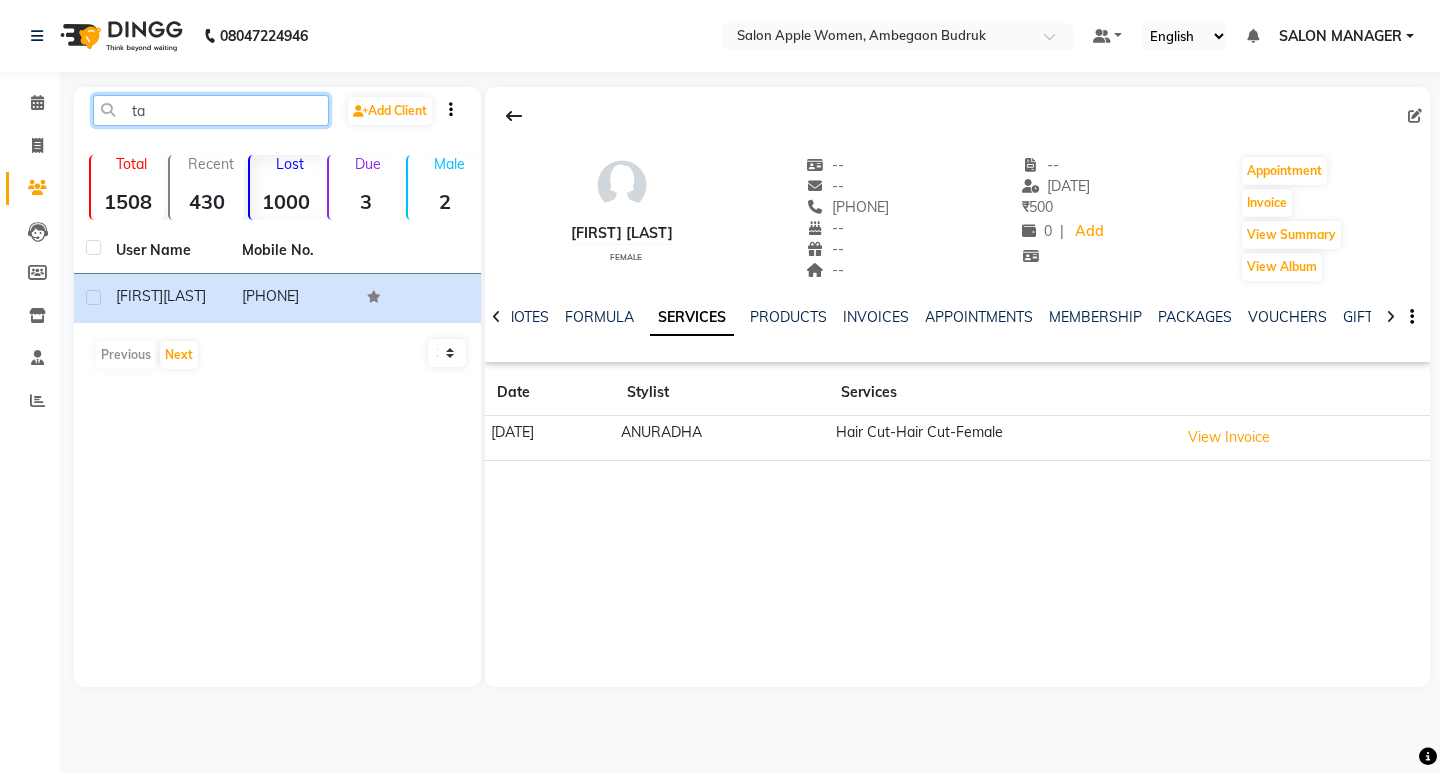 type on "t" 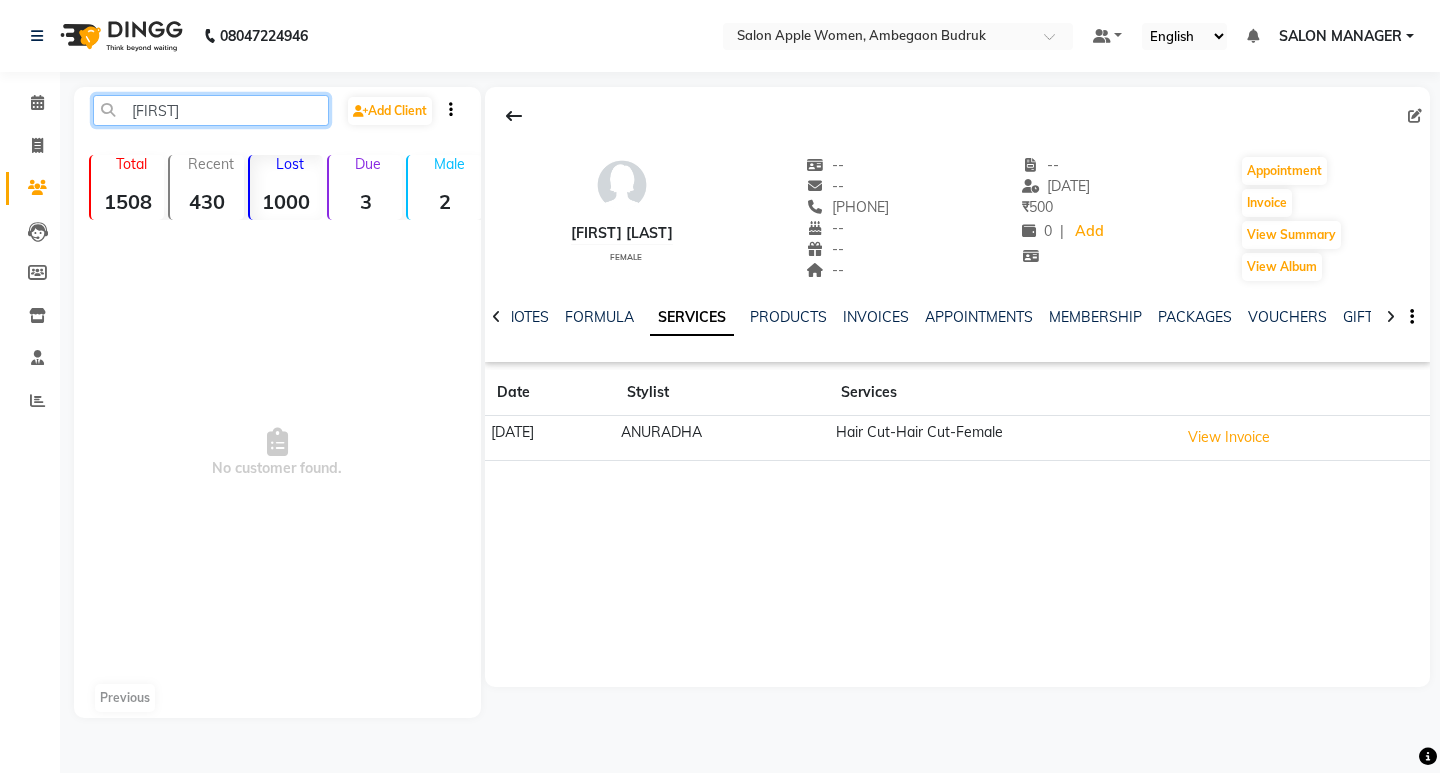 drag, startPoint x: 252, startPoint y: 105, endPoint x: 262, endPoint y: 113, distance: 12.806249 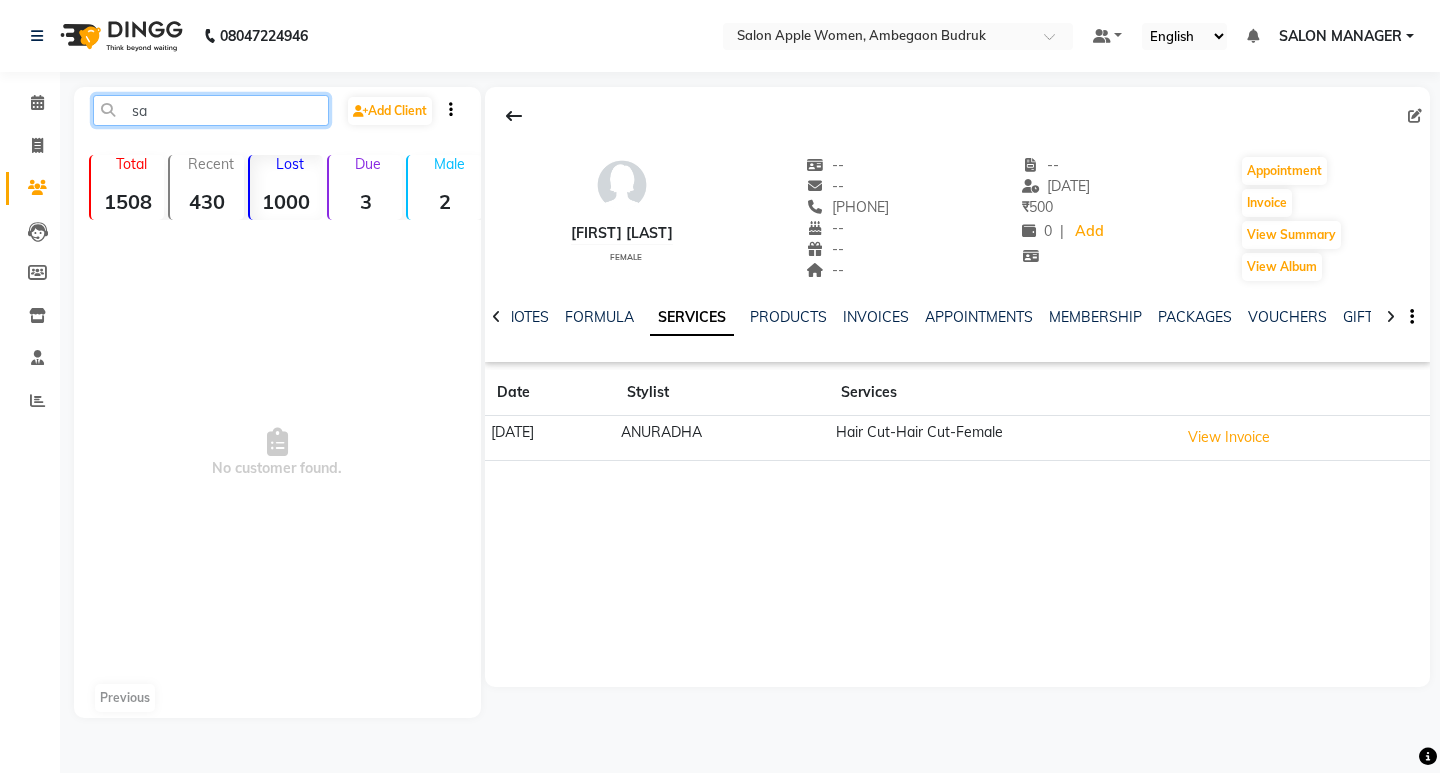 type on "s" 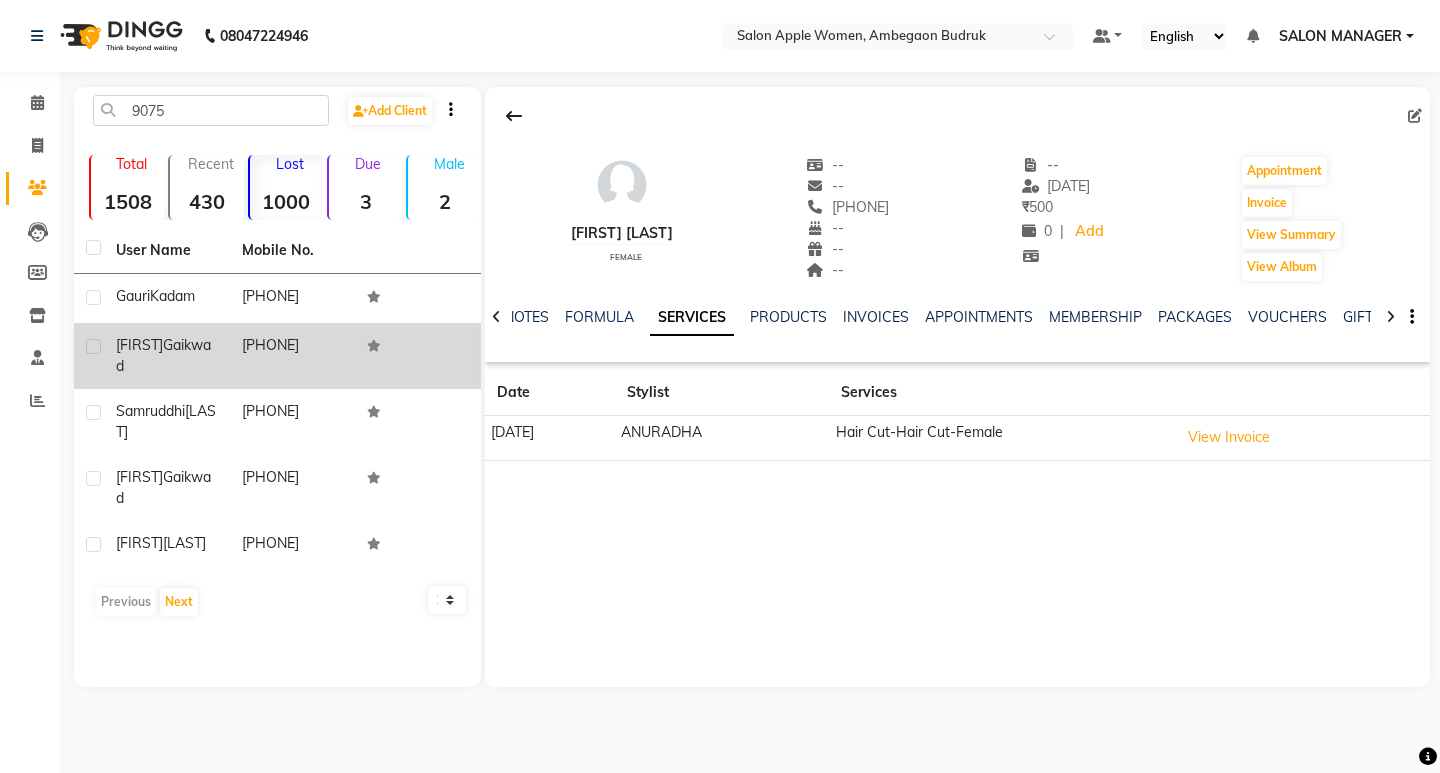 click on "Gaikwad" 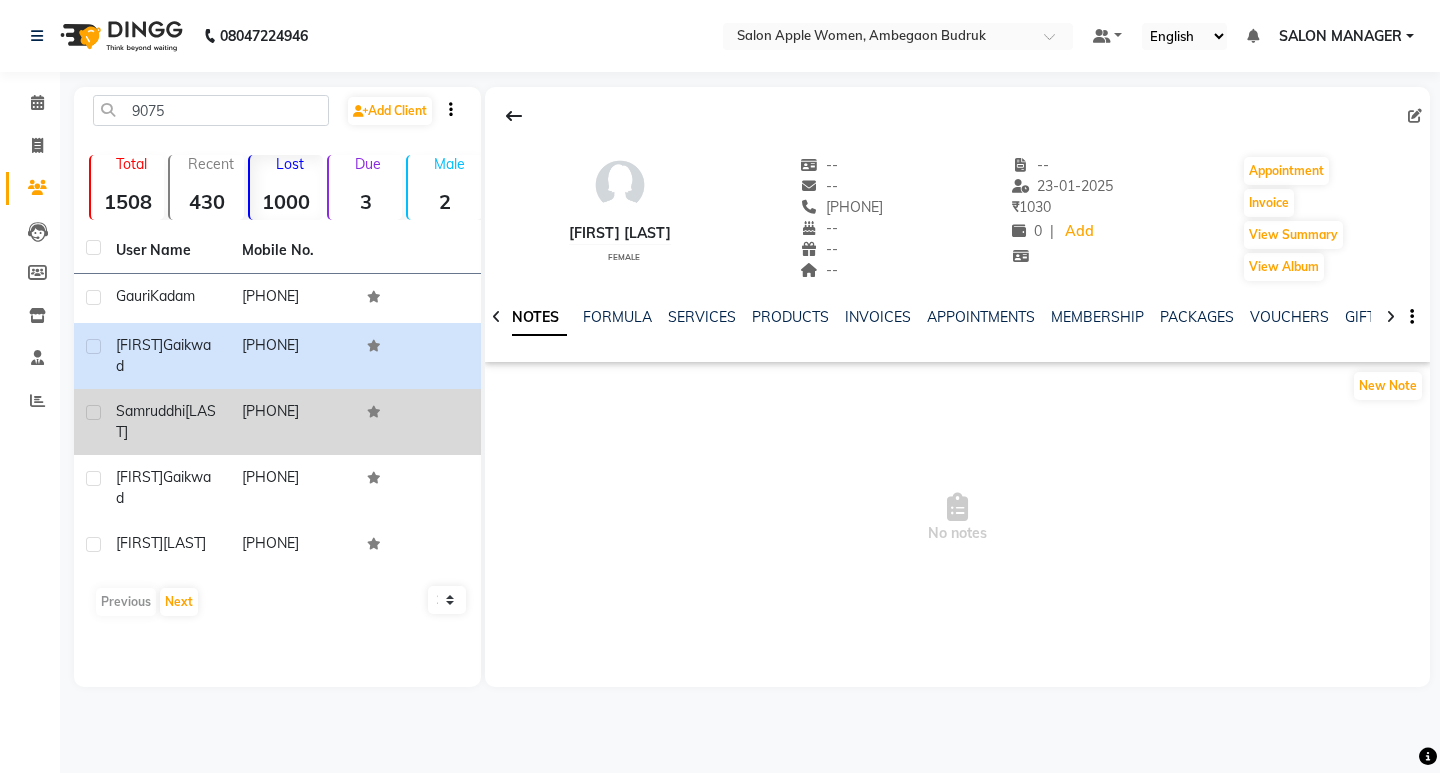 click on "Samruddhi" 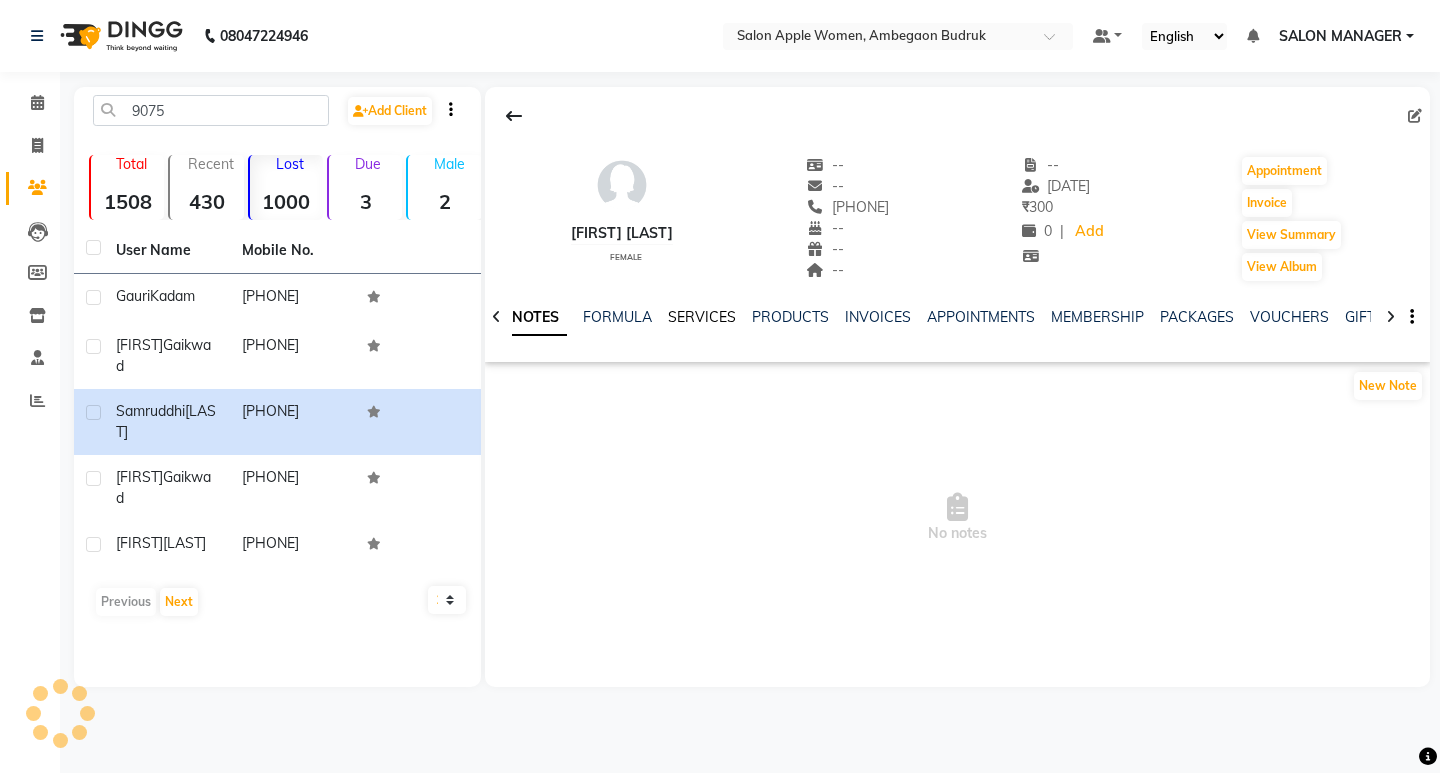 click on "SERVICES" 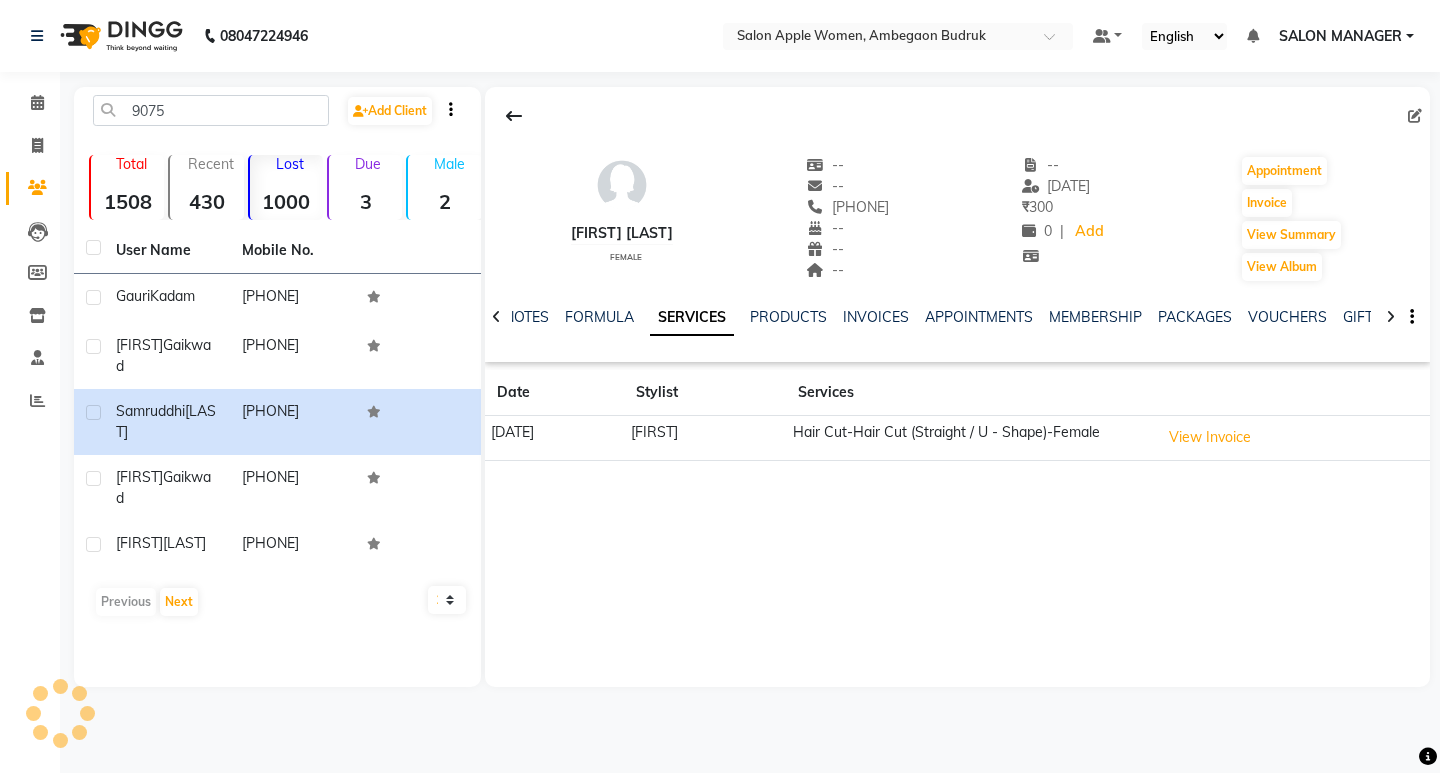click on "[NUMBER]  Add Client  Total  1508  Recent  430  Lost  1000  Due  3  Male  2  Female  1505  Member  75 User Name Mobile No. [FIRST]  [LAST]   [PHONE]  [FIRST]  [LAST]   [PHONE]  [FIRST]  [LAST]   [PHONE]  [FIRST]  [LAST]   [PHONE]  [FIRST]  [LAST]   [PHONE]   Previous   Next   10   50   100" 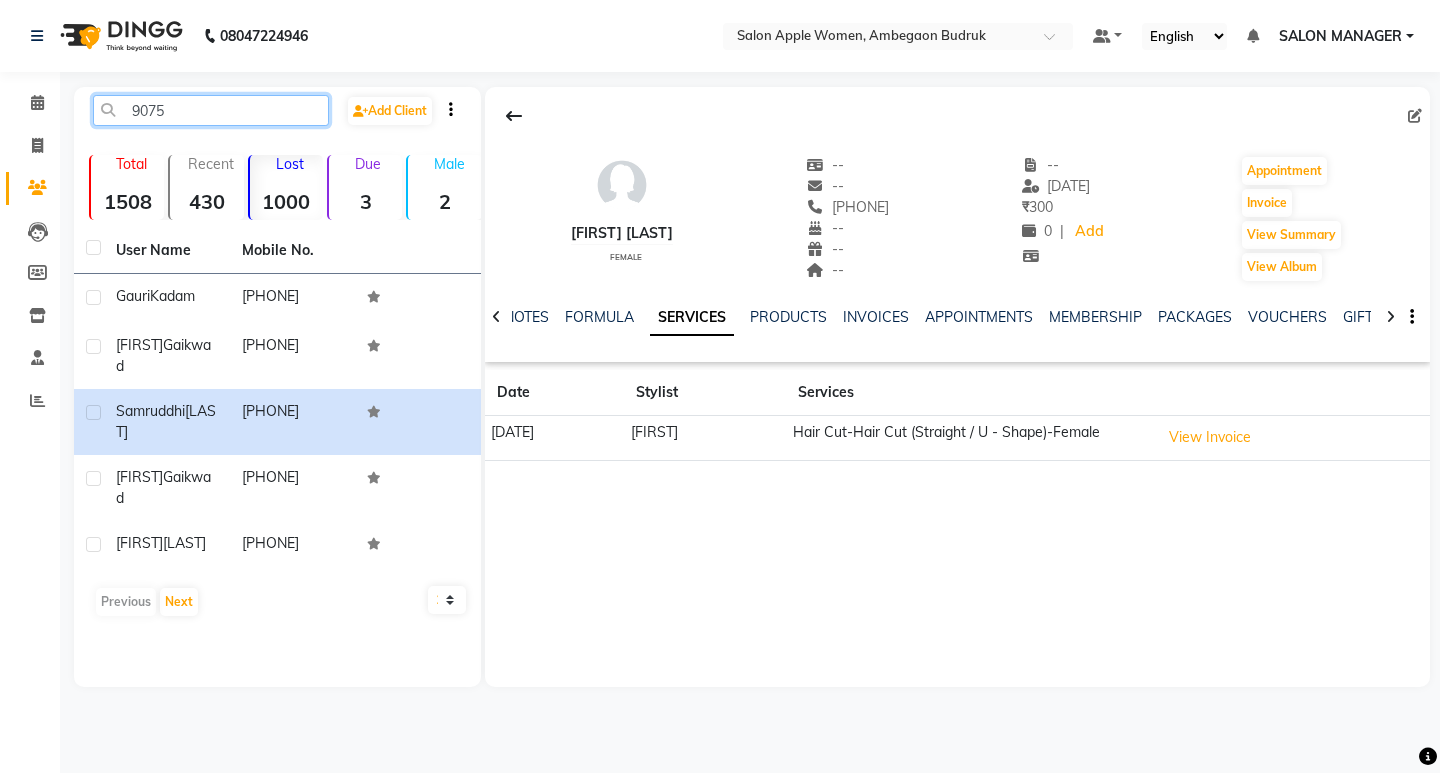 click on "9075" 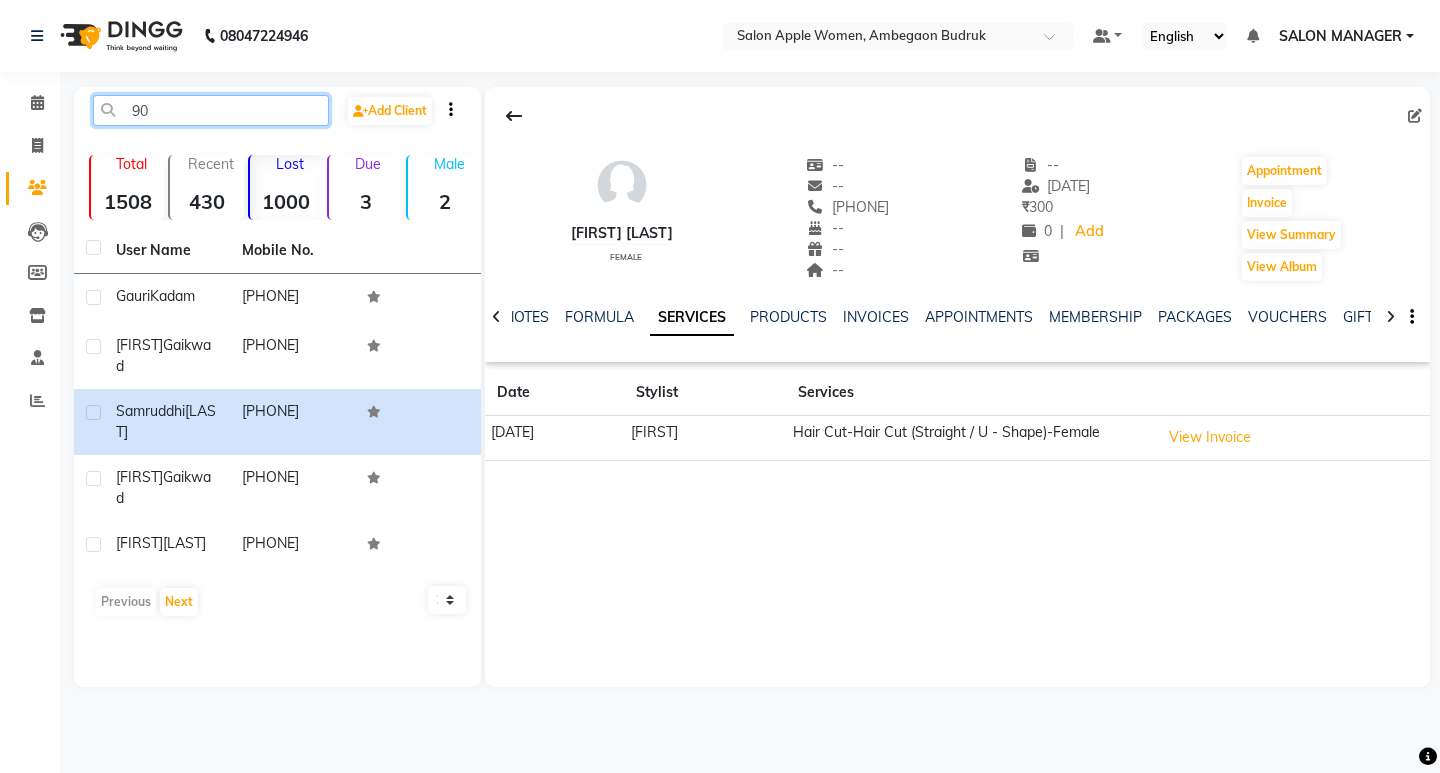 type on "9" 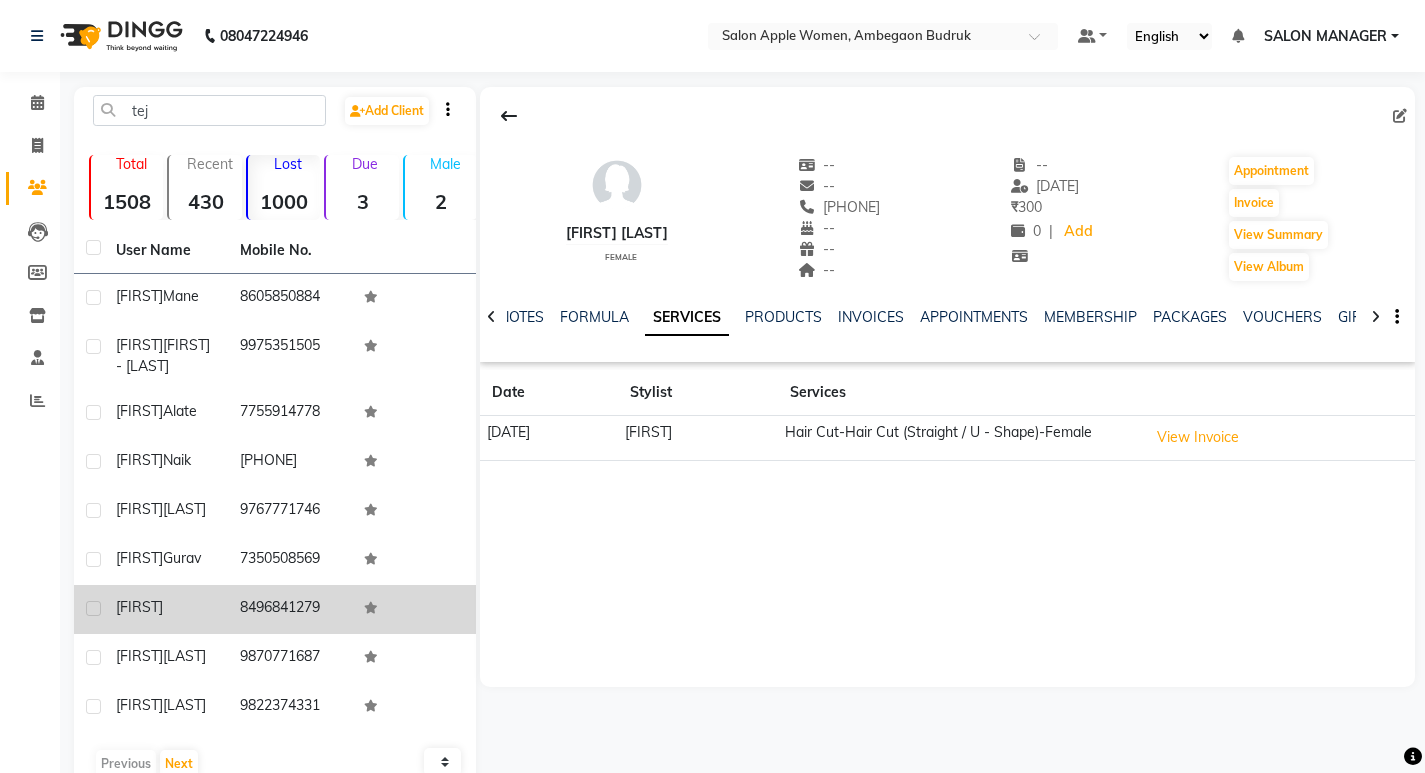 click 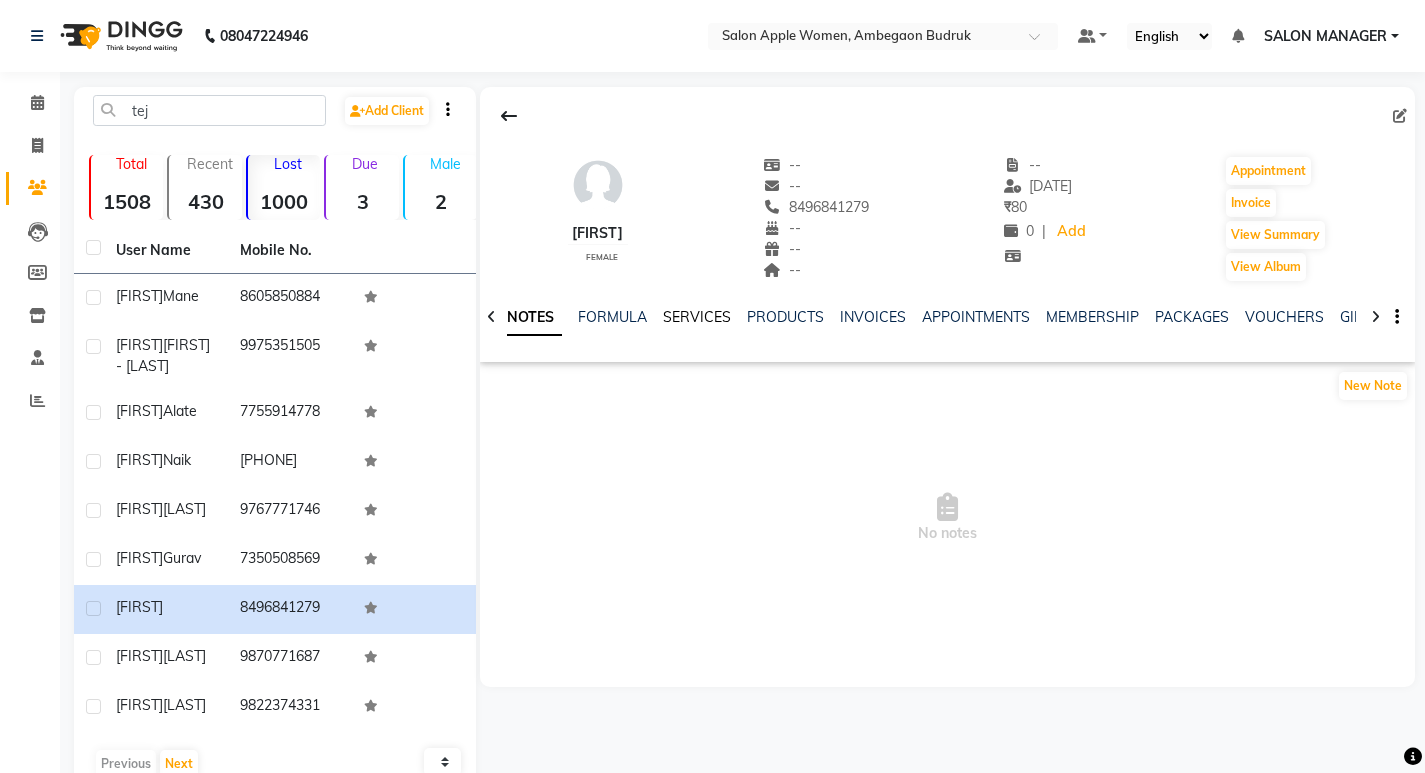 click on "SERVICES" 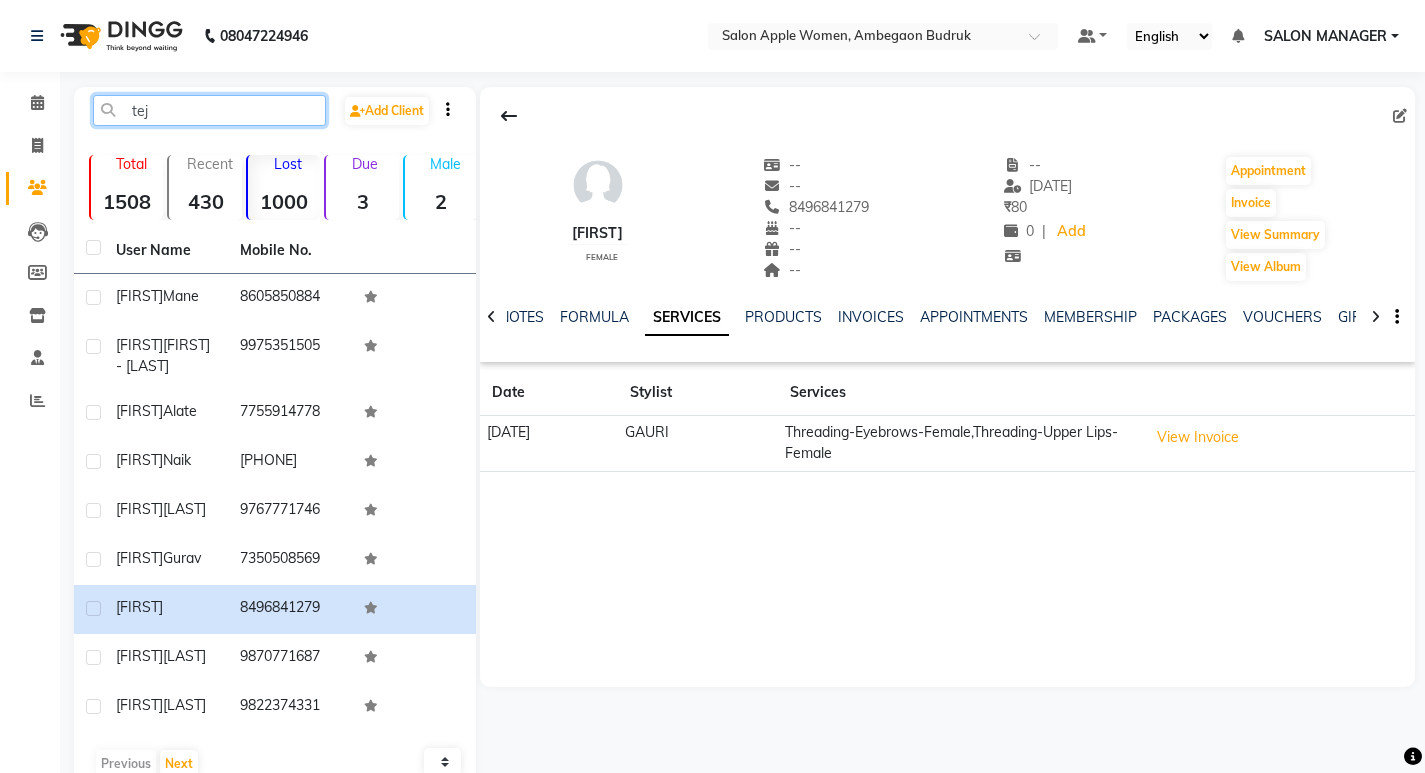 click on "tej" 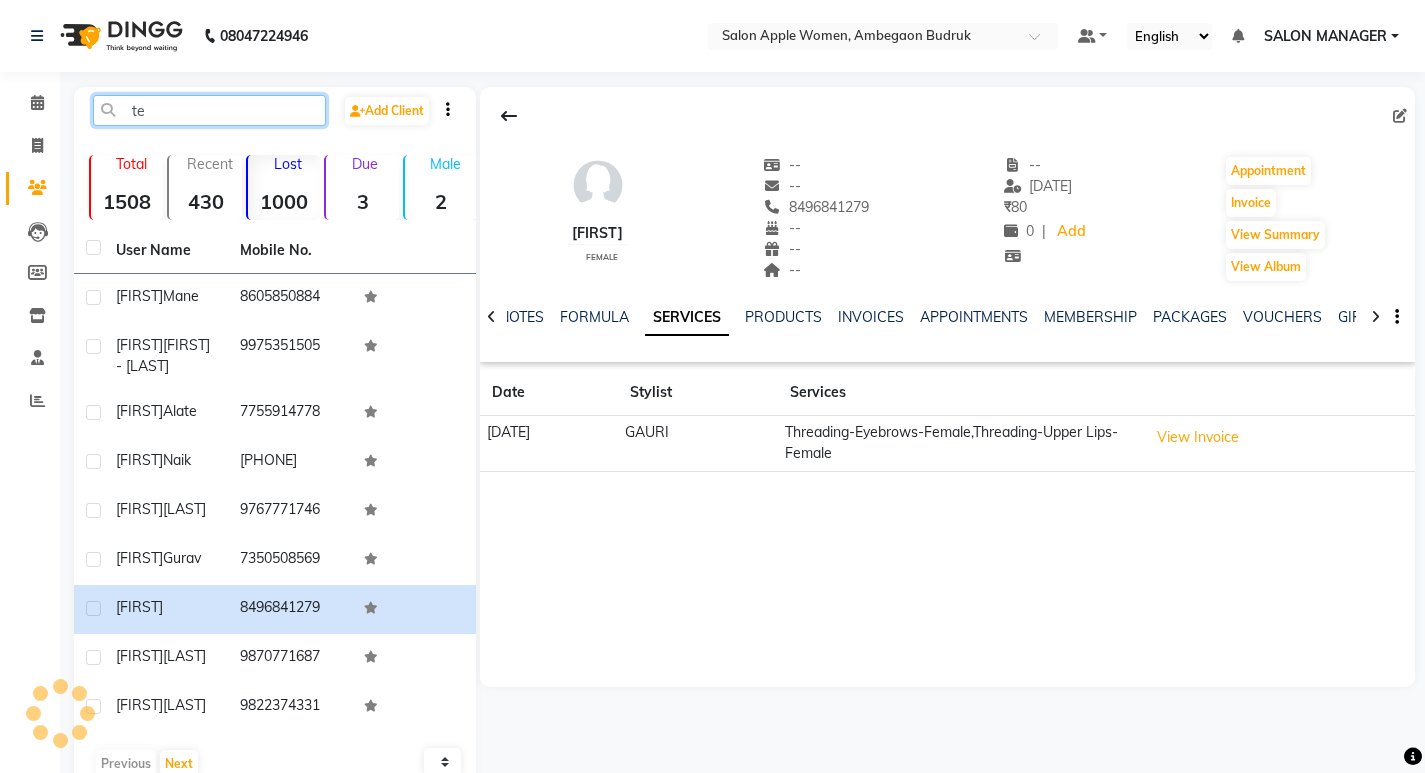 type on "t" 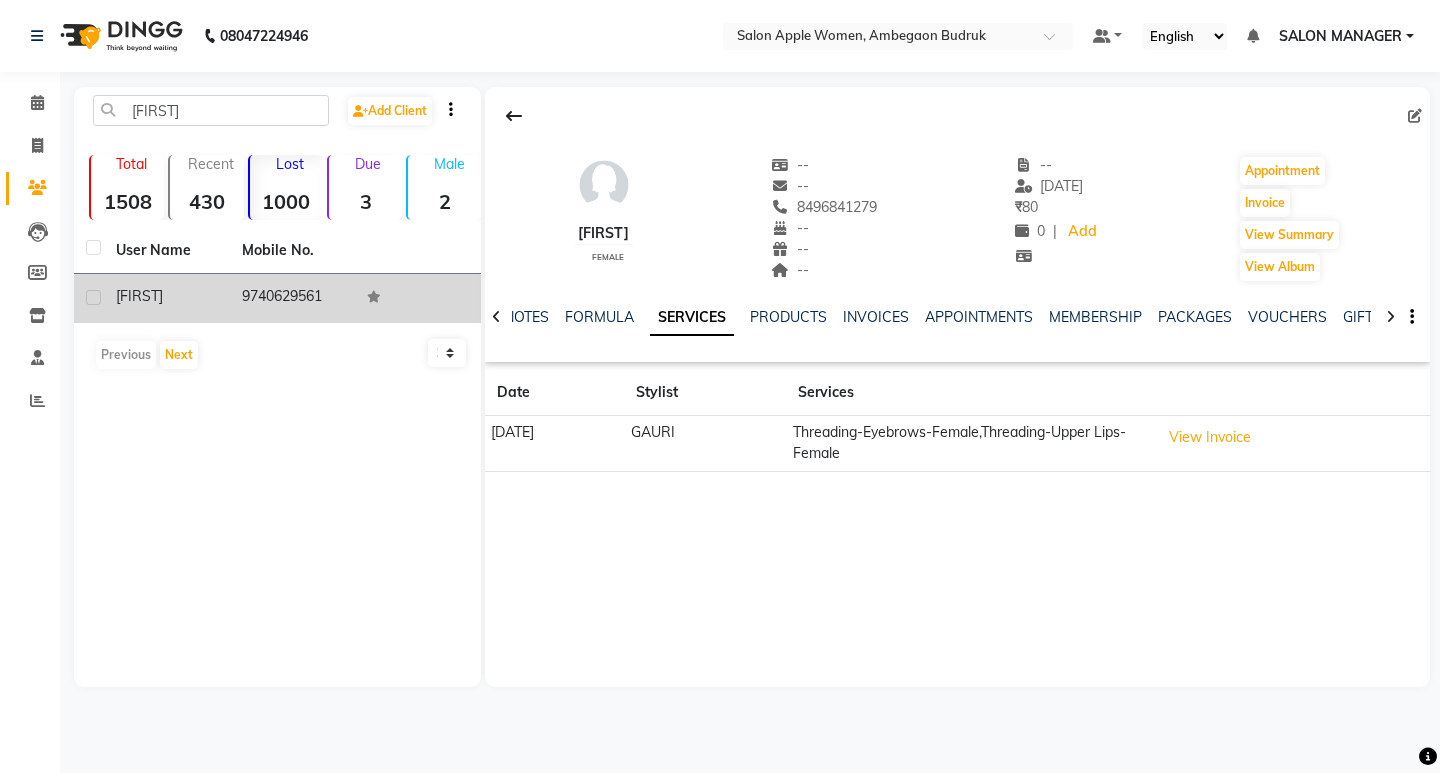 click on "9740629561" 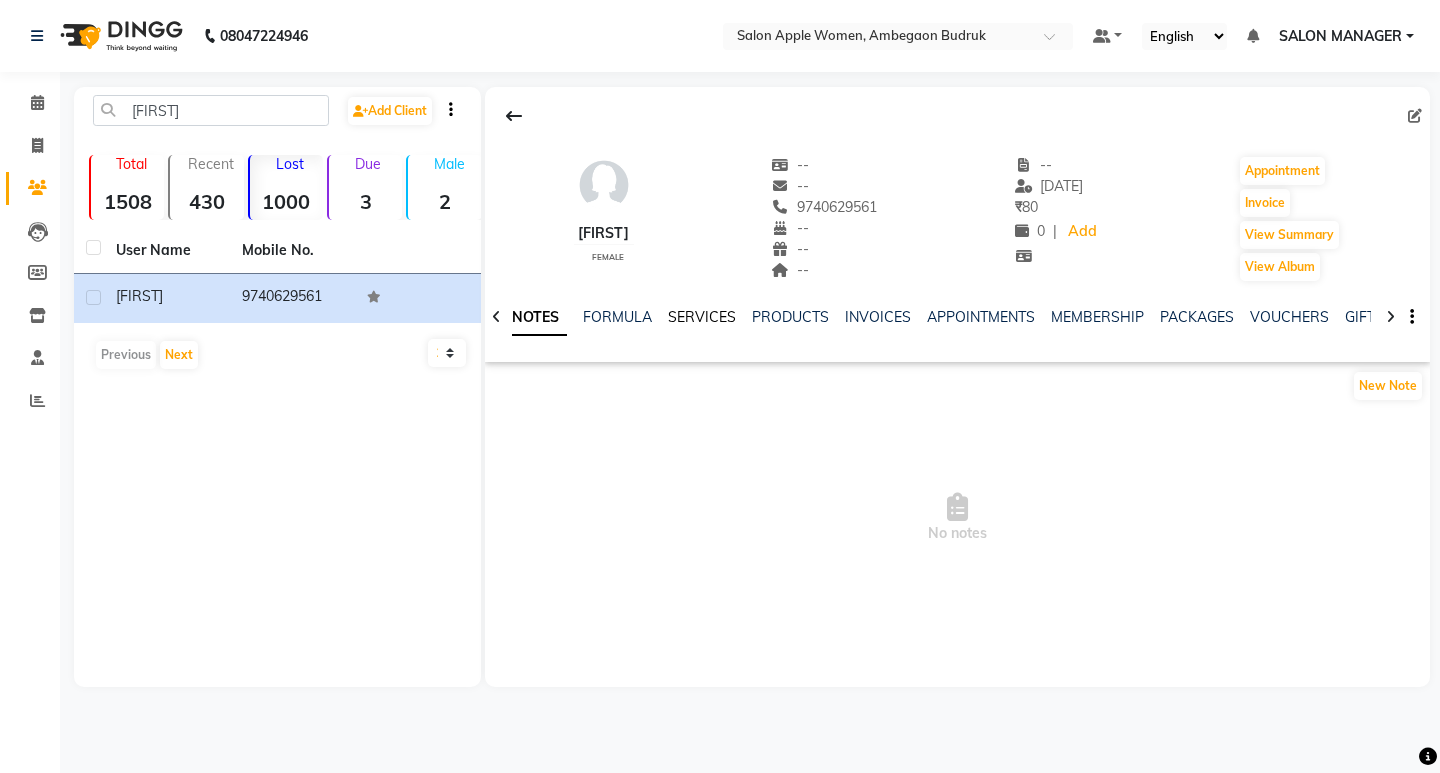 click on "SERVICES" 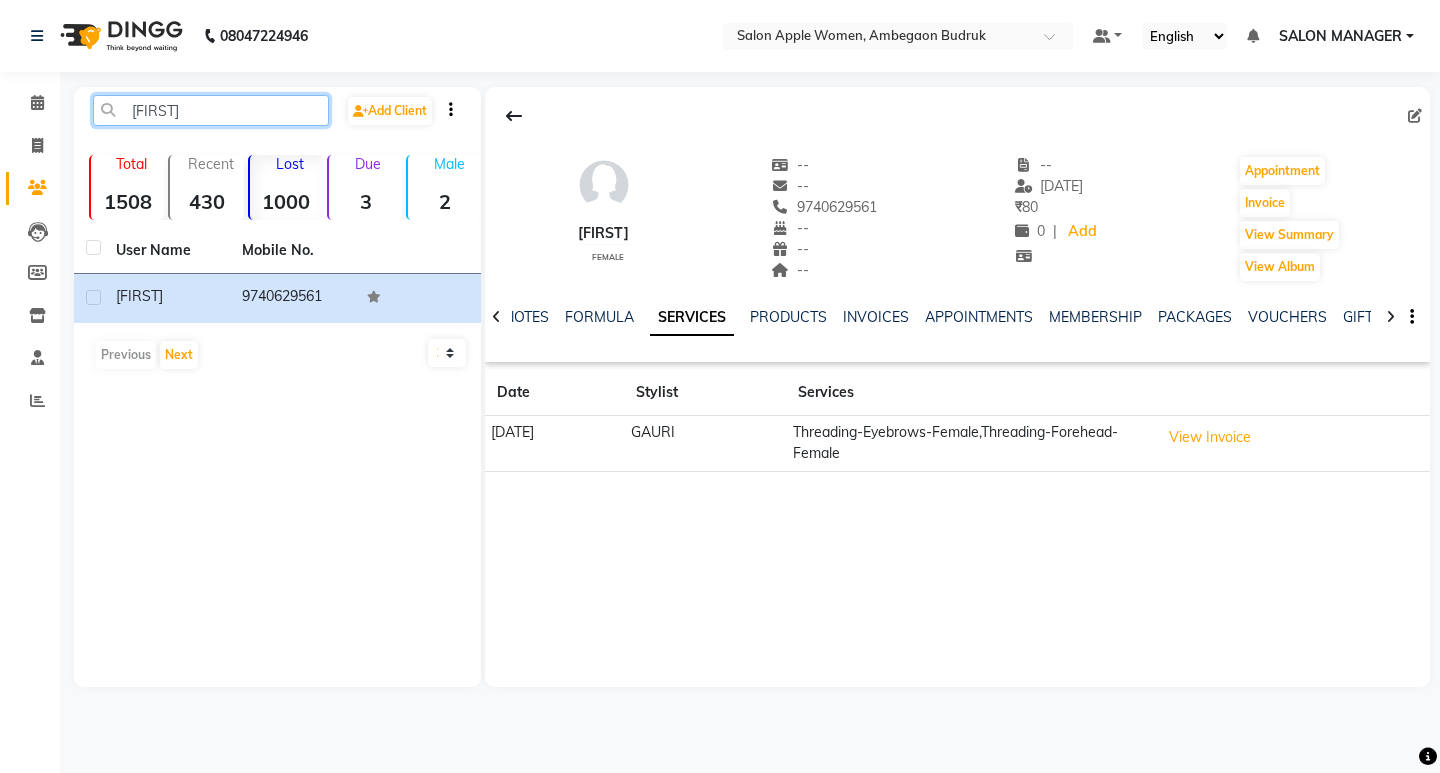click on "[FIRST]" 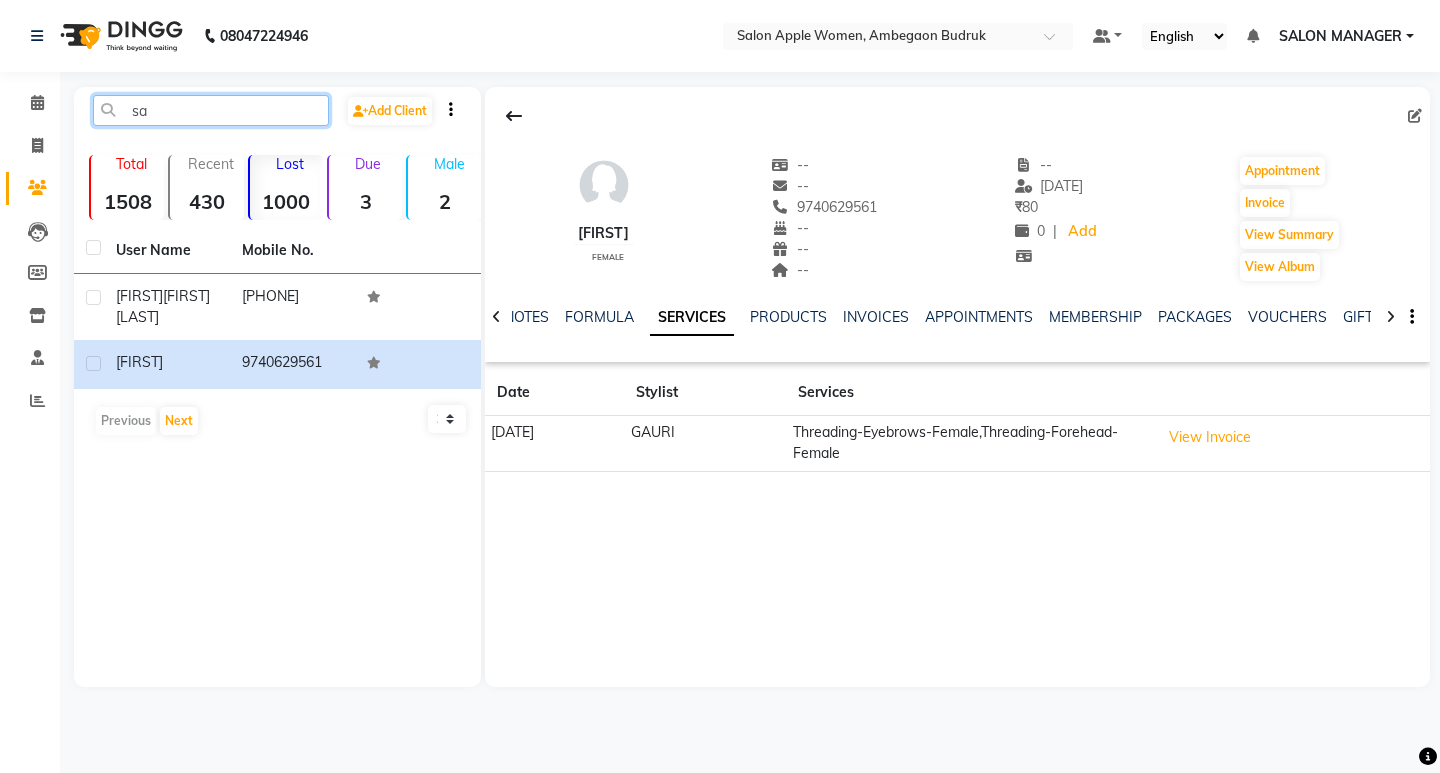 type on "s" 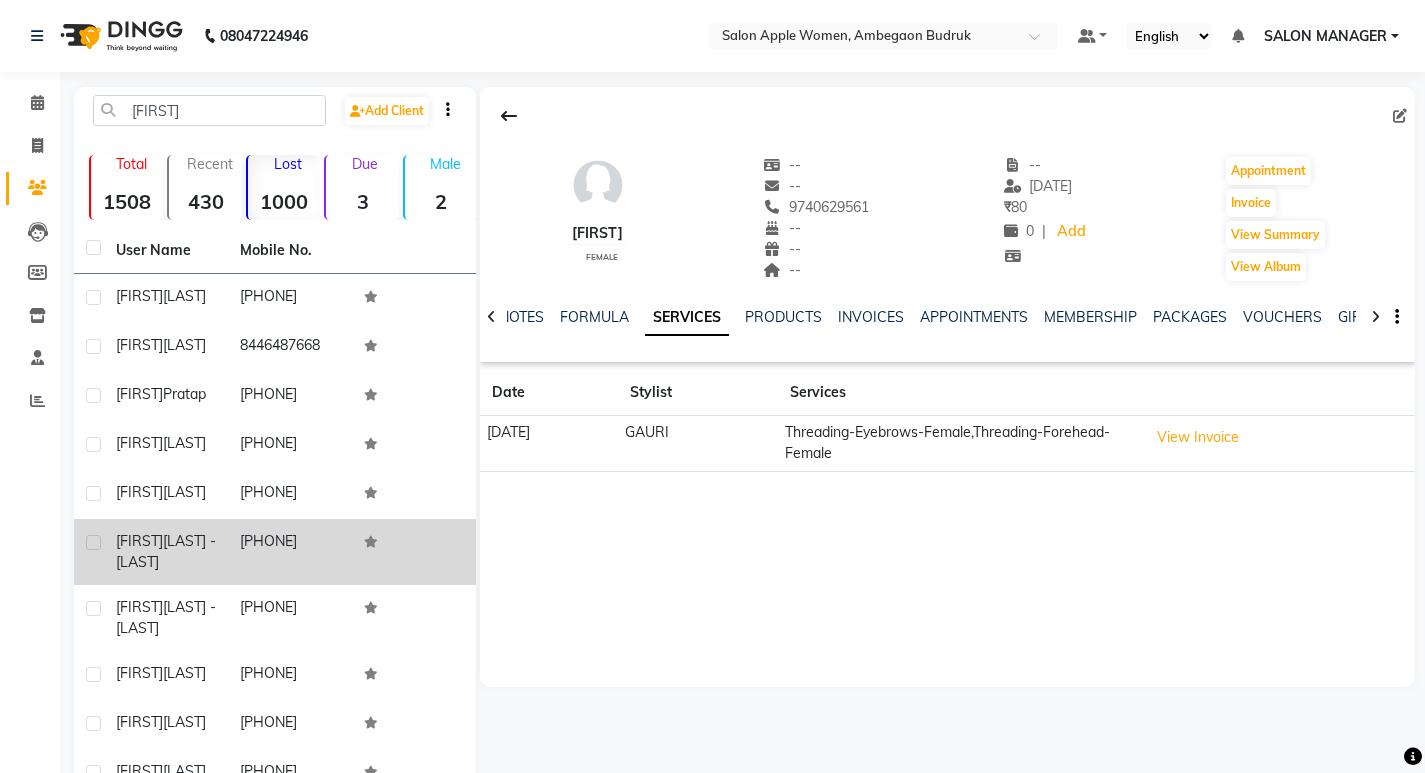 drag, startPoint x: 296, startPoint y: 648, endPoint x: 301, endPoint y: 609, distance: 39.319206 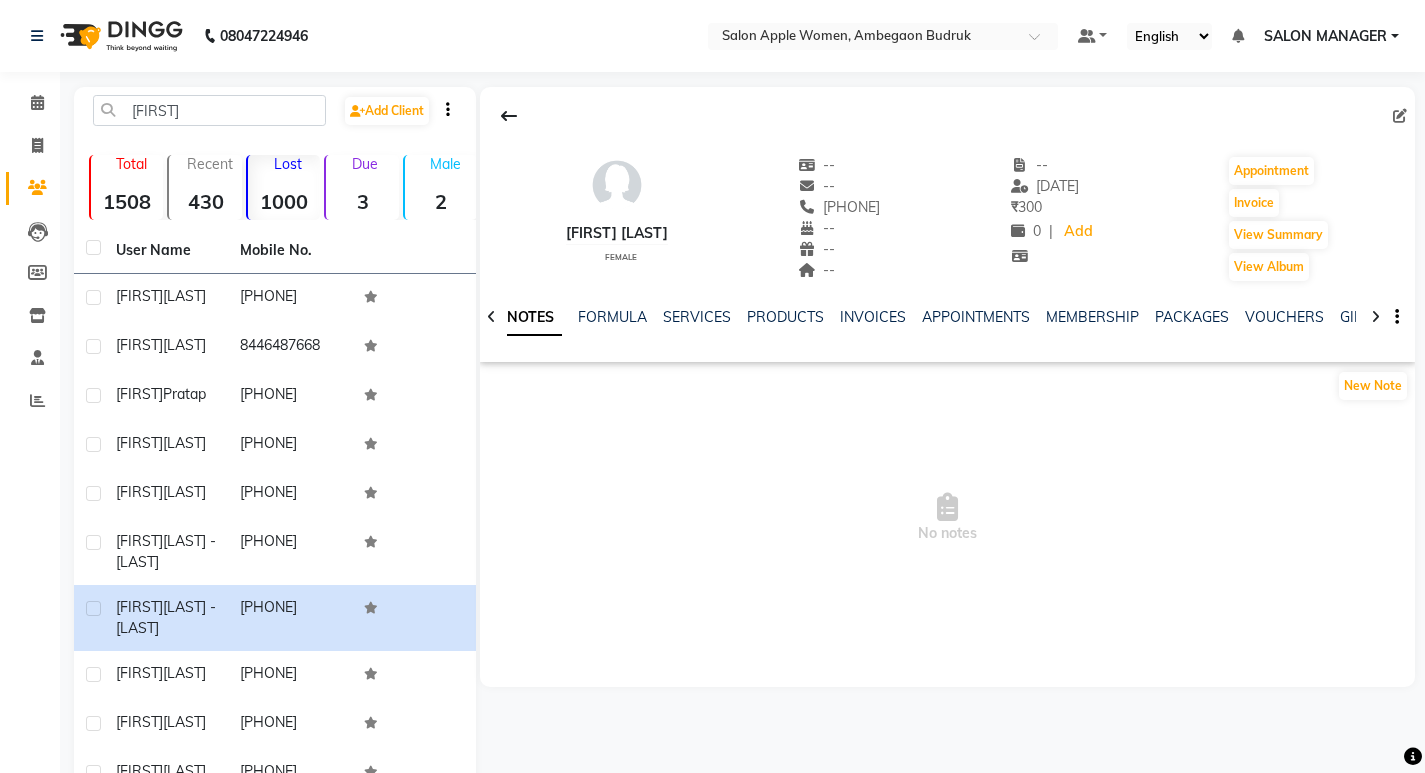 click on "NOTES FORMULA SERVICES PRODUCTS INVOICES APPOINTMENTS MEMBERSHIP PACKAGES VOUCHERS GIFTCARDS POINTS FORMS FAMILY CARDS WALLET" 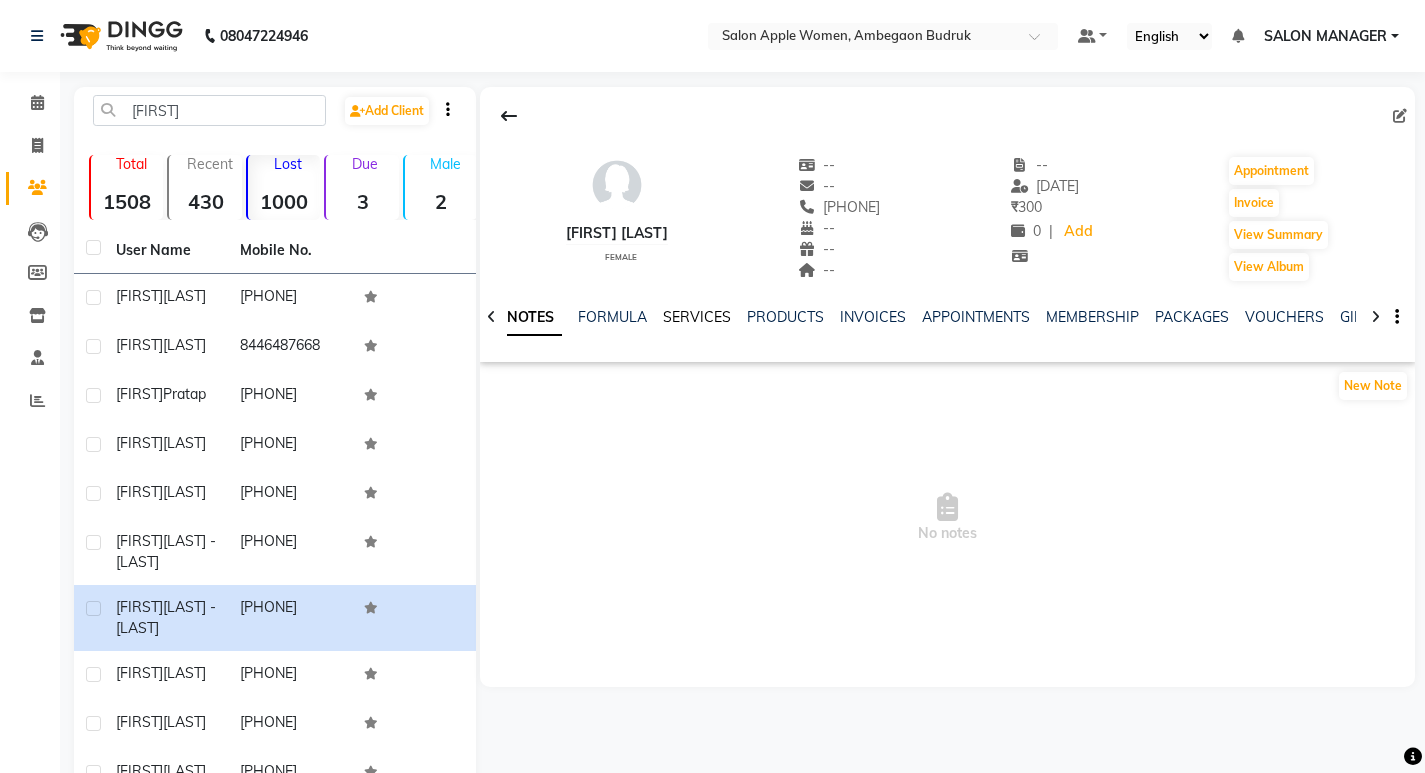 click on "SERVICES" 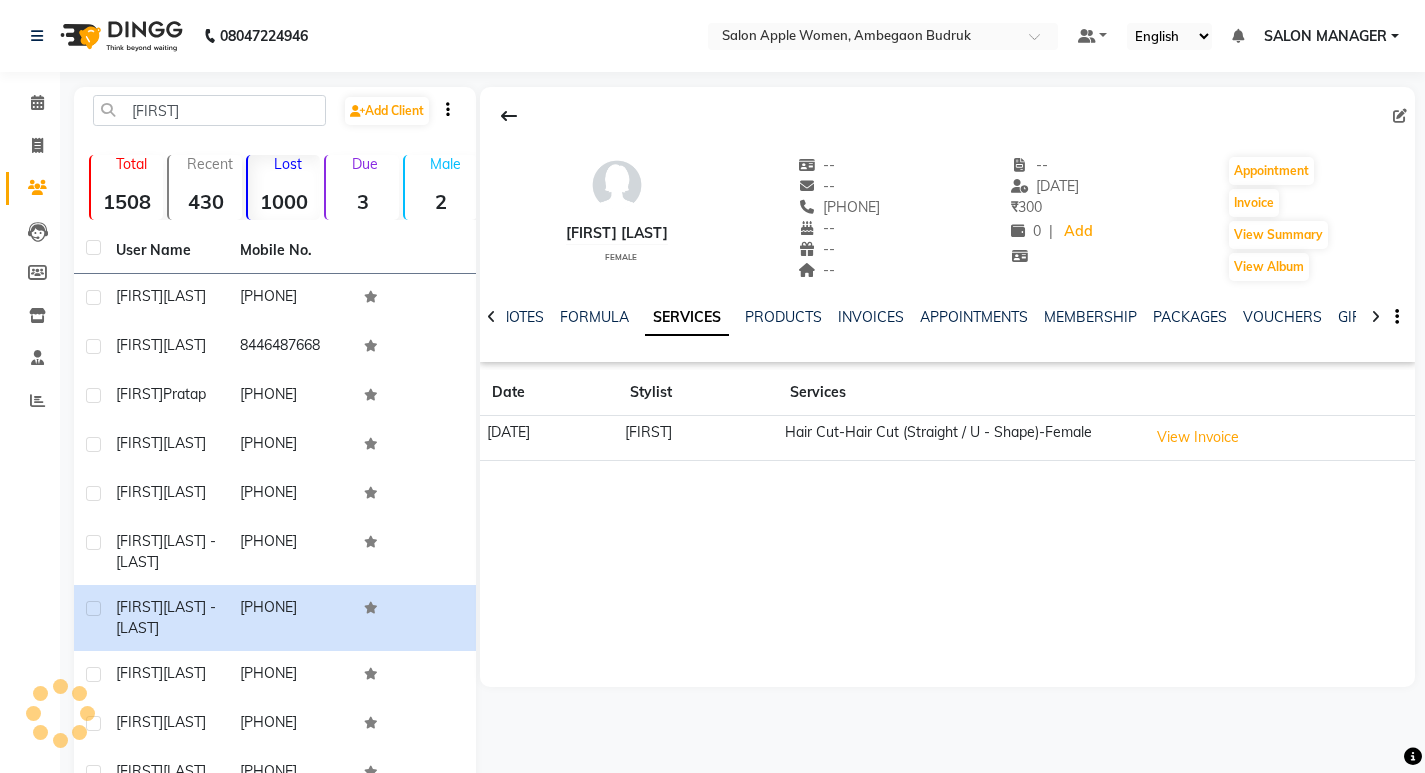 click on "SERVICES" 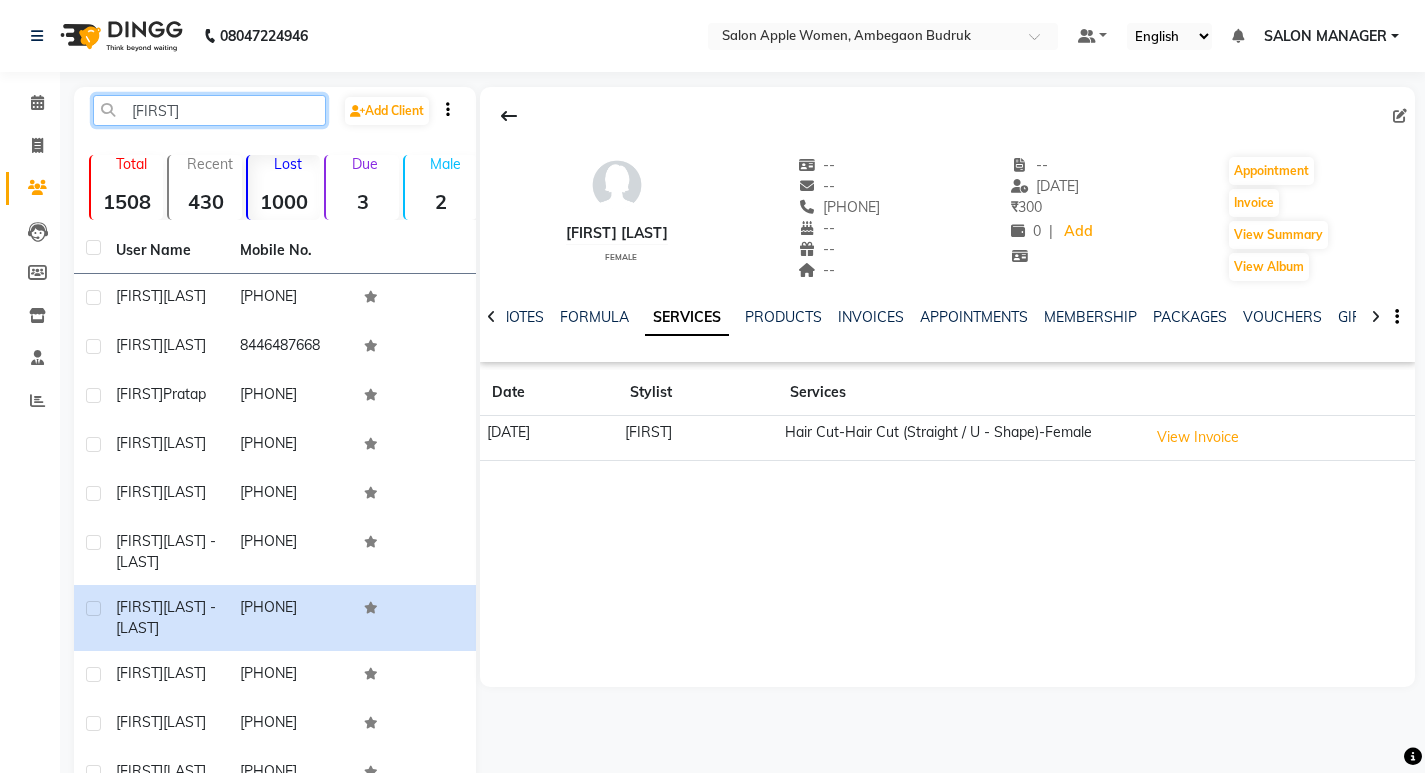 click on "[FIRST]" 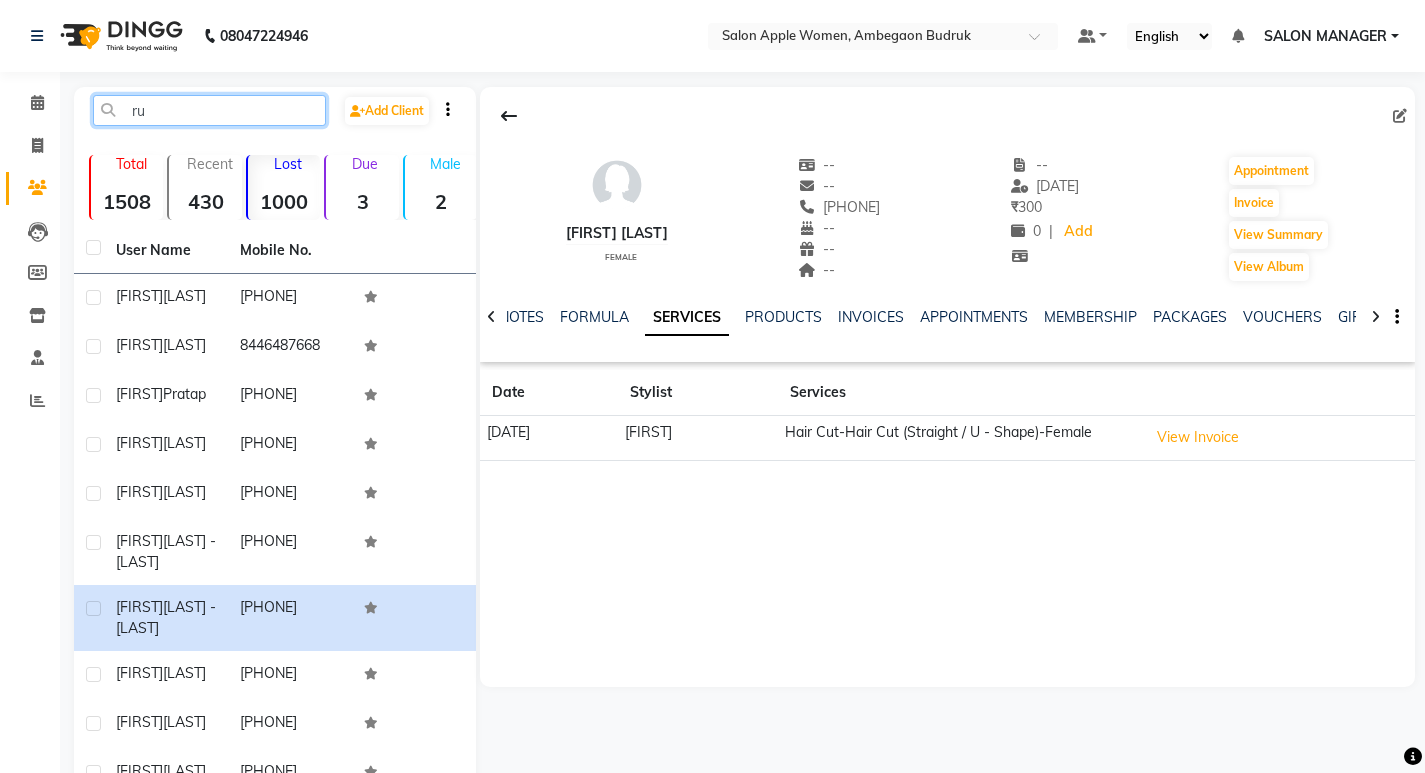 type on "r" 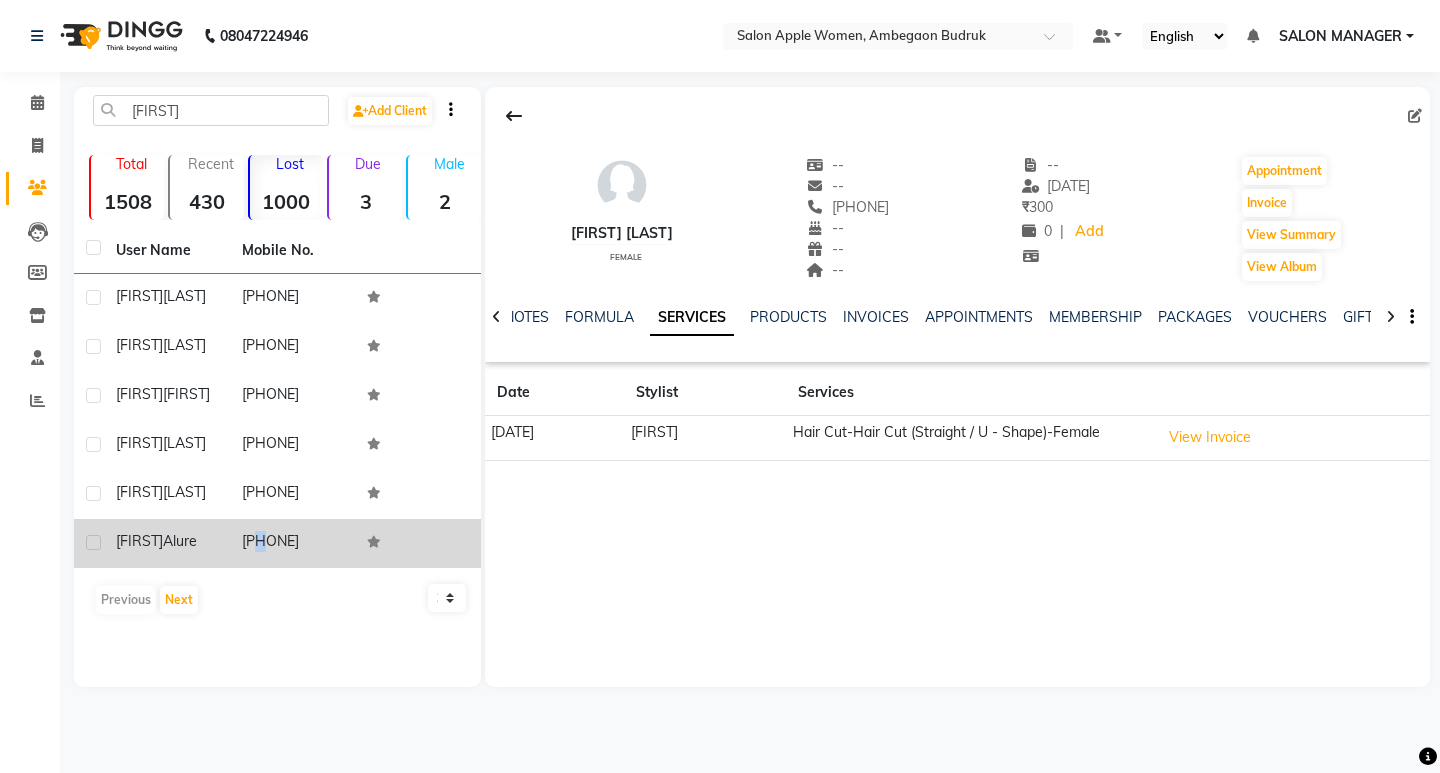 click on "[PHONE]" 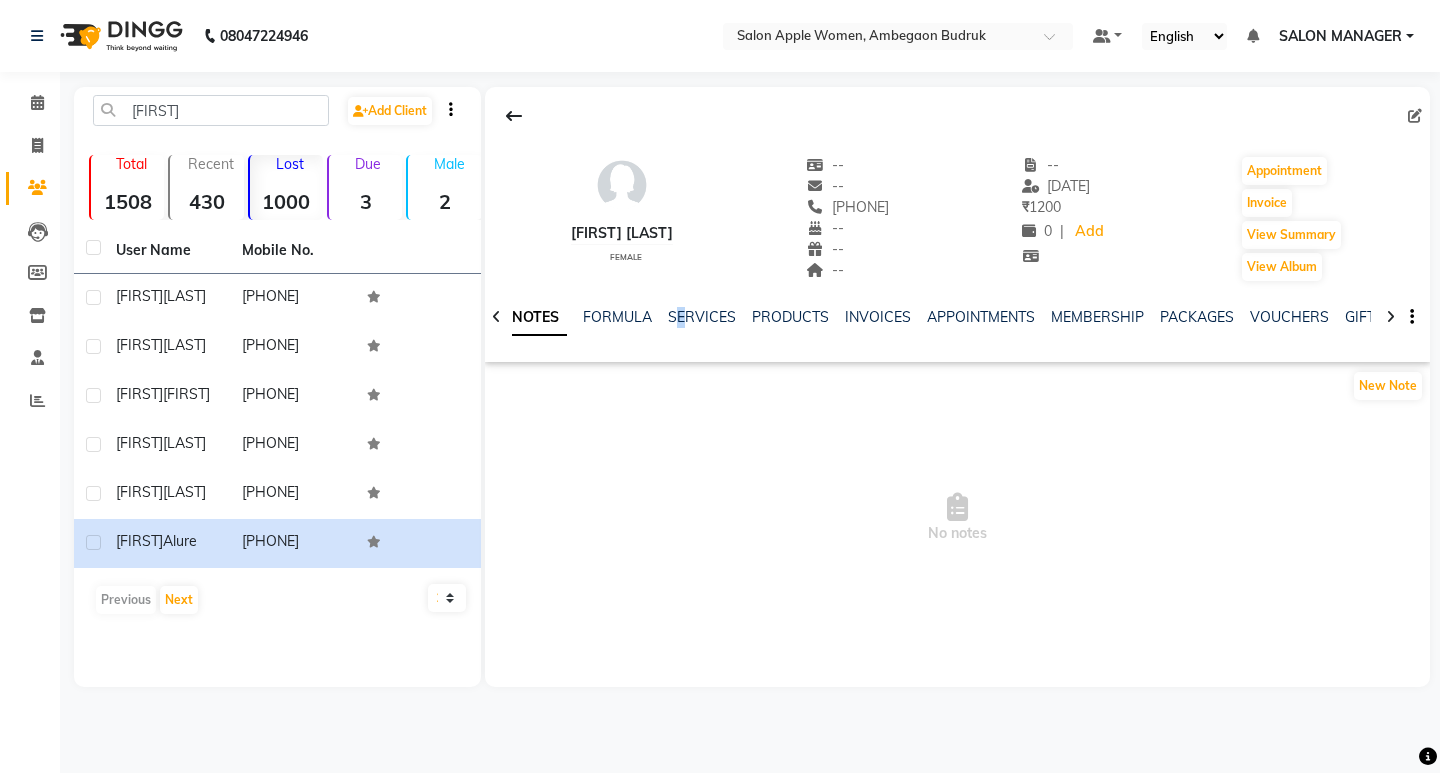 drag, startPoint x: 692, startPoint y: 313, endPoint x: 700, endPoint y: 334, distance: 22.472204 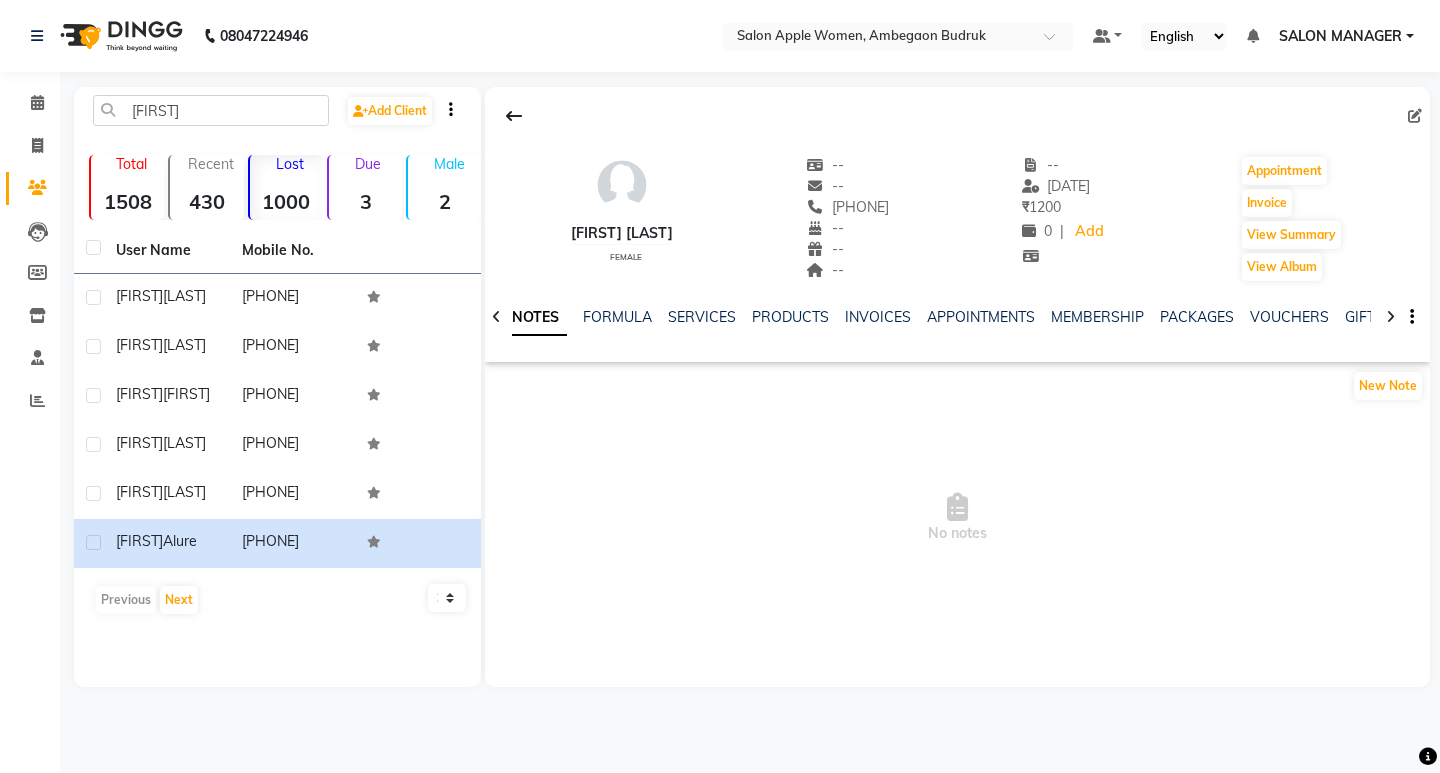 click on "SERVICES" 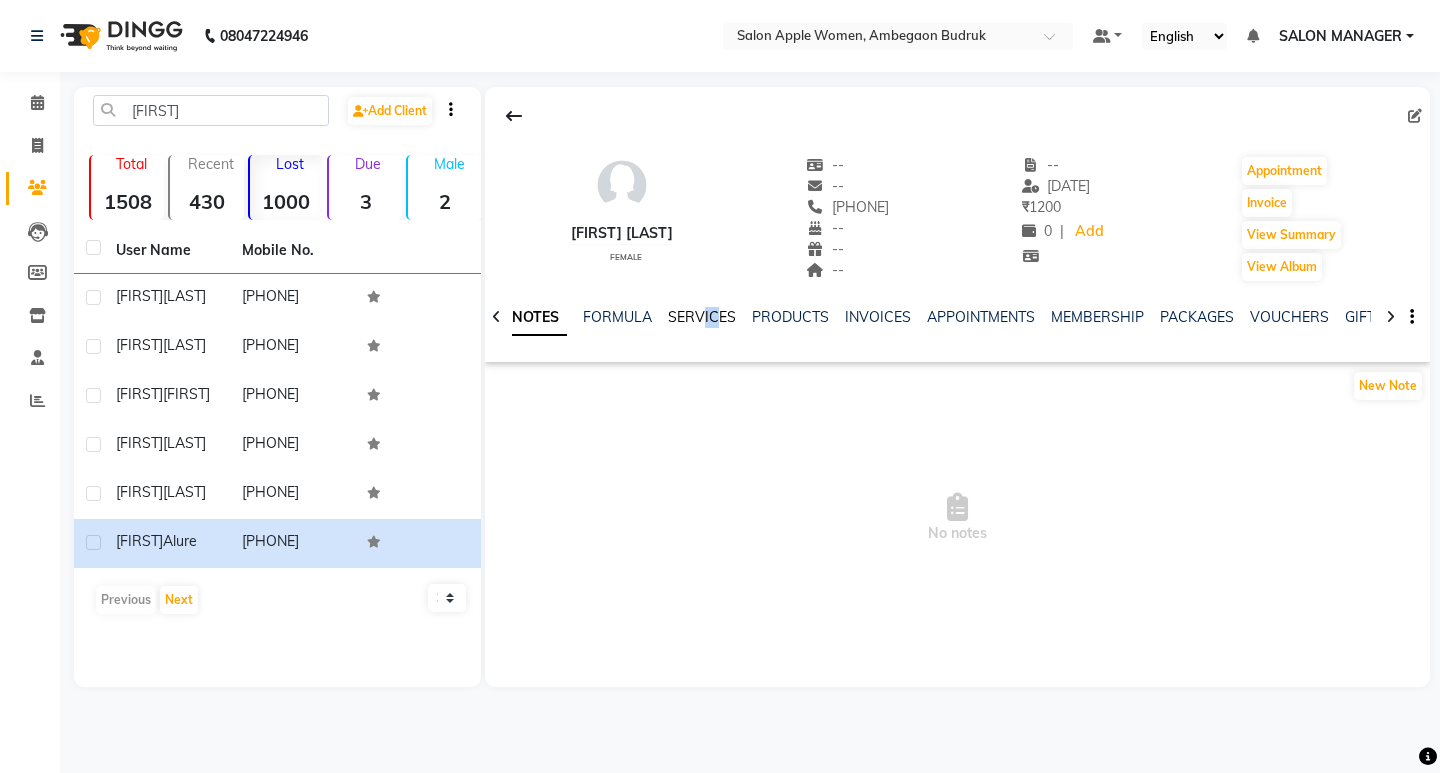 click on "NOTES FORMULA SERVICES PRODUCTS INVOICES APPOINTMENTS MEMBERSHIP PACKAGES VOUCHERS GIFTCARDS POINTS FORMS FAMILY CARDS WALLET" 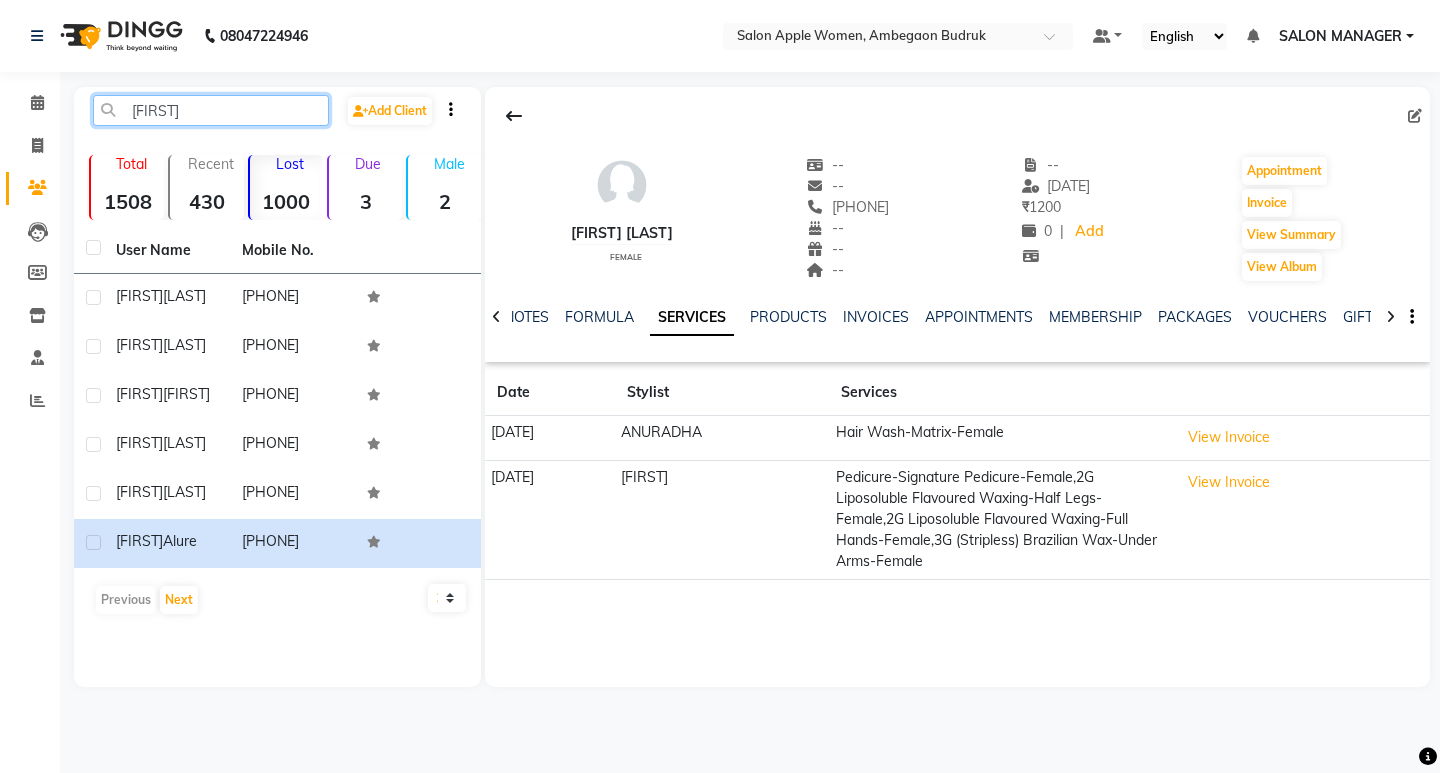 click on "[FIRST]" 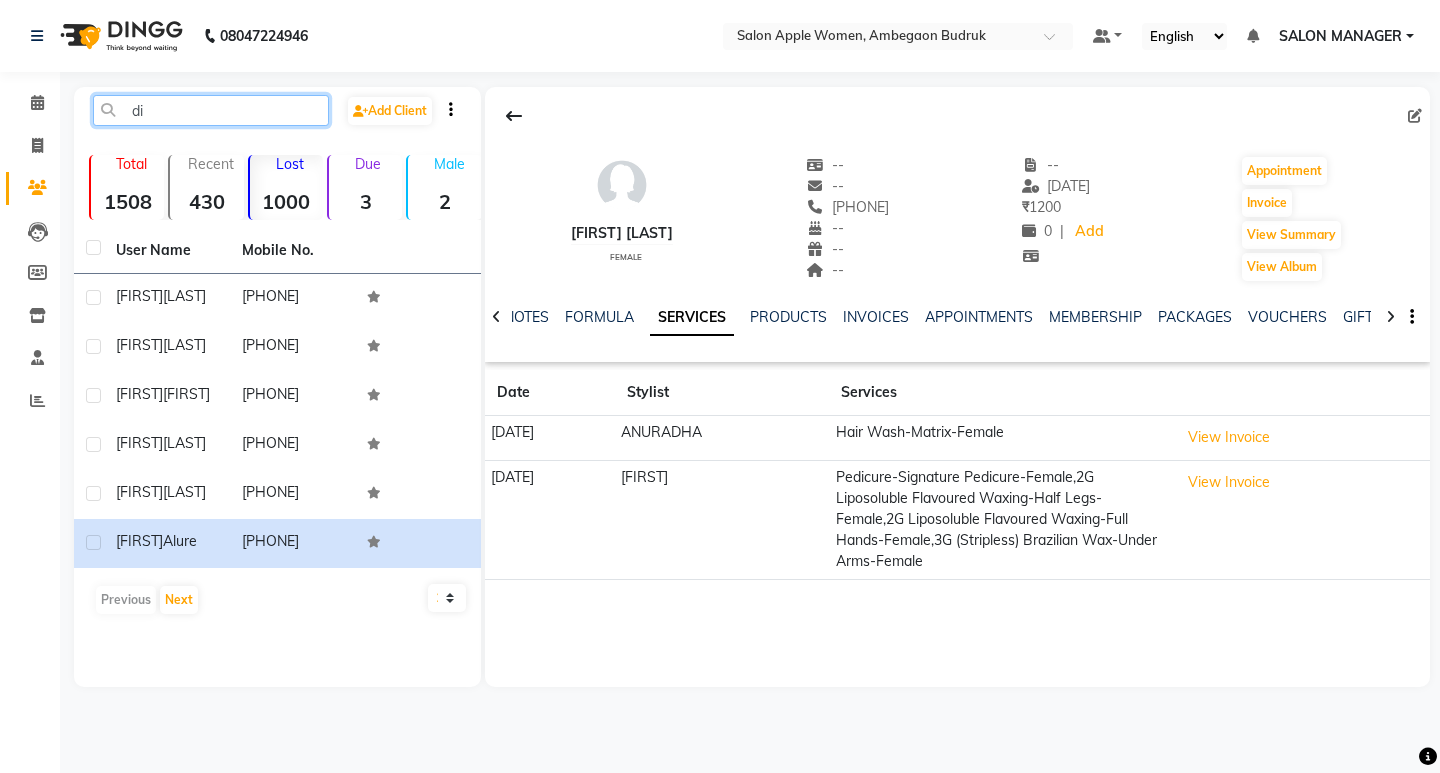type on "d" 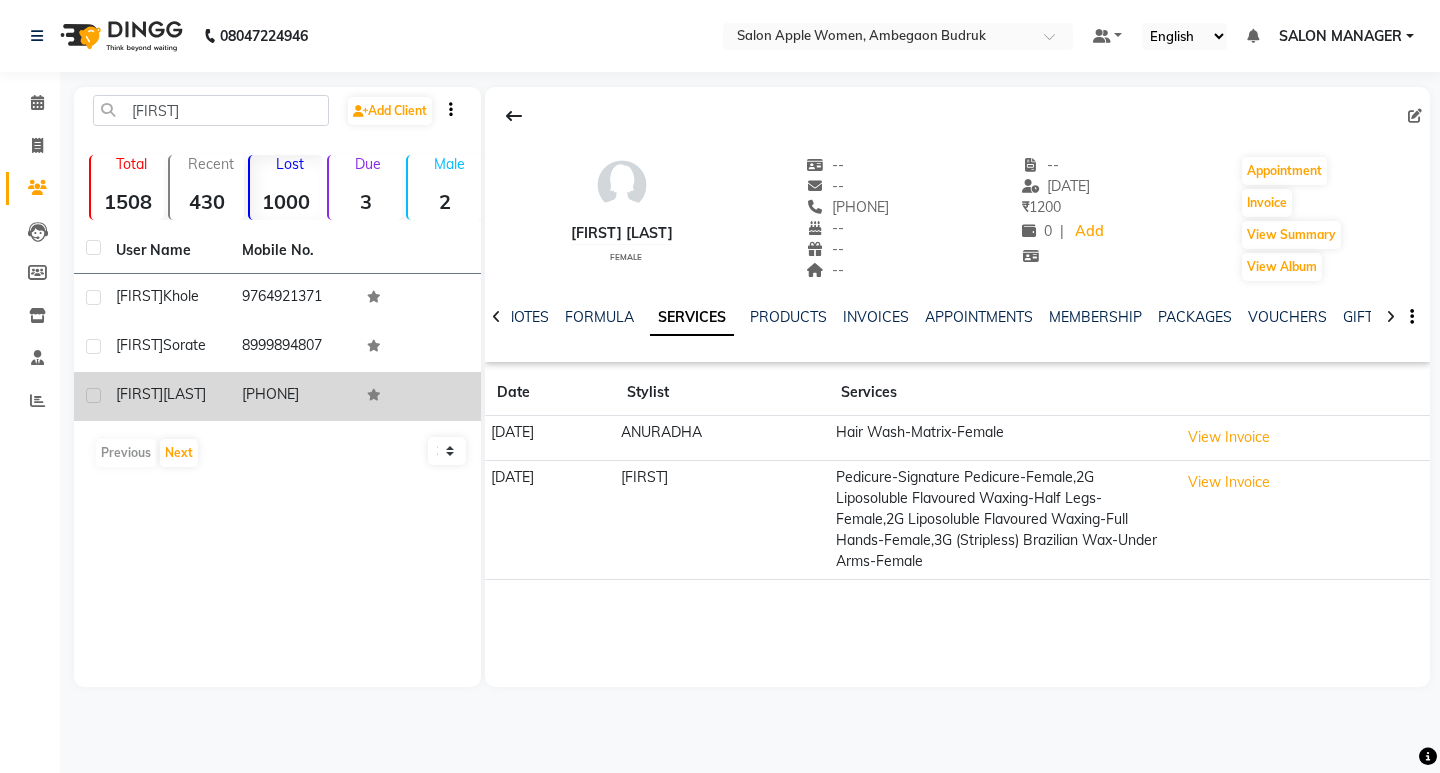 click on "[PHONE]" 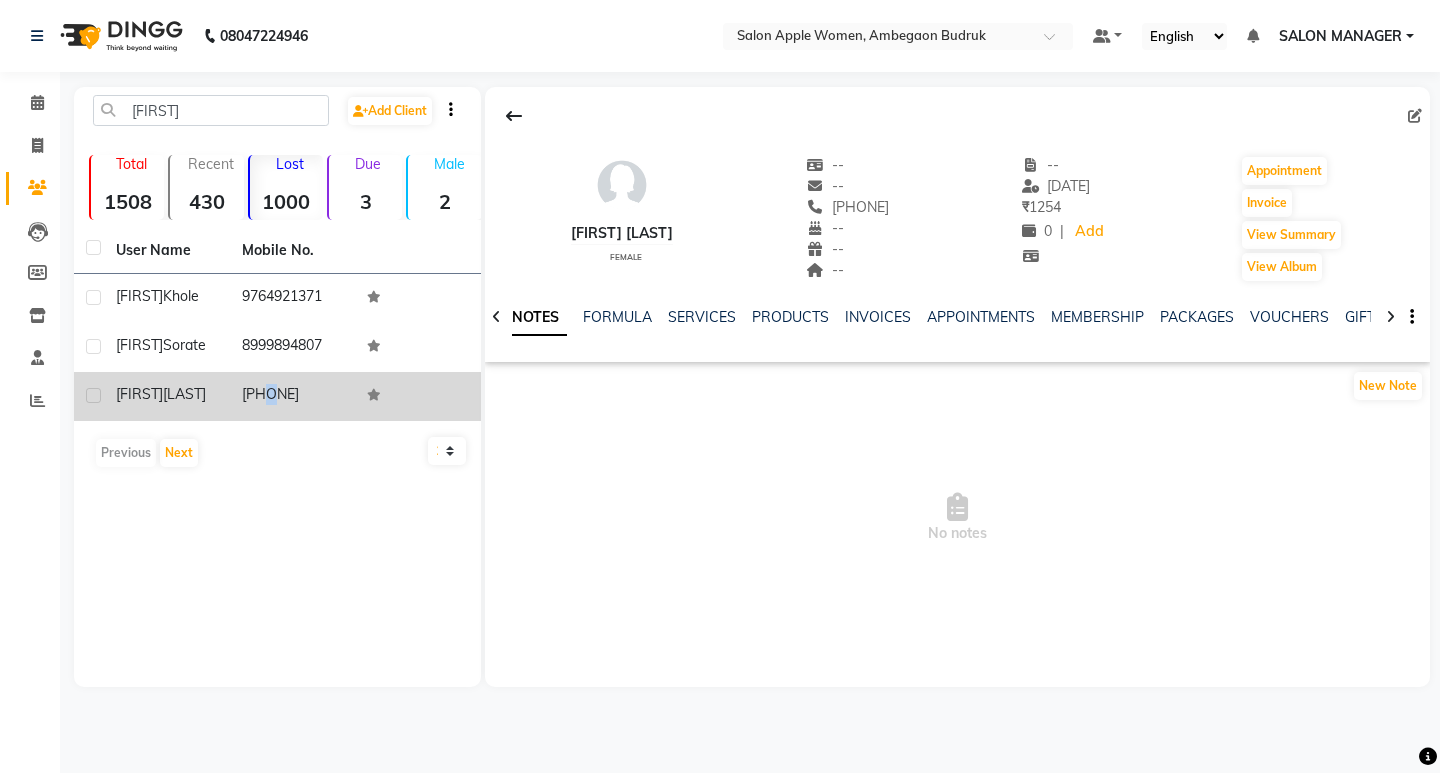 click on "[PHONE]" 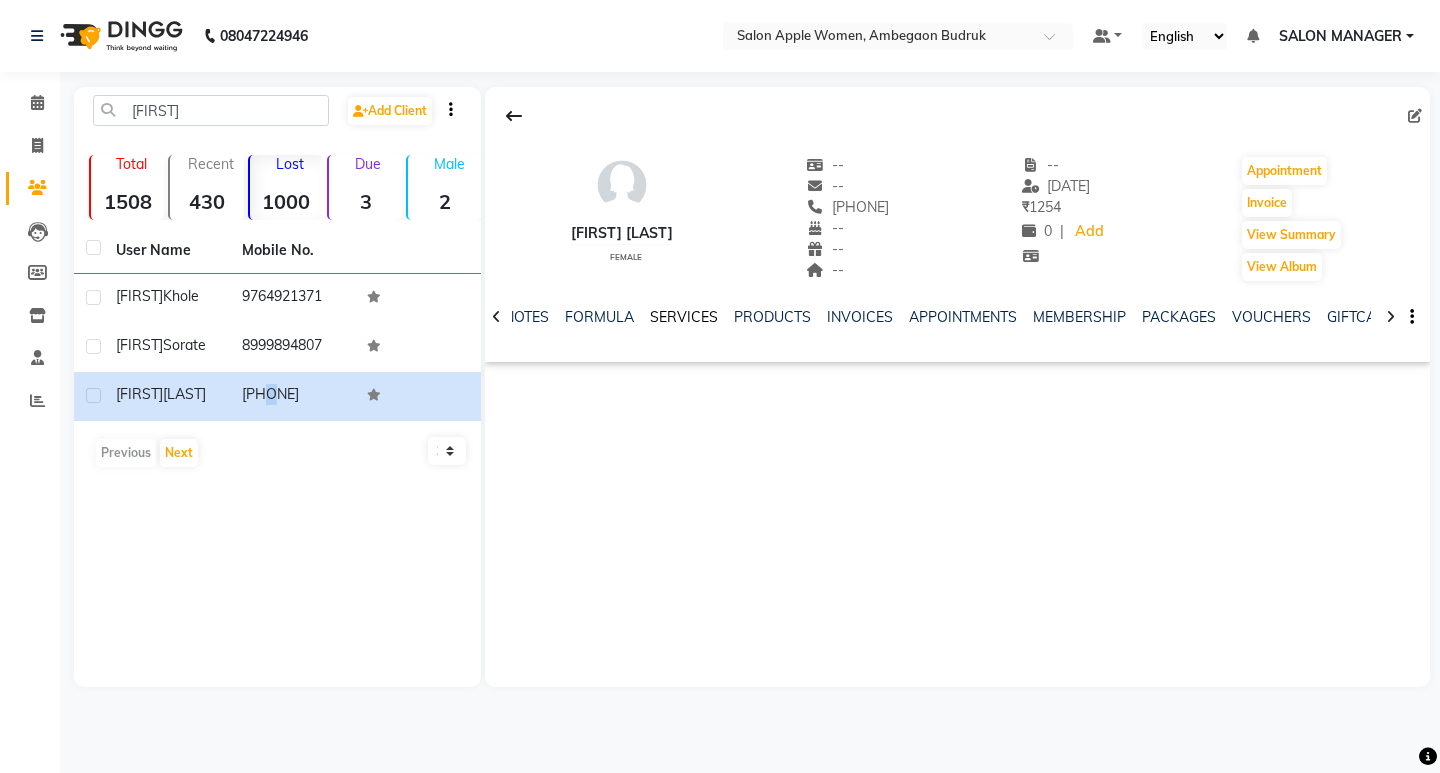 click on "SERVICES" 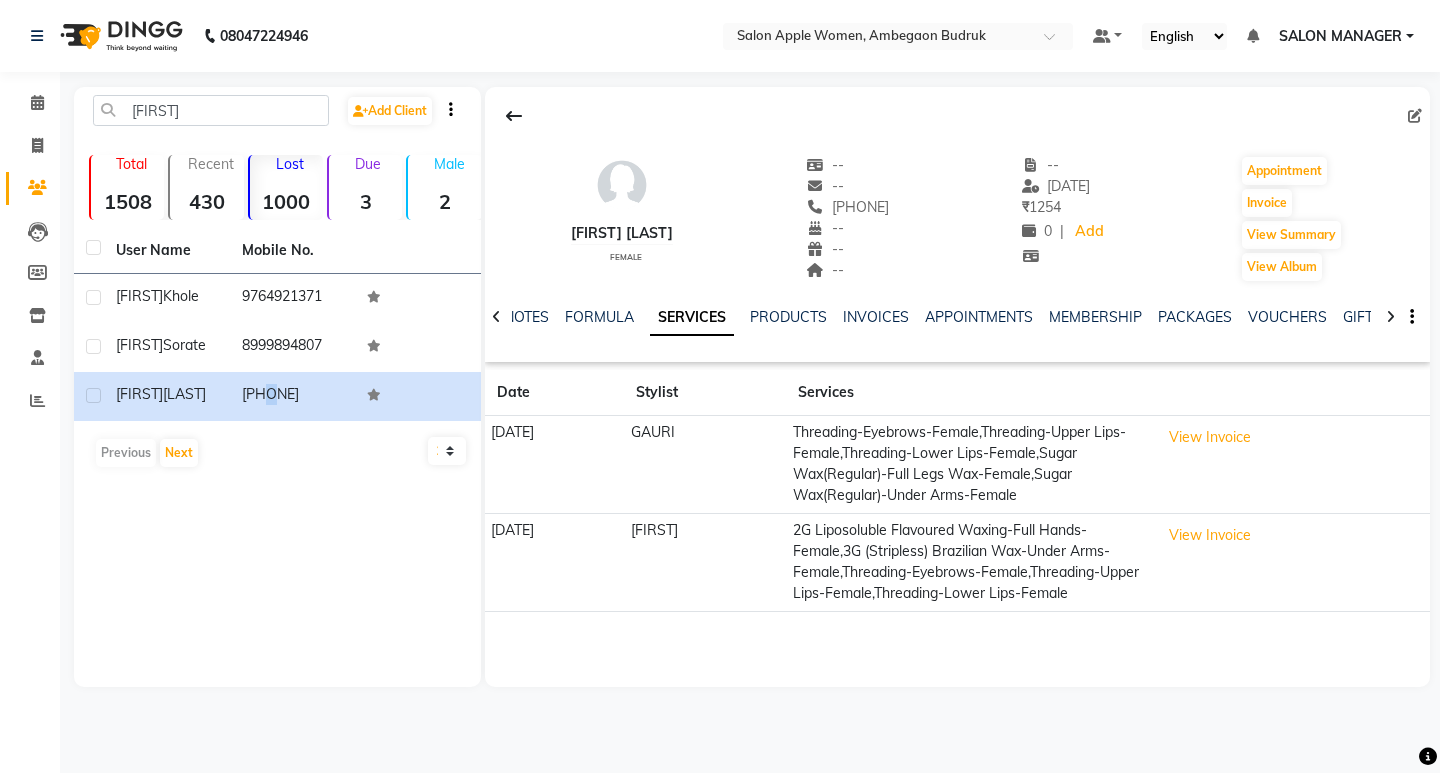 drag, startPoint x: 826, startPoint y: 441, endPoint x: 780, endPoint y: 658, distance: 221.822 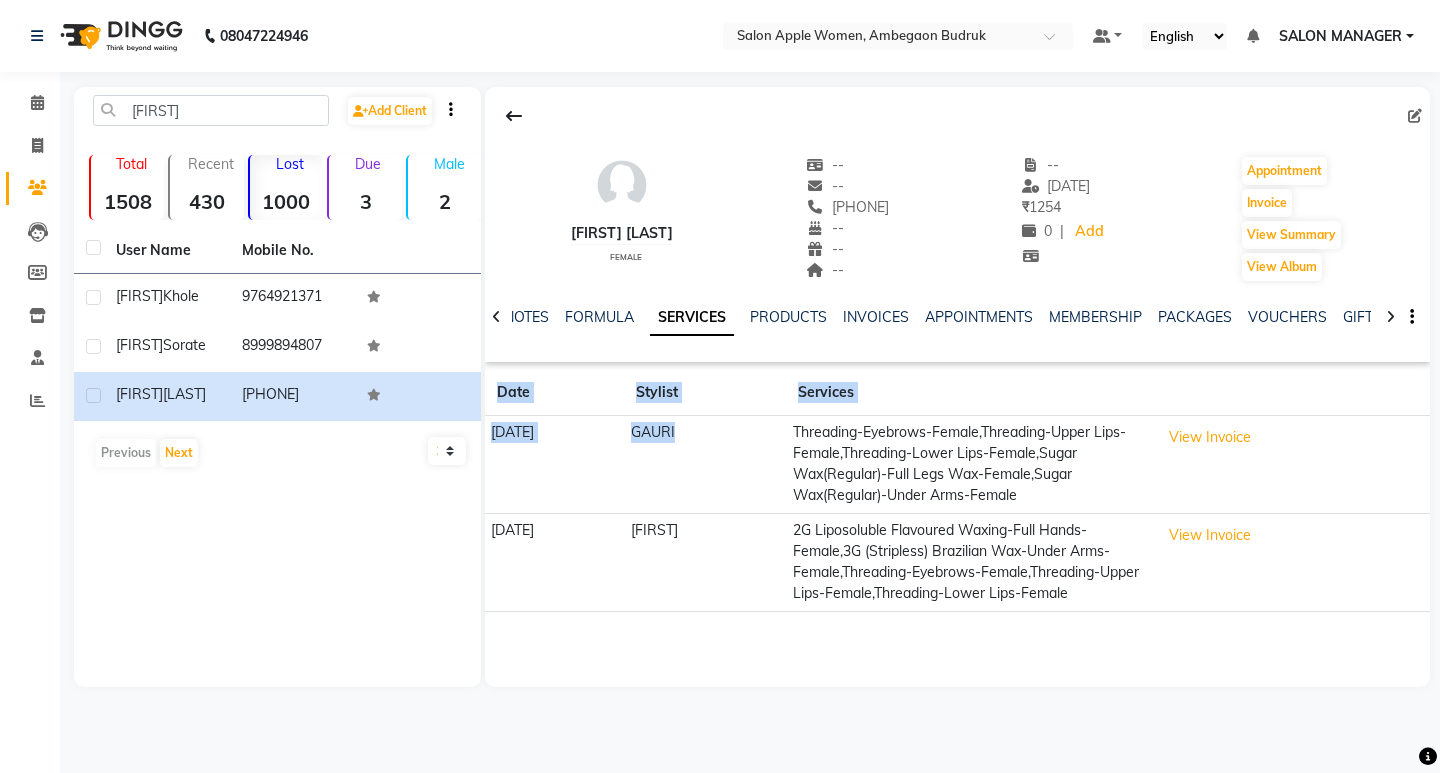 drag, startPoint x: 792, startPoint y: 669, endPoint x: 797, endPoint y: 684, distance: 15.811388 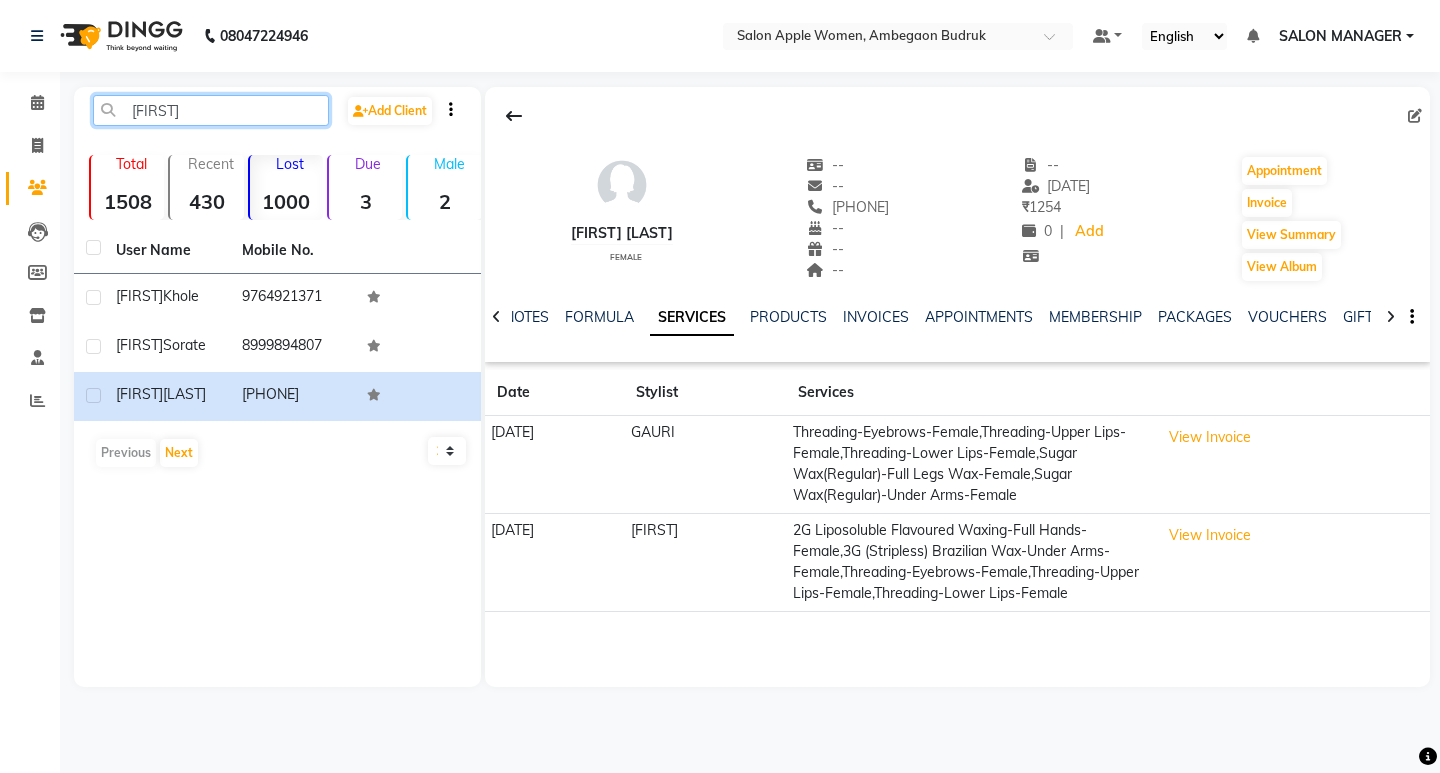drag, startPoint x: 199, startPoint y: 100, endPoint x: 197, endPoint y: 120, distance: 20.09975 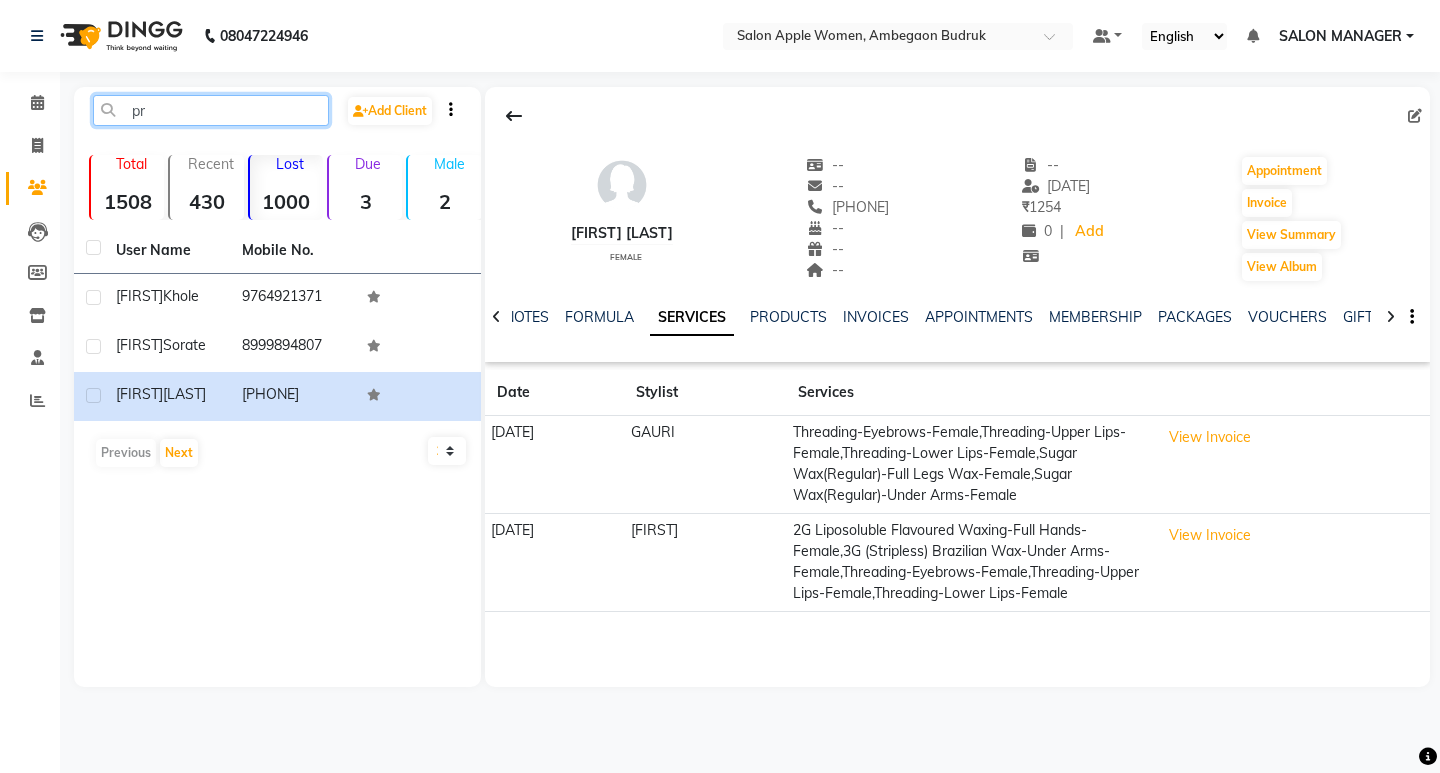 type on "p" 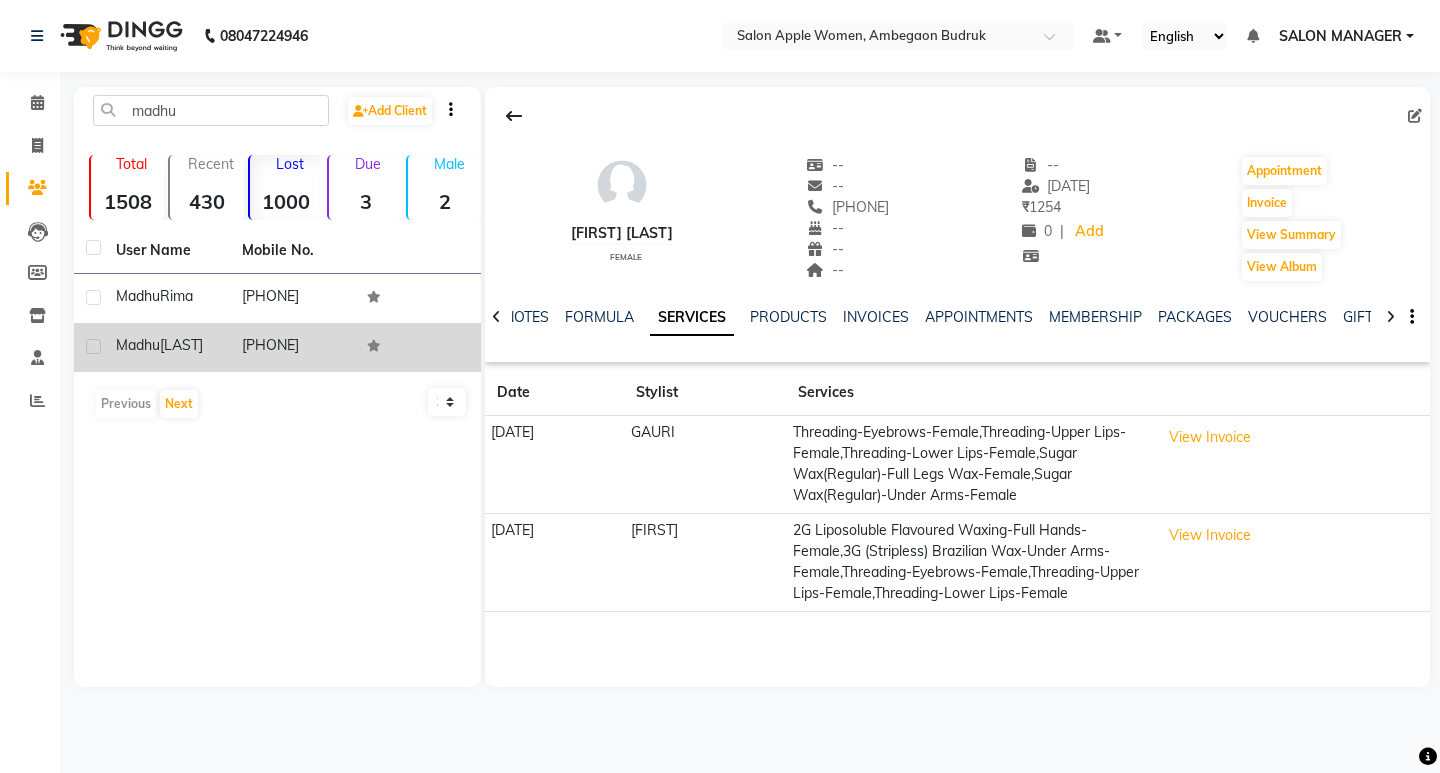 click 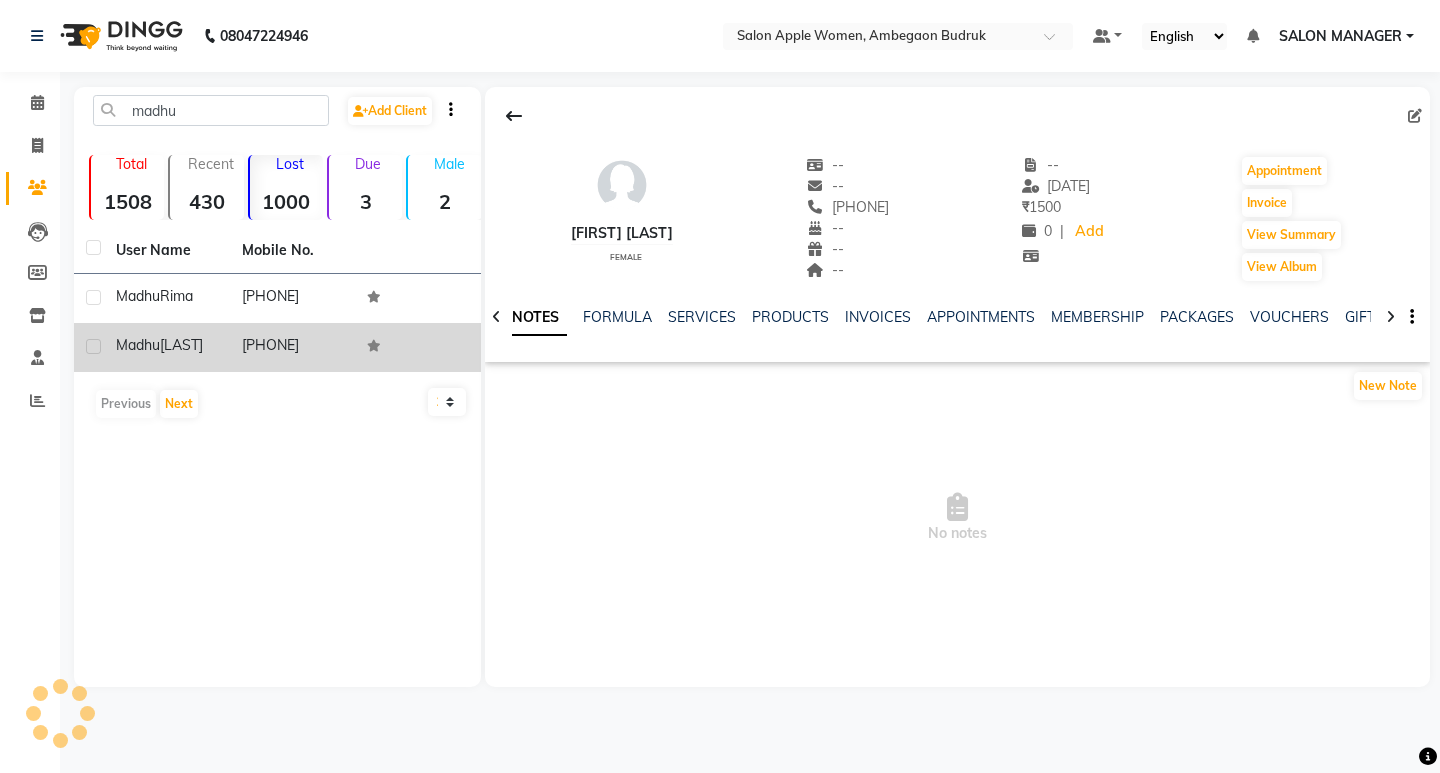 drag, startPoint x: 370, startPoint y: 351, endPoint x: 377, endPoint y: 341, distance: 12.206555 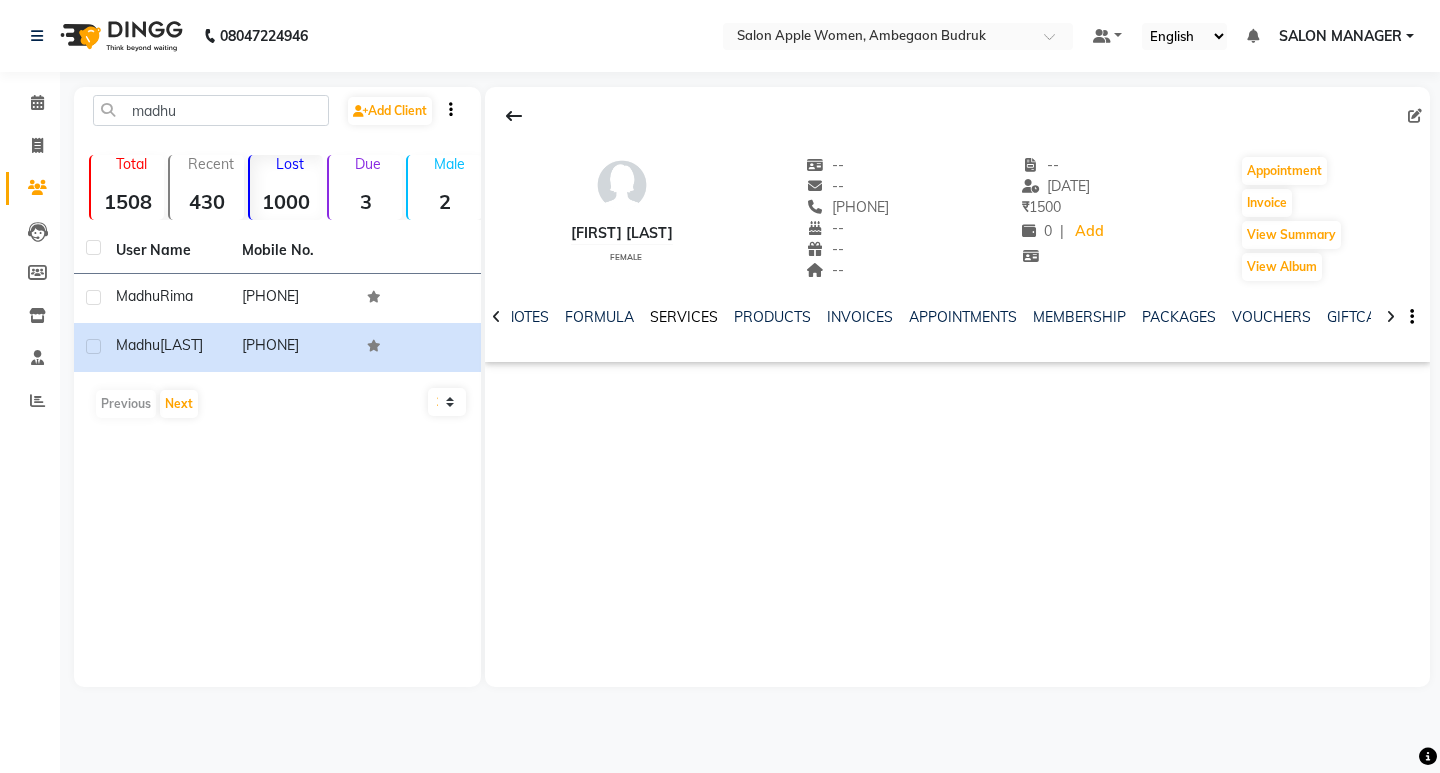 drag, startPoint x: 681, startPoint y: 326, endPoint x: 686, endPoint y: 308, distance: 18.681541 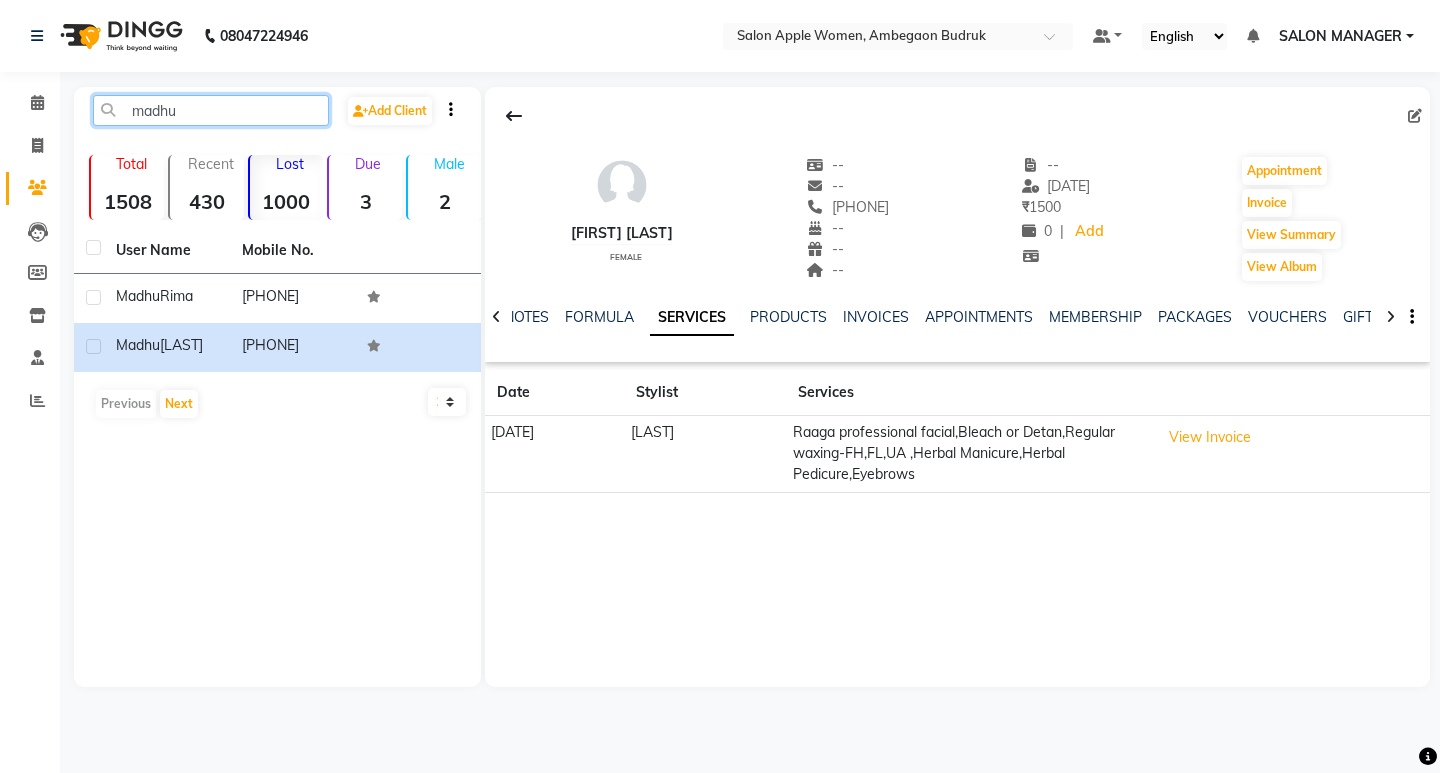 click on "madhu" 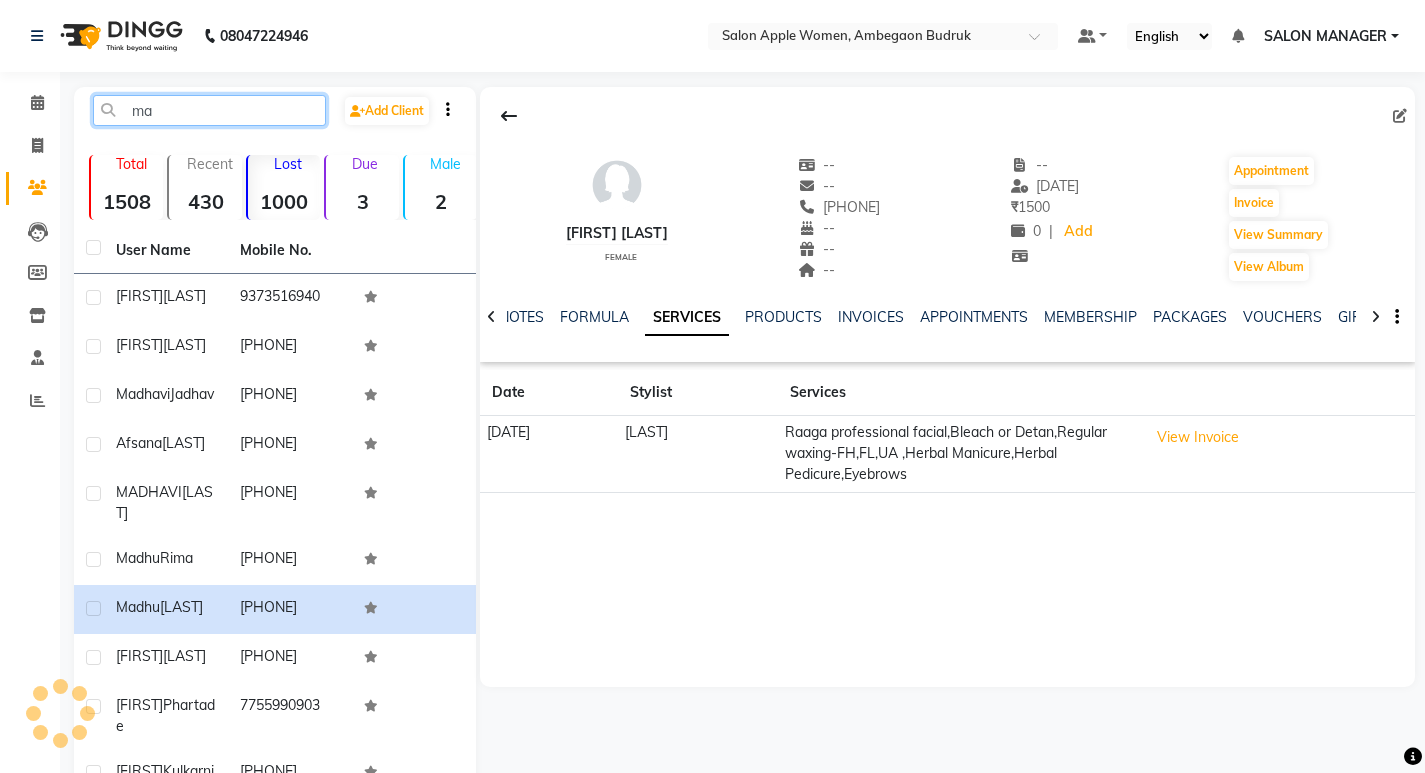 type on "m" 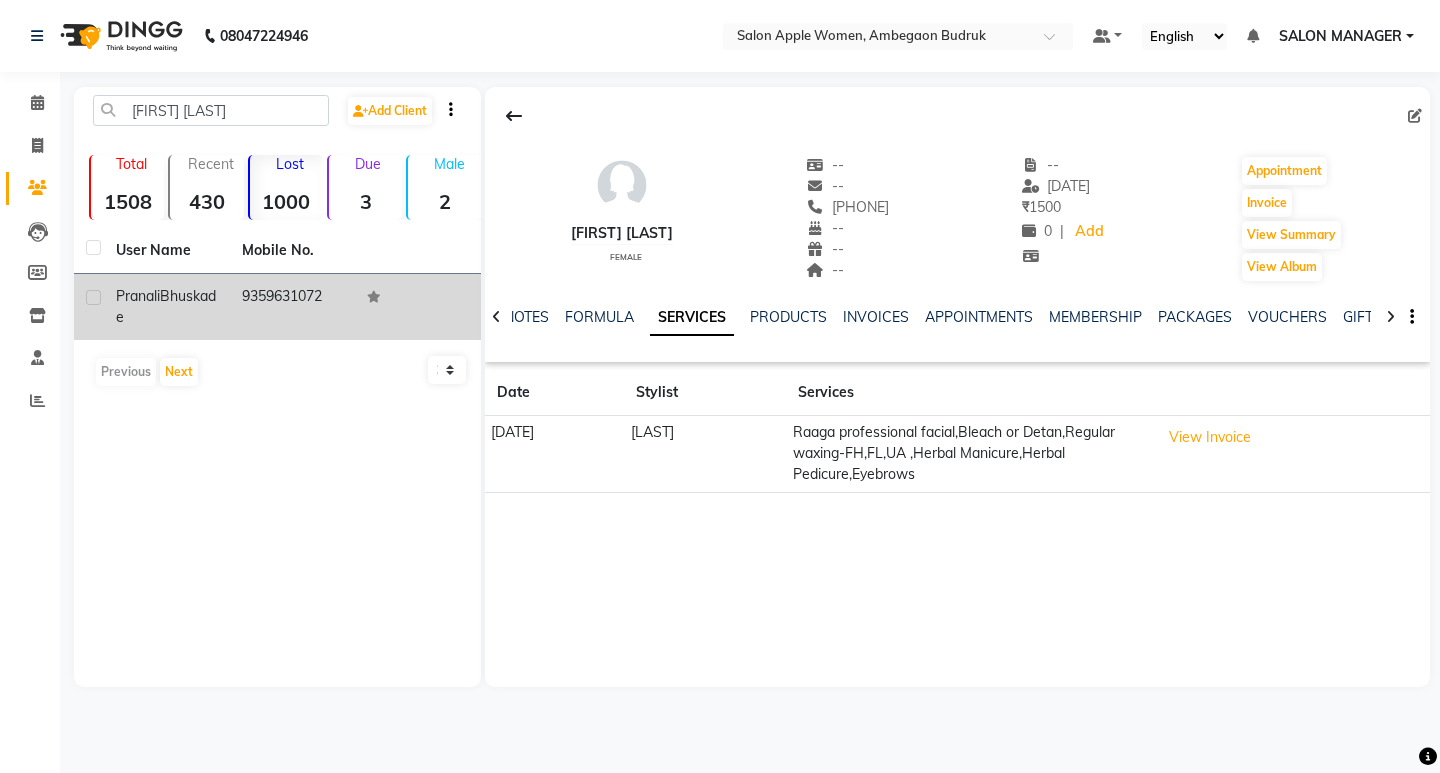 click on "[FIRST] [LAST]" 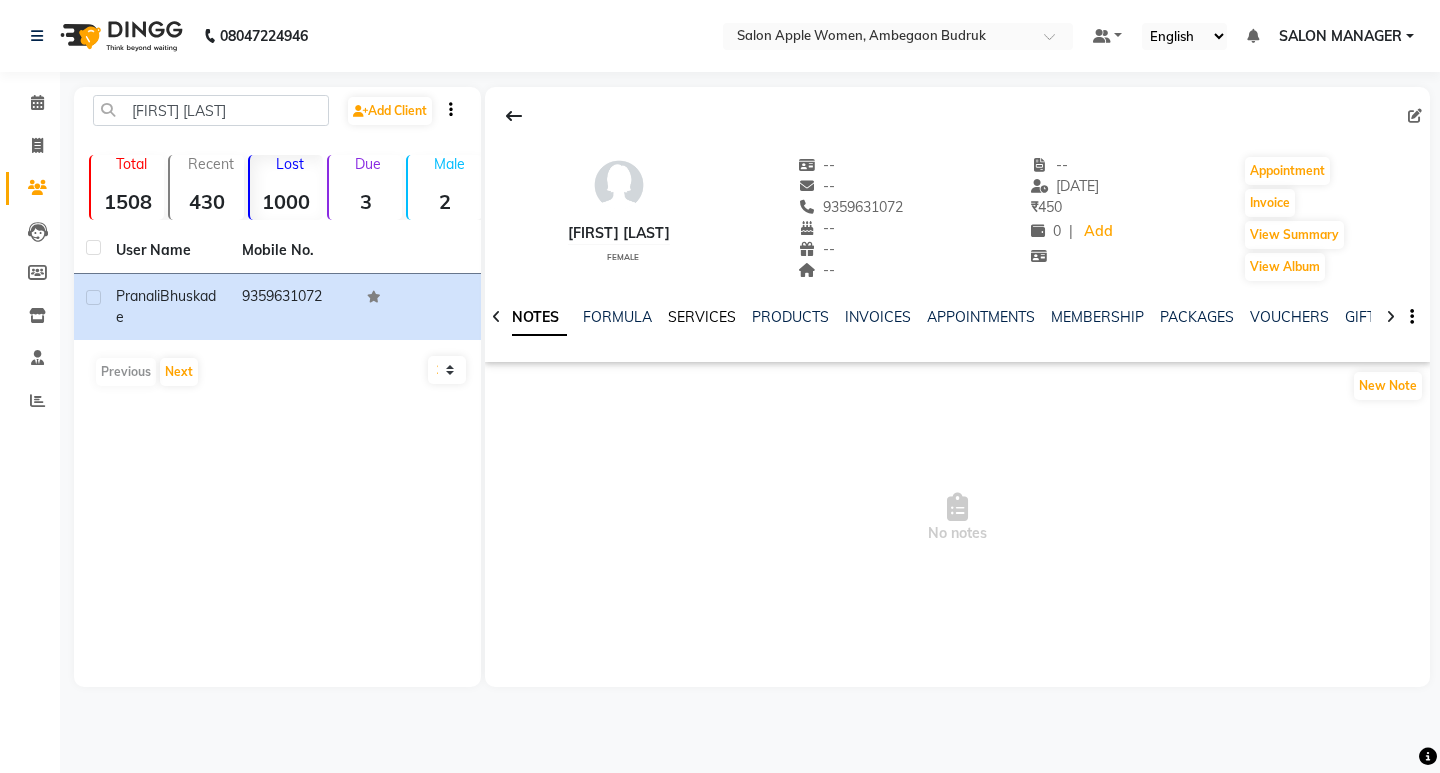 click on "SERVICES" 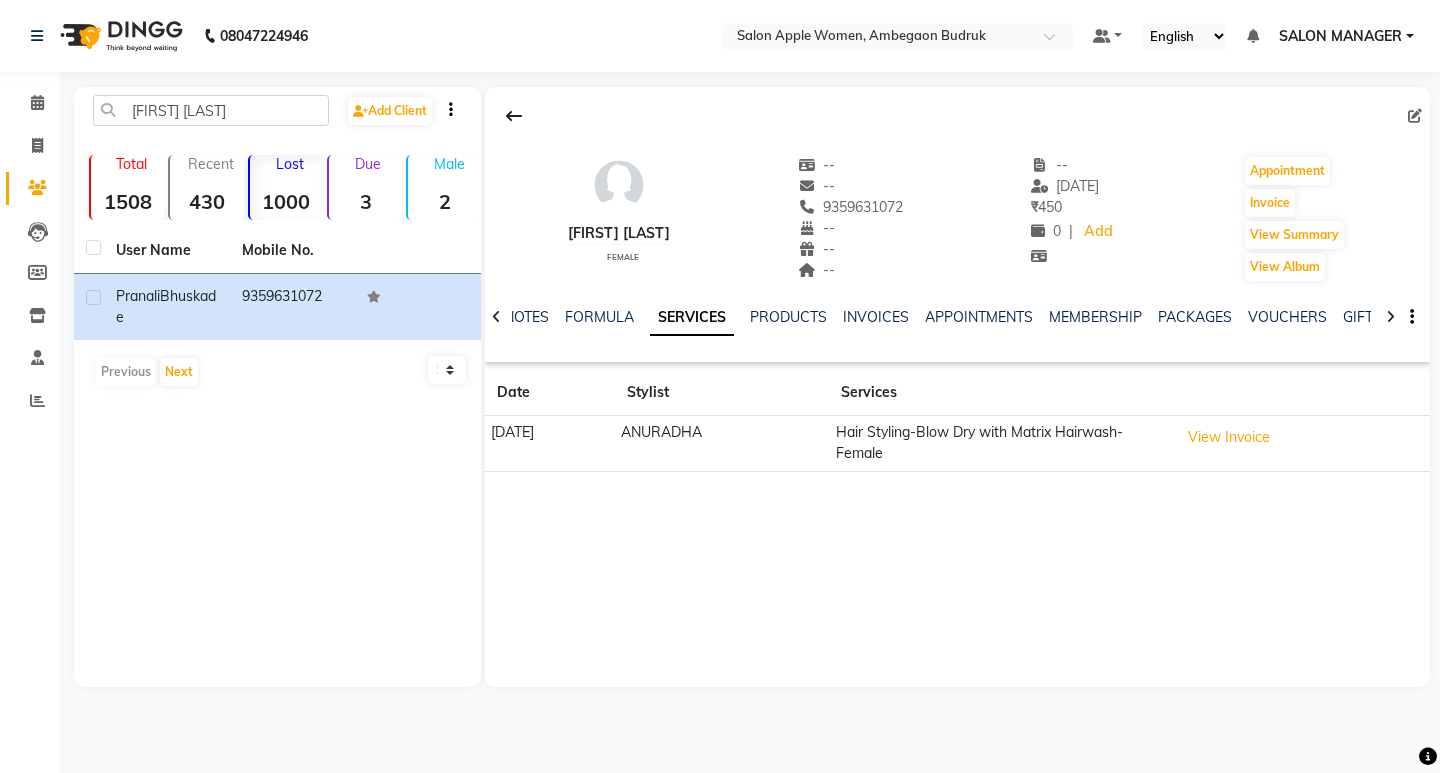 drag, startPoint x: 276, startPoint y: 134, endPoint x: 284, endPoint y: 113, distance: 22.472204 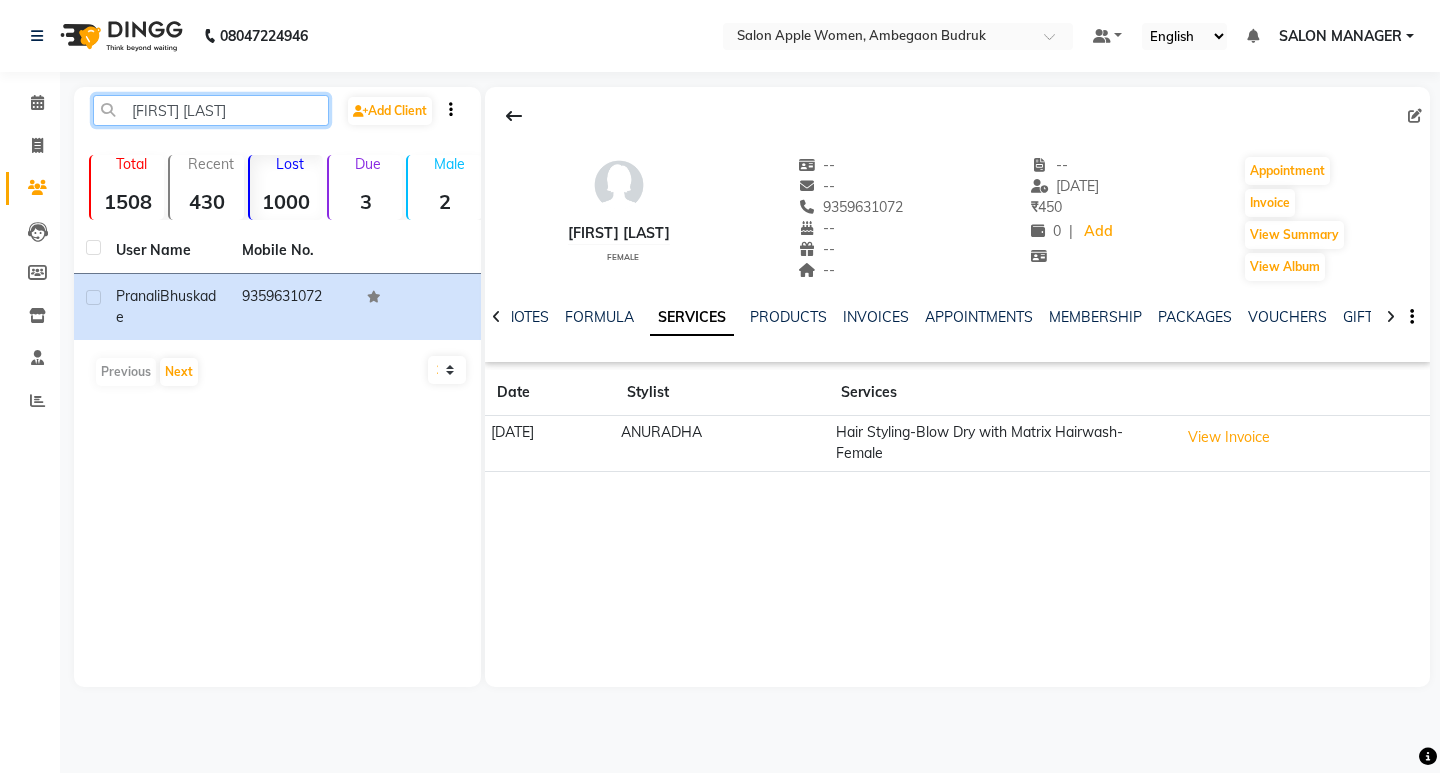 click on "[FIRST] [LAST]" 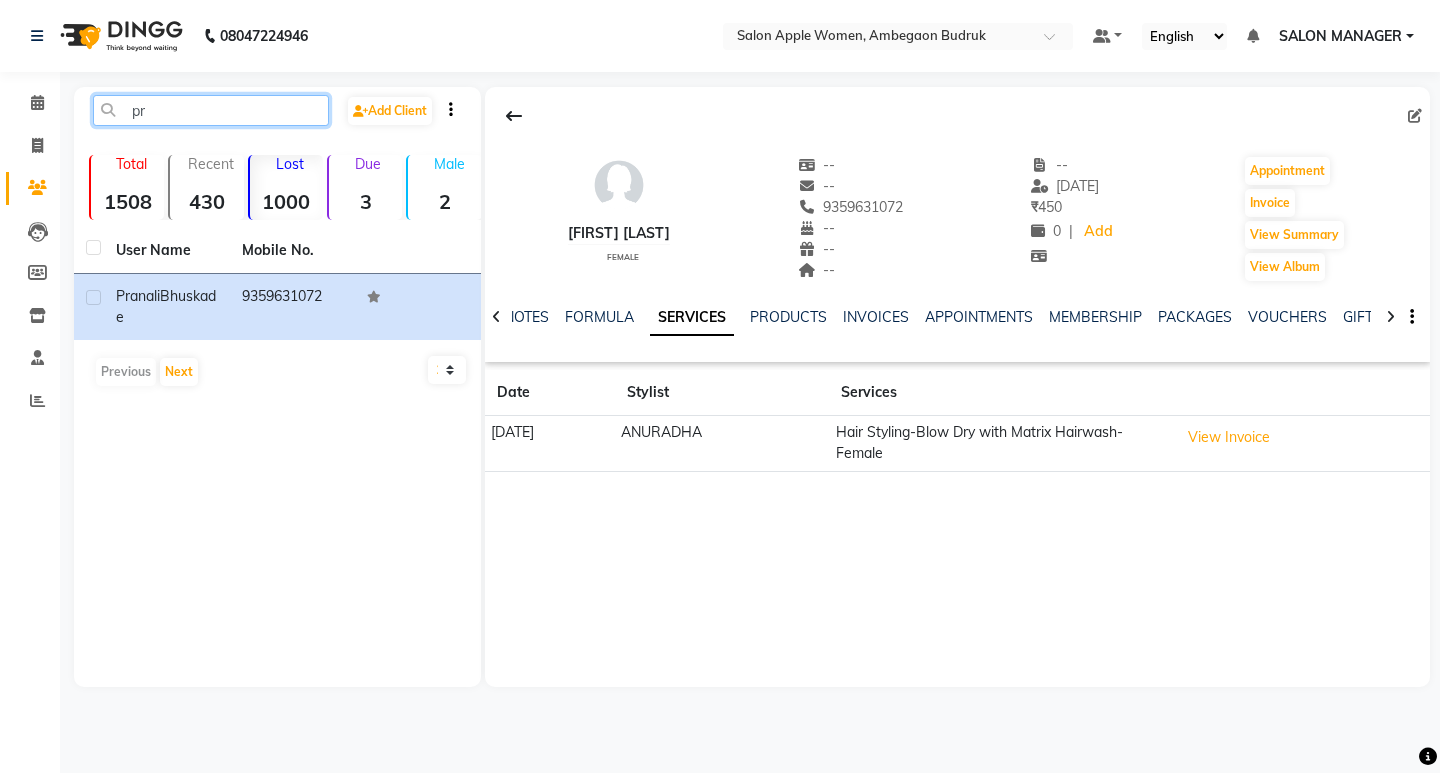 type on "p" 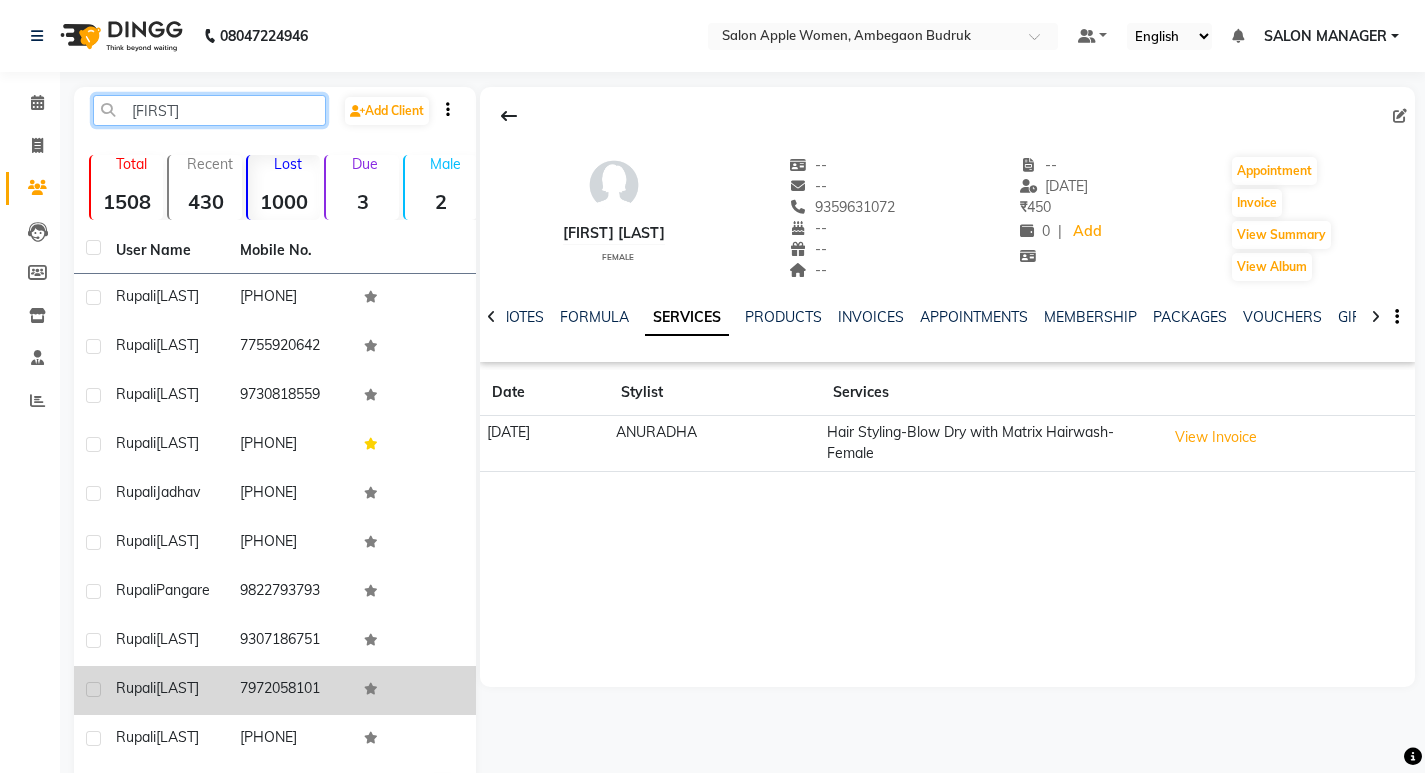 type on "[FIRST]" 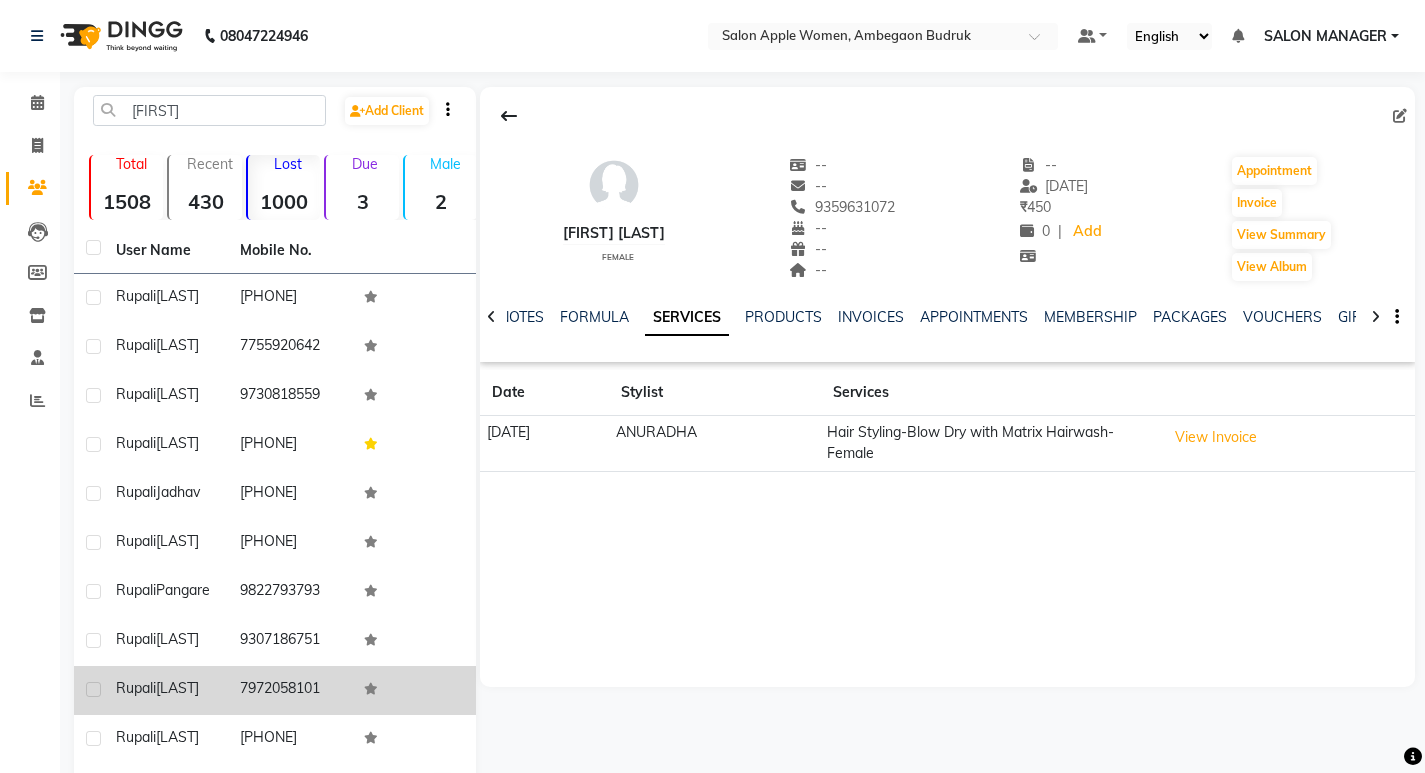 click on "7972058101" 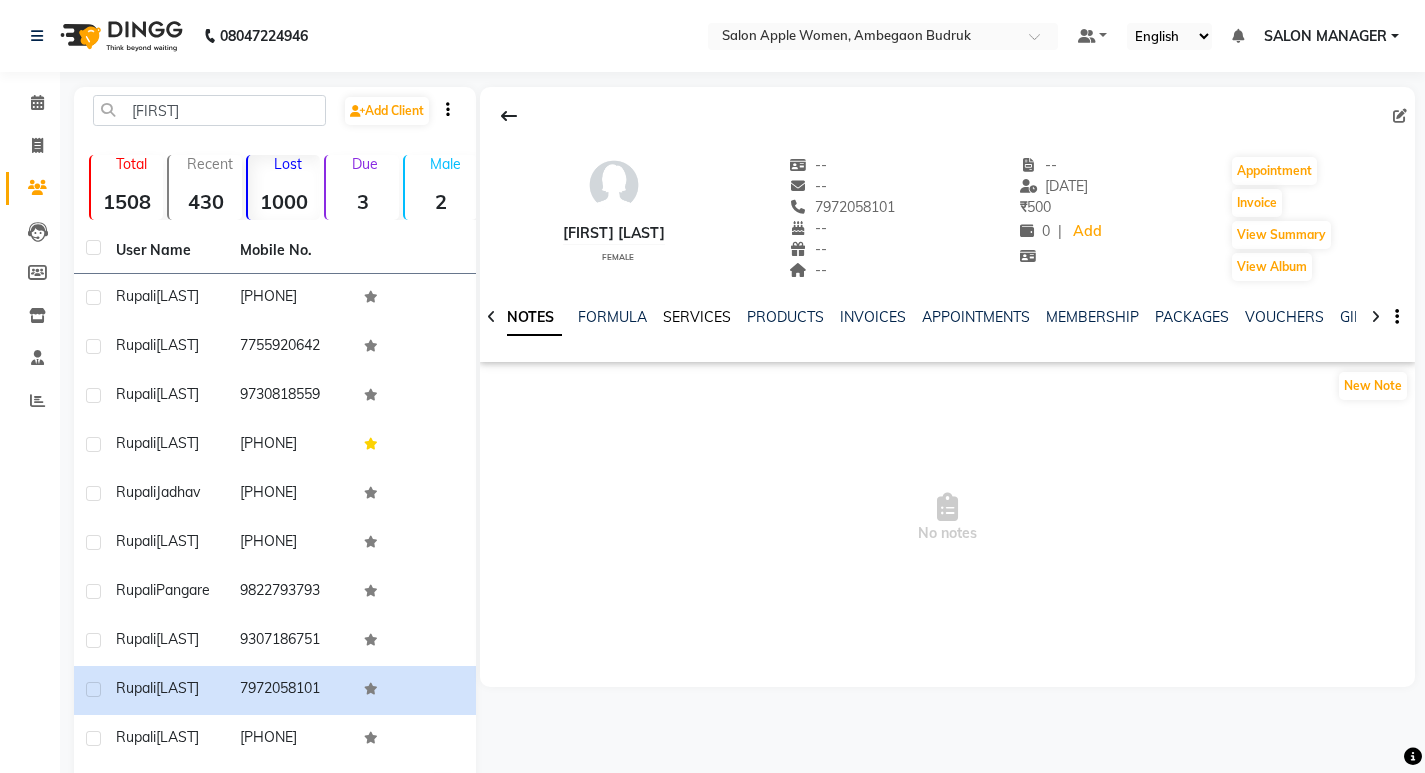 click on "SERVICES" 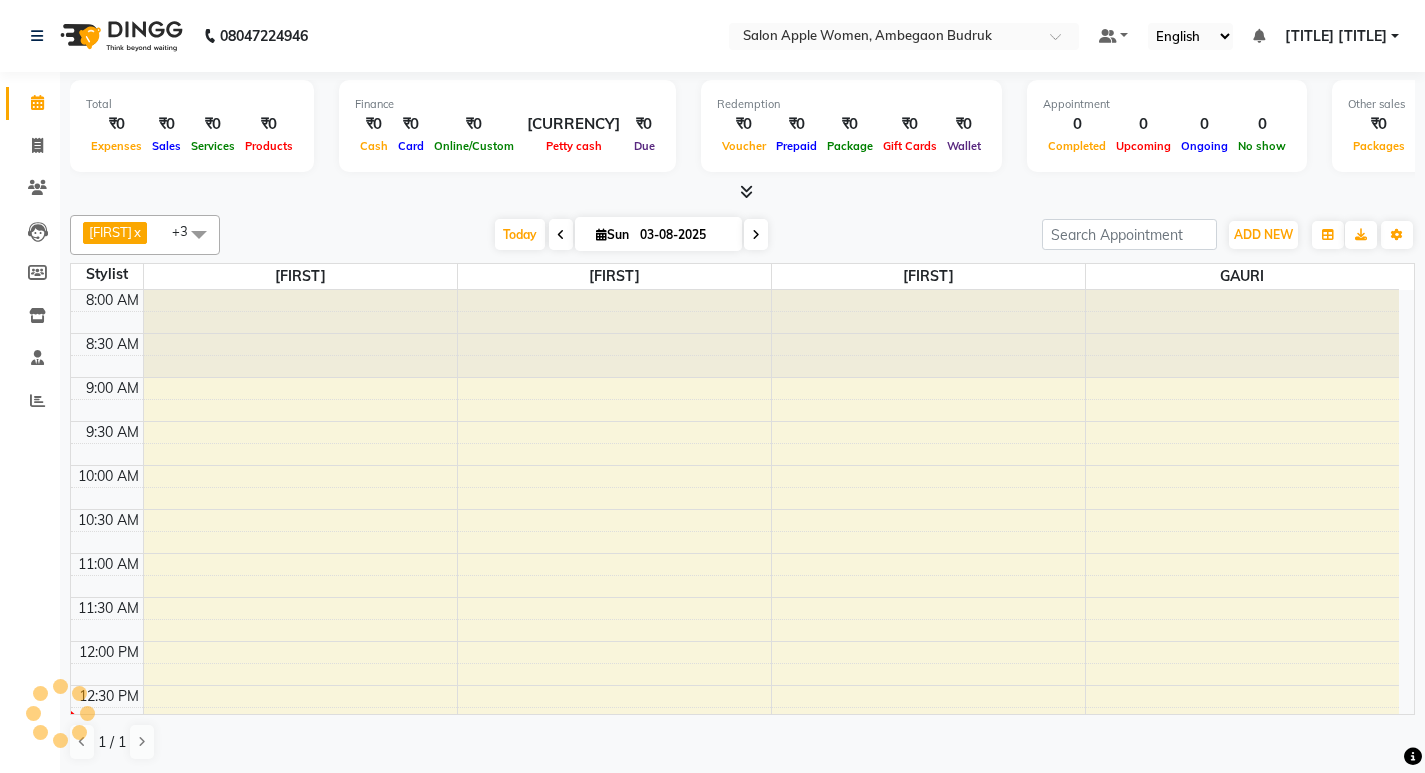 scroll, scrollTop: 0, scrollLeft: 0, axis: both 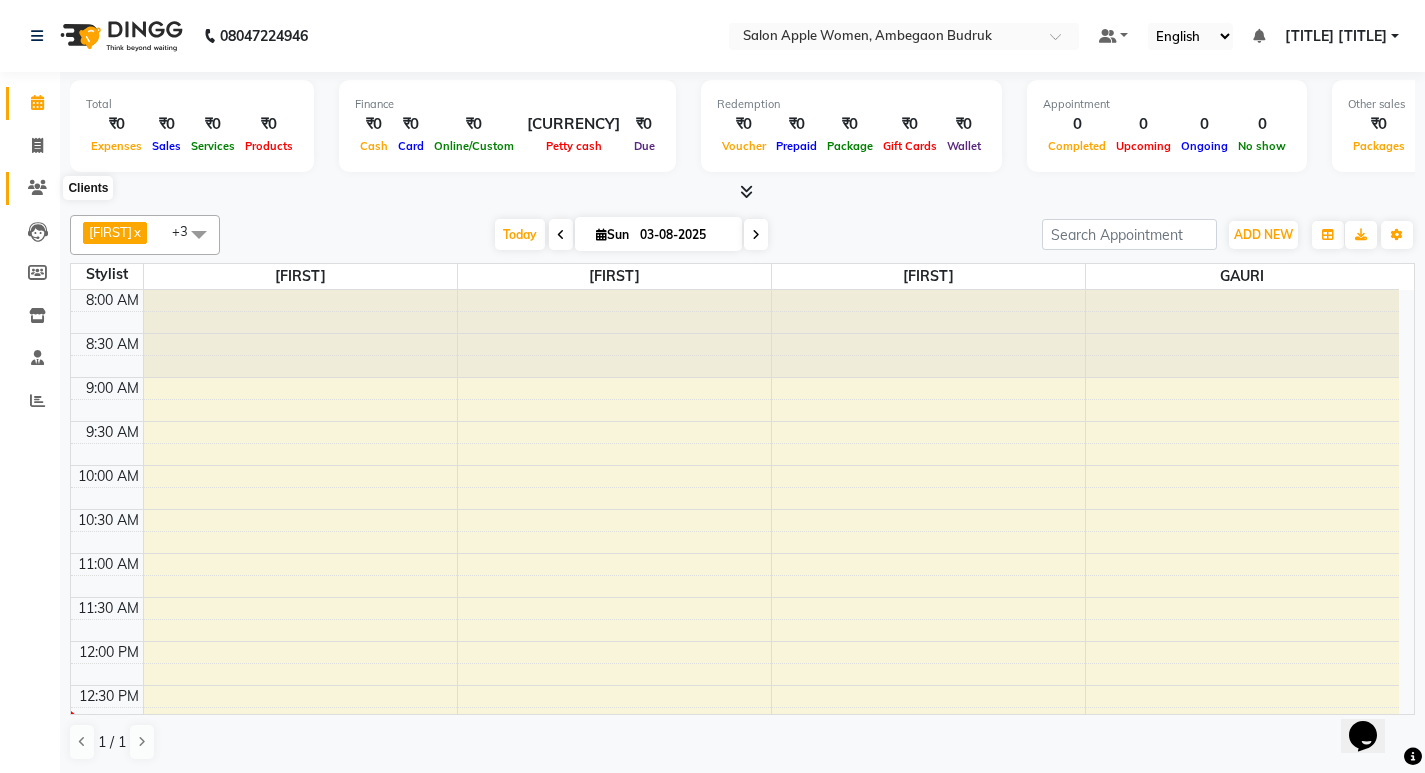 click 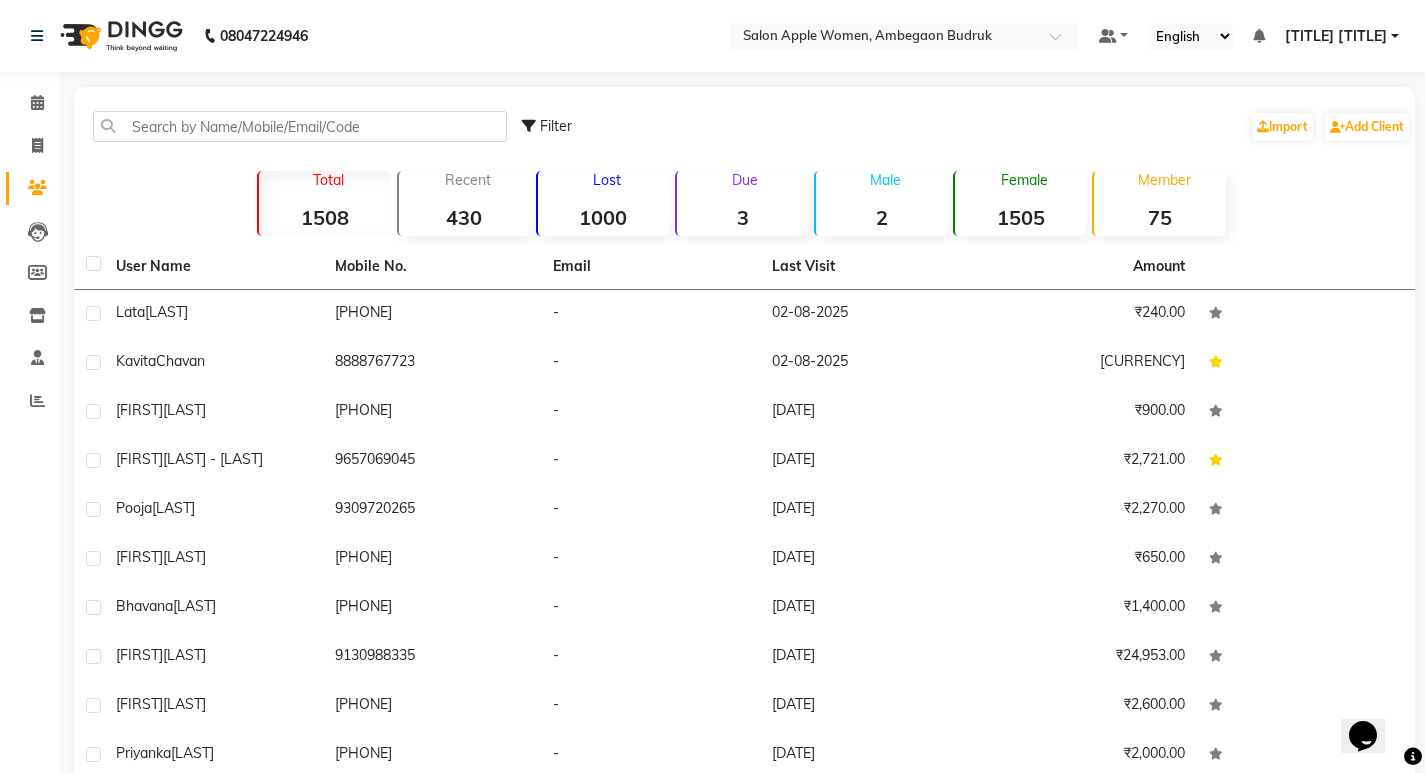 click on "Filter  Import   Add Client" 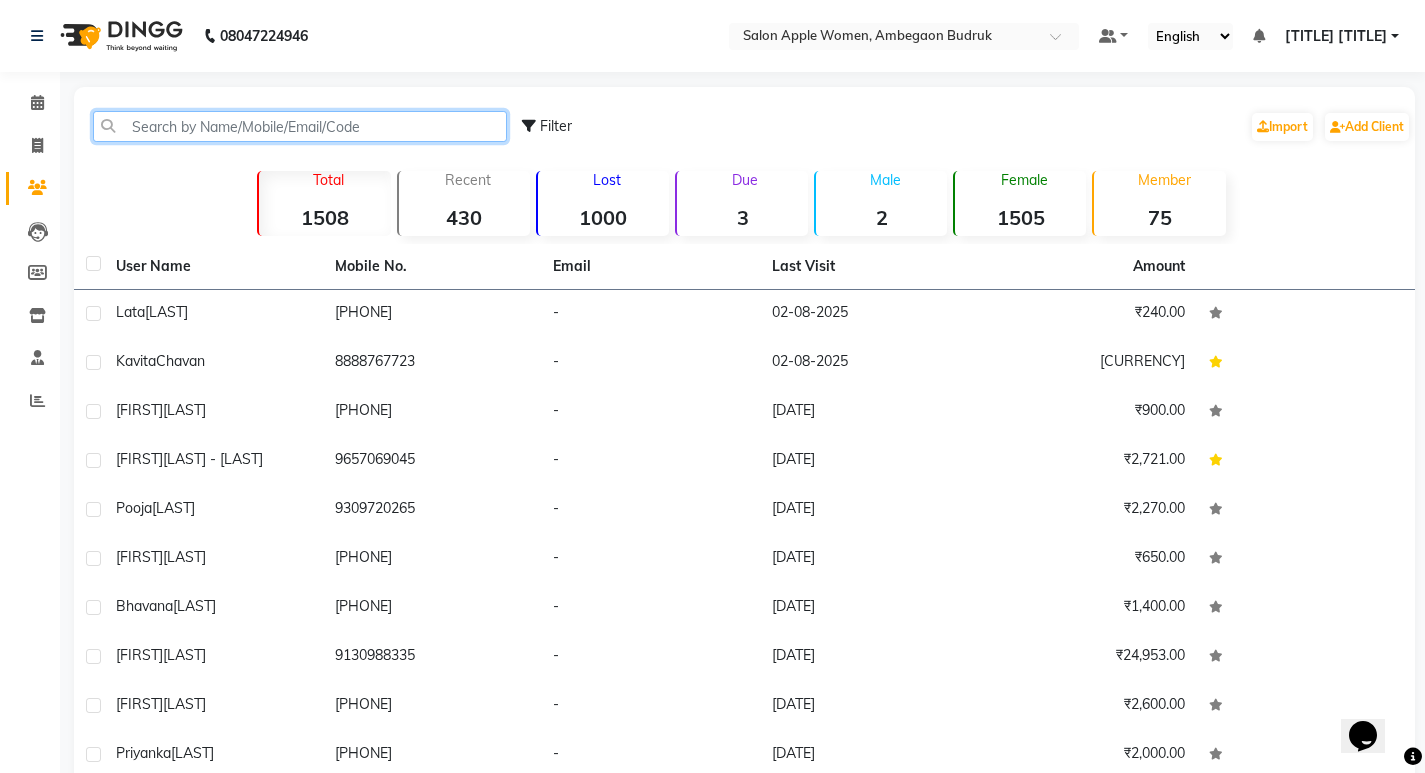 drag, startPoint x: 254, startPoint y: 116, endPoint x: 254, endPoint y: 127, distance: 11 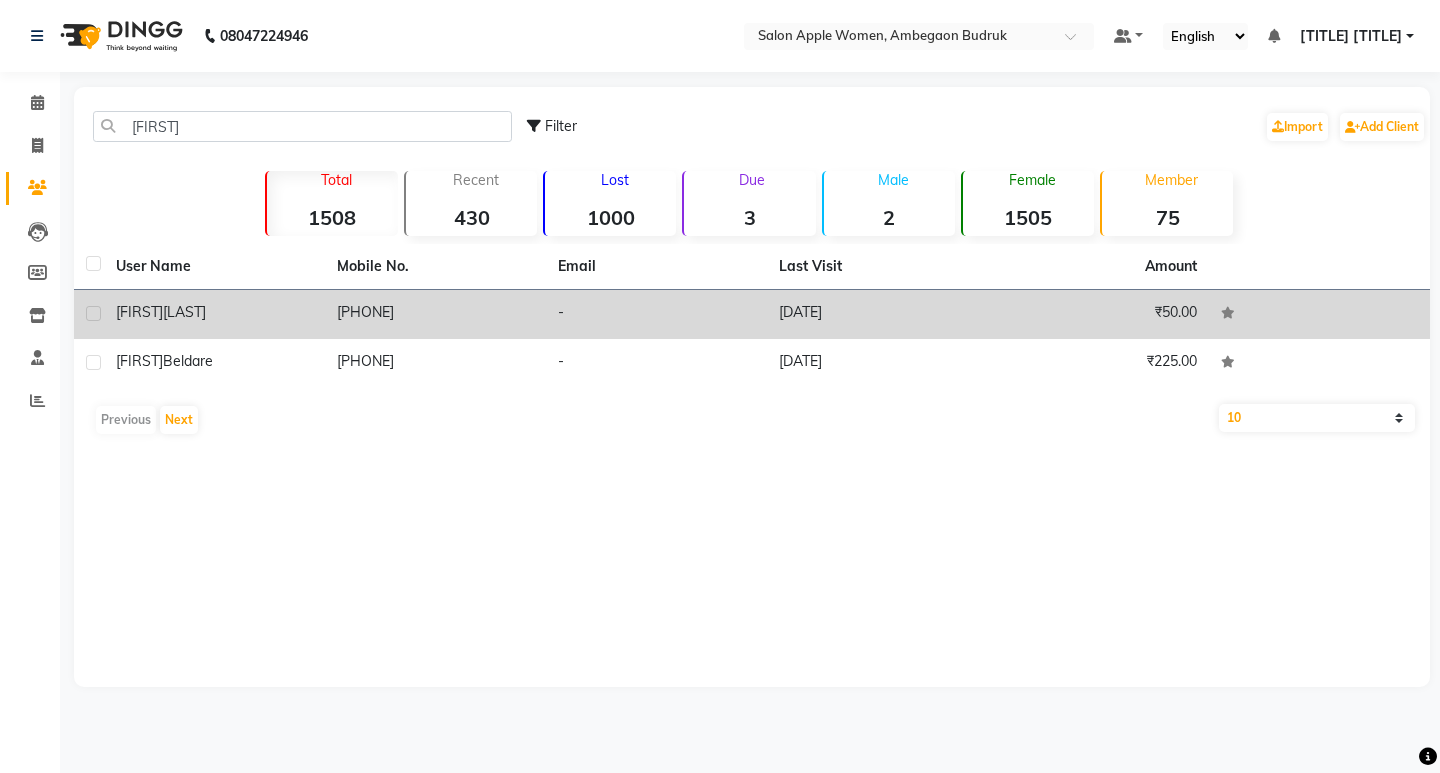 click on "8624804301" 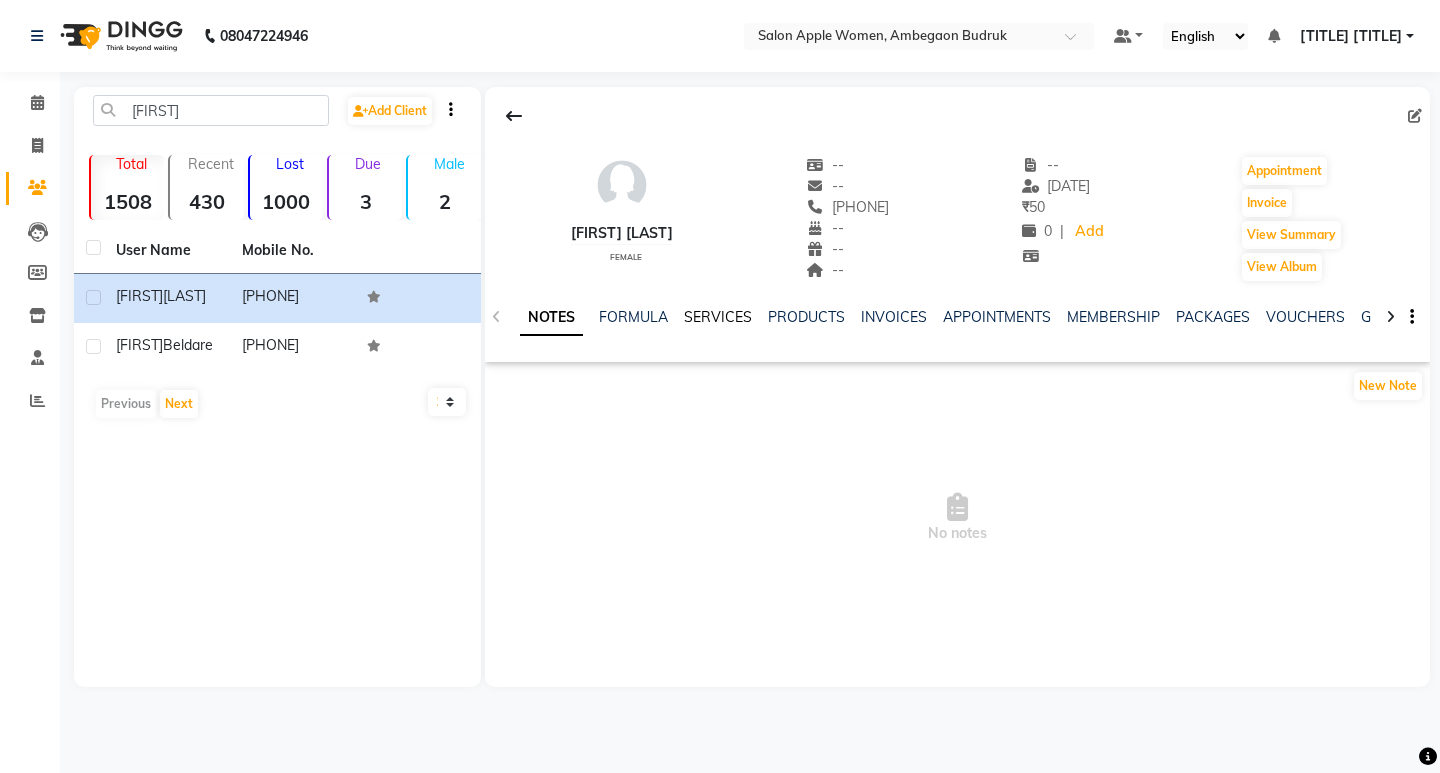 click on "SERVICES" 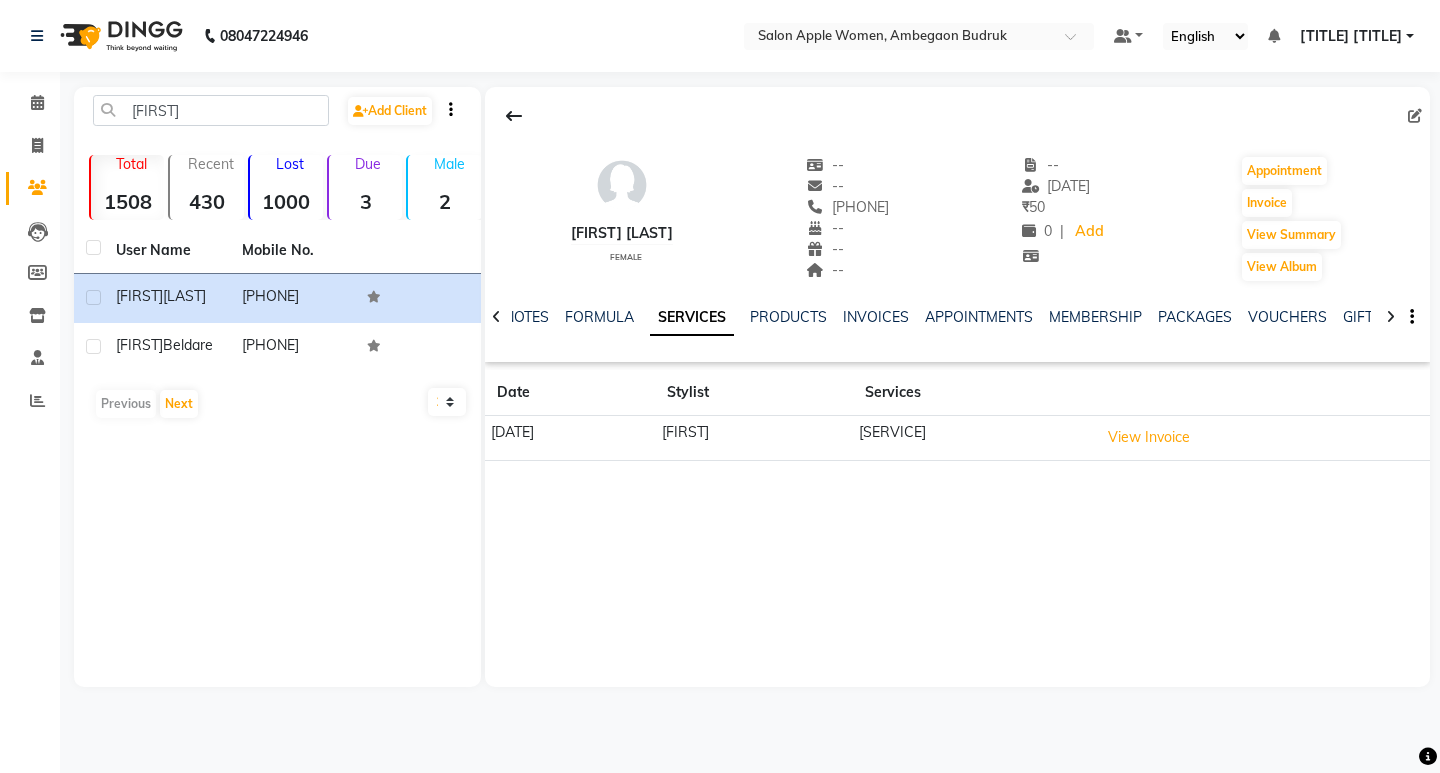 click on "SERVICES" 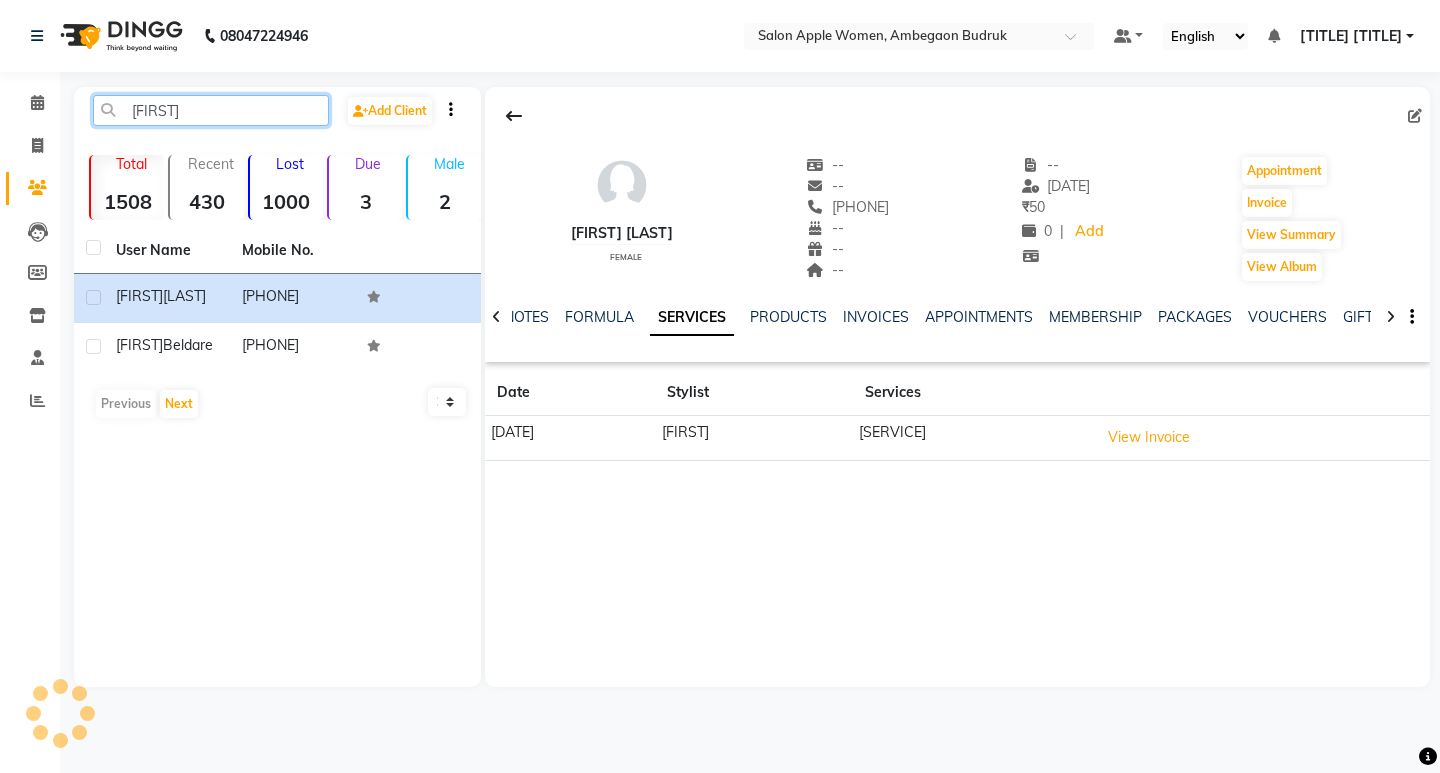 click on "swarali" 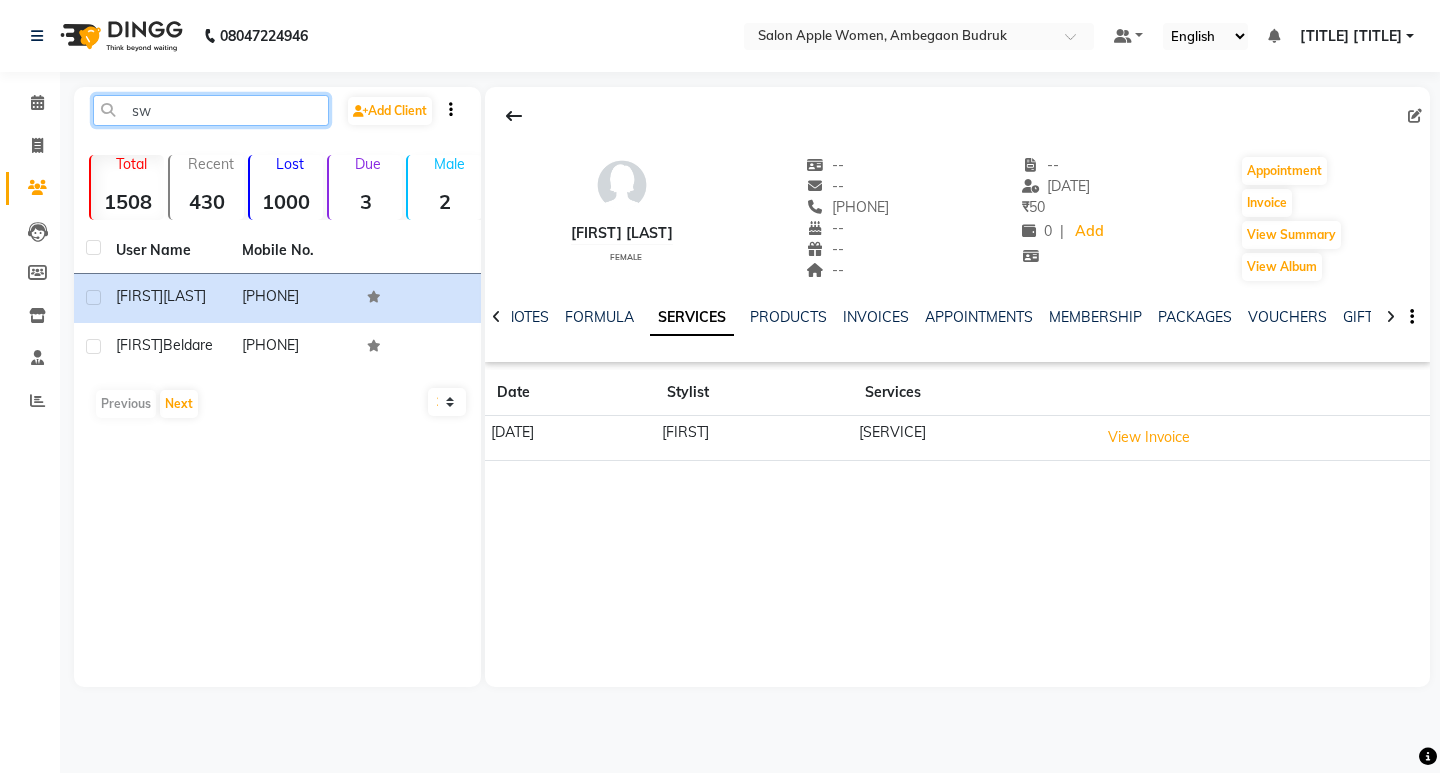 type on "s" 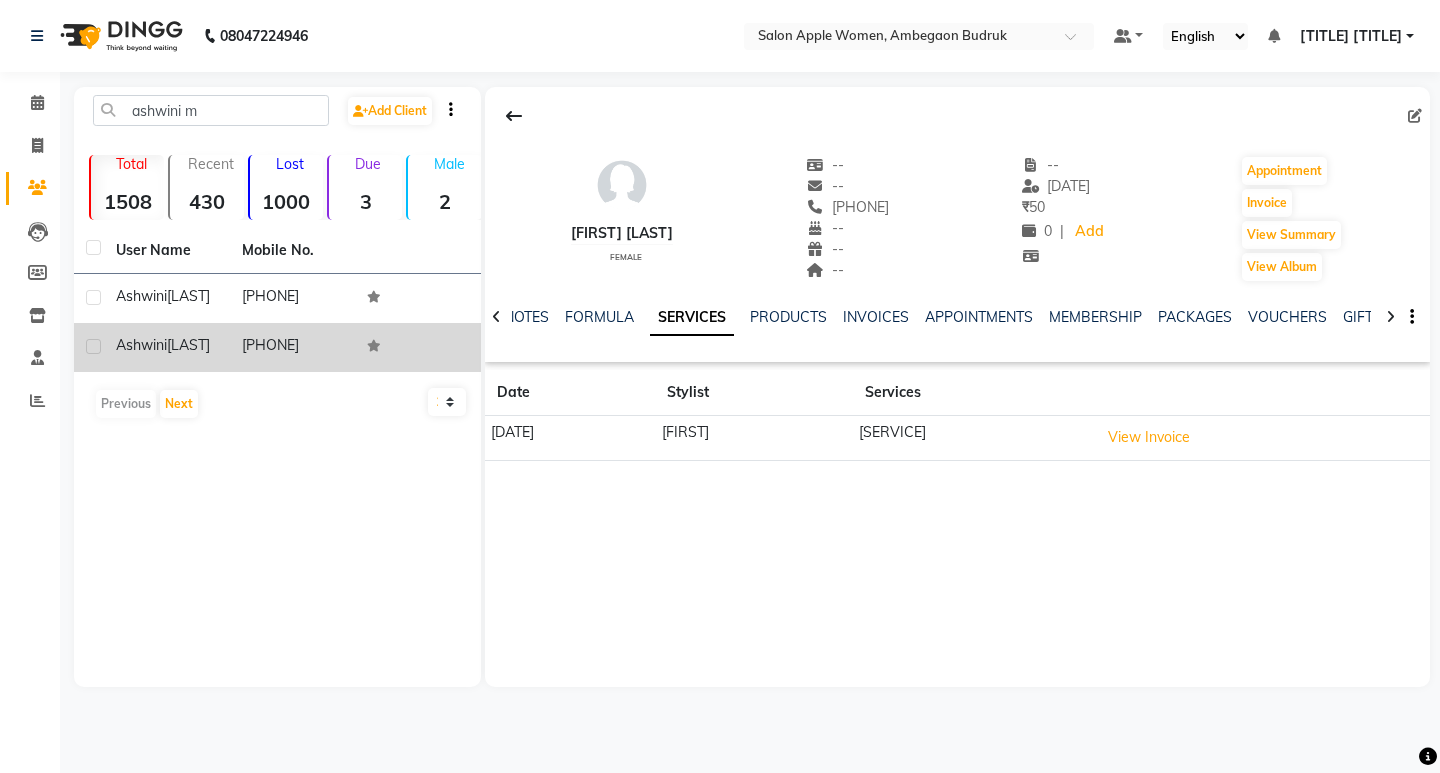 click 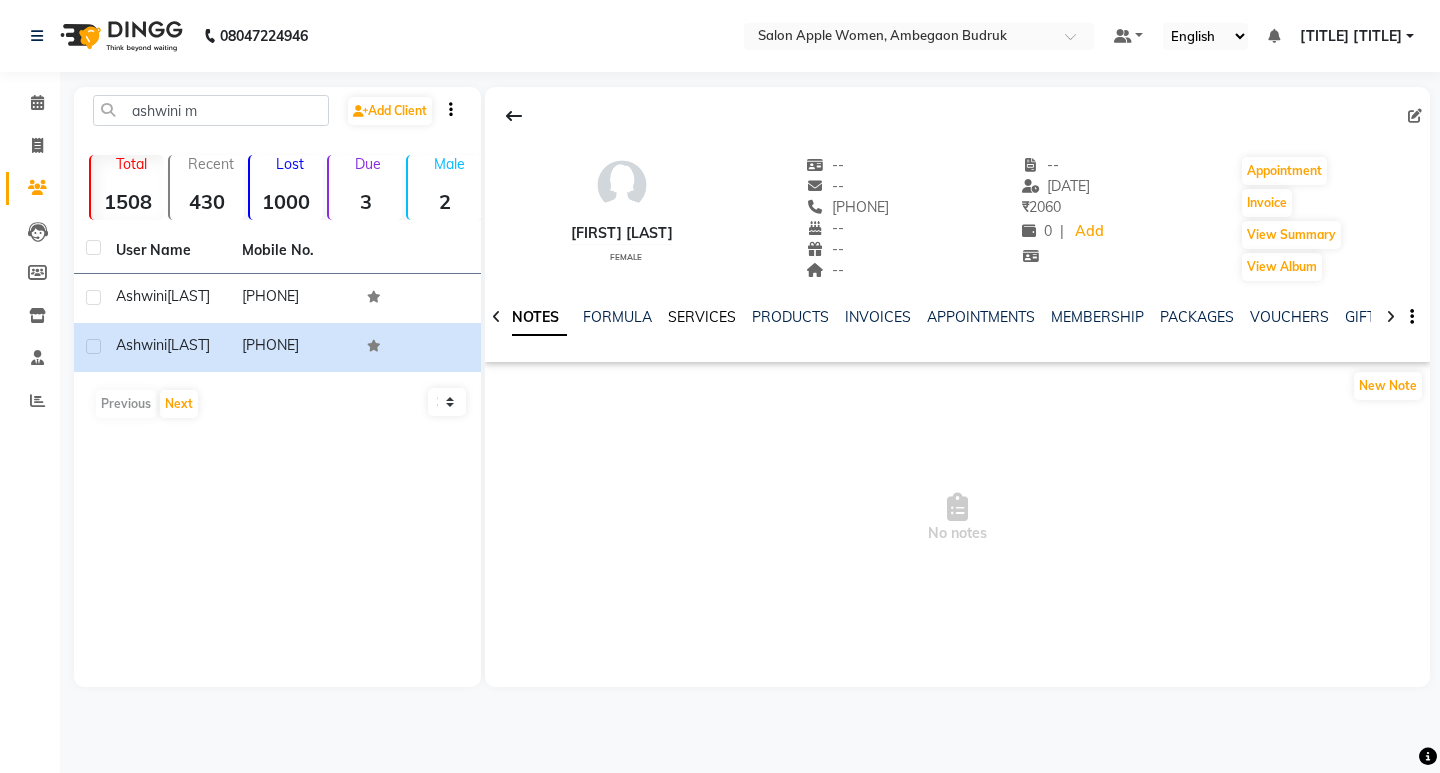 click on "SERVICES" 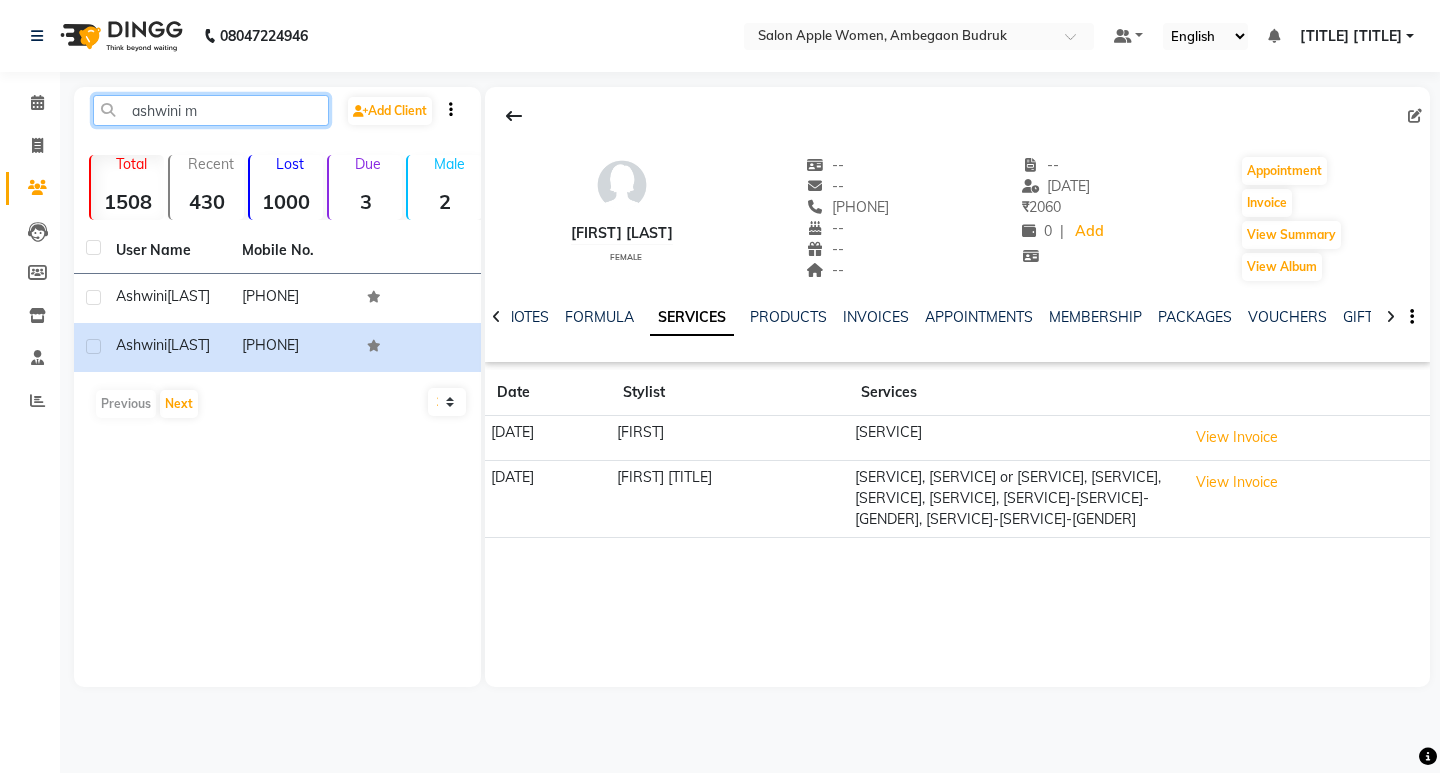 click on "ashwini m" 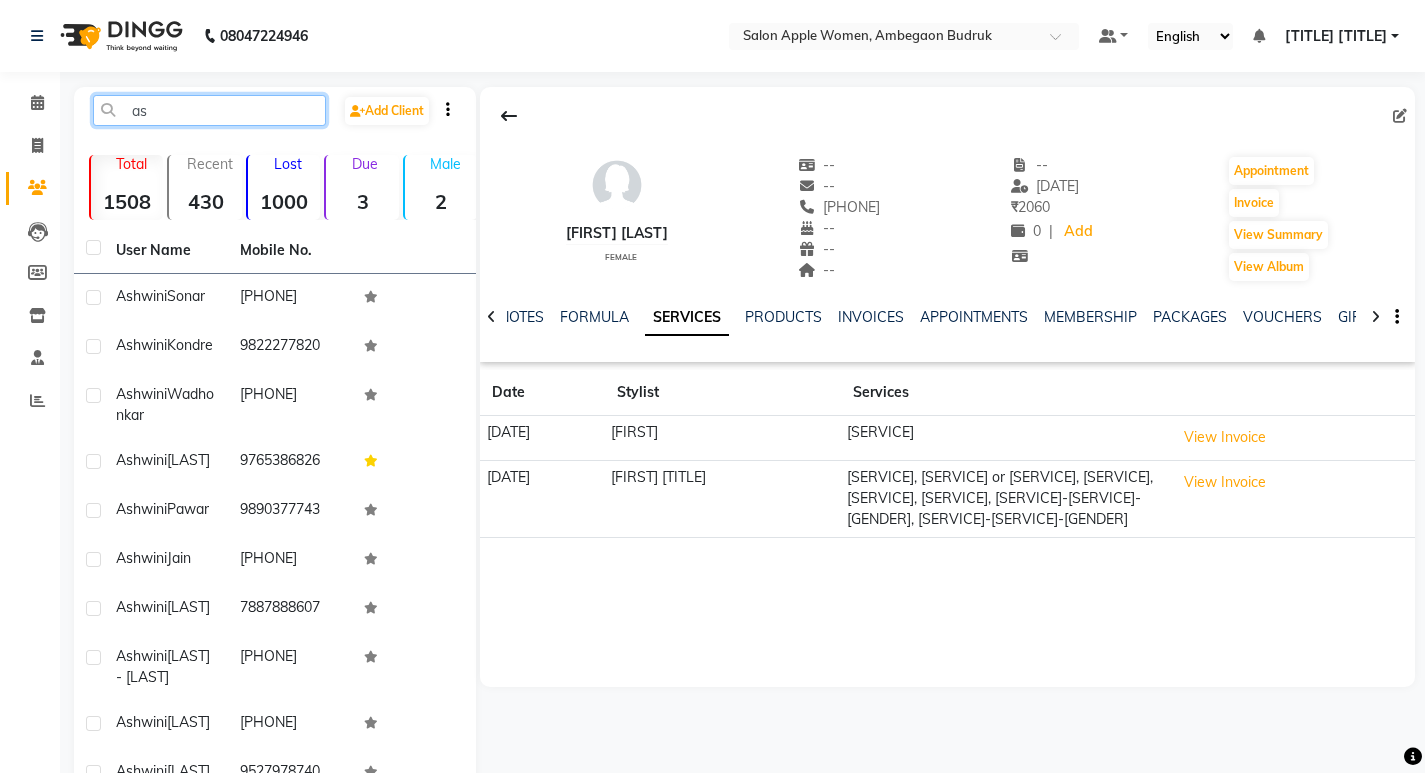 type on "a" 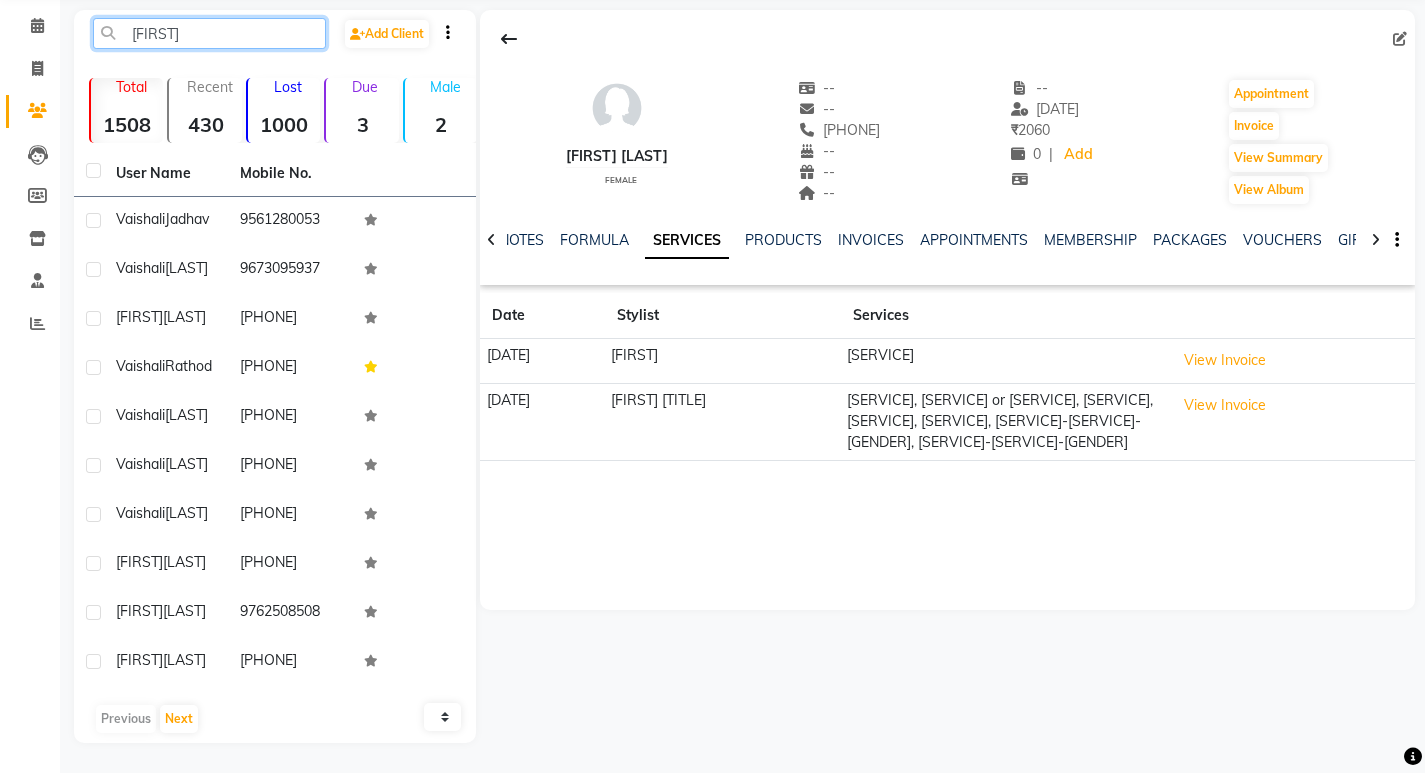 scroll, scrollTop: 0, scrollLeft: 0, axis: both 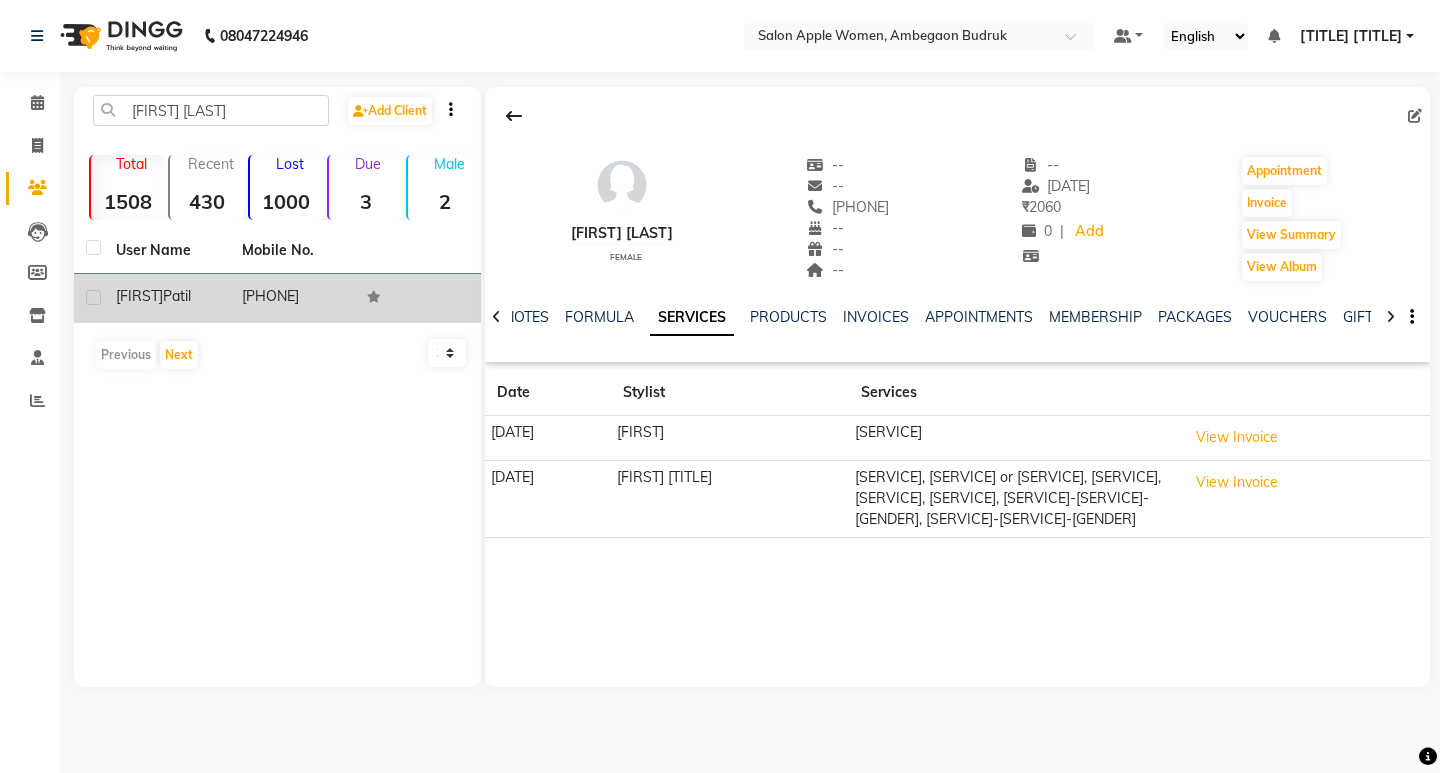 click 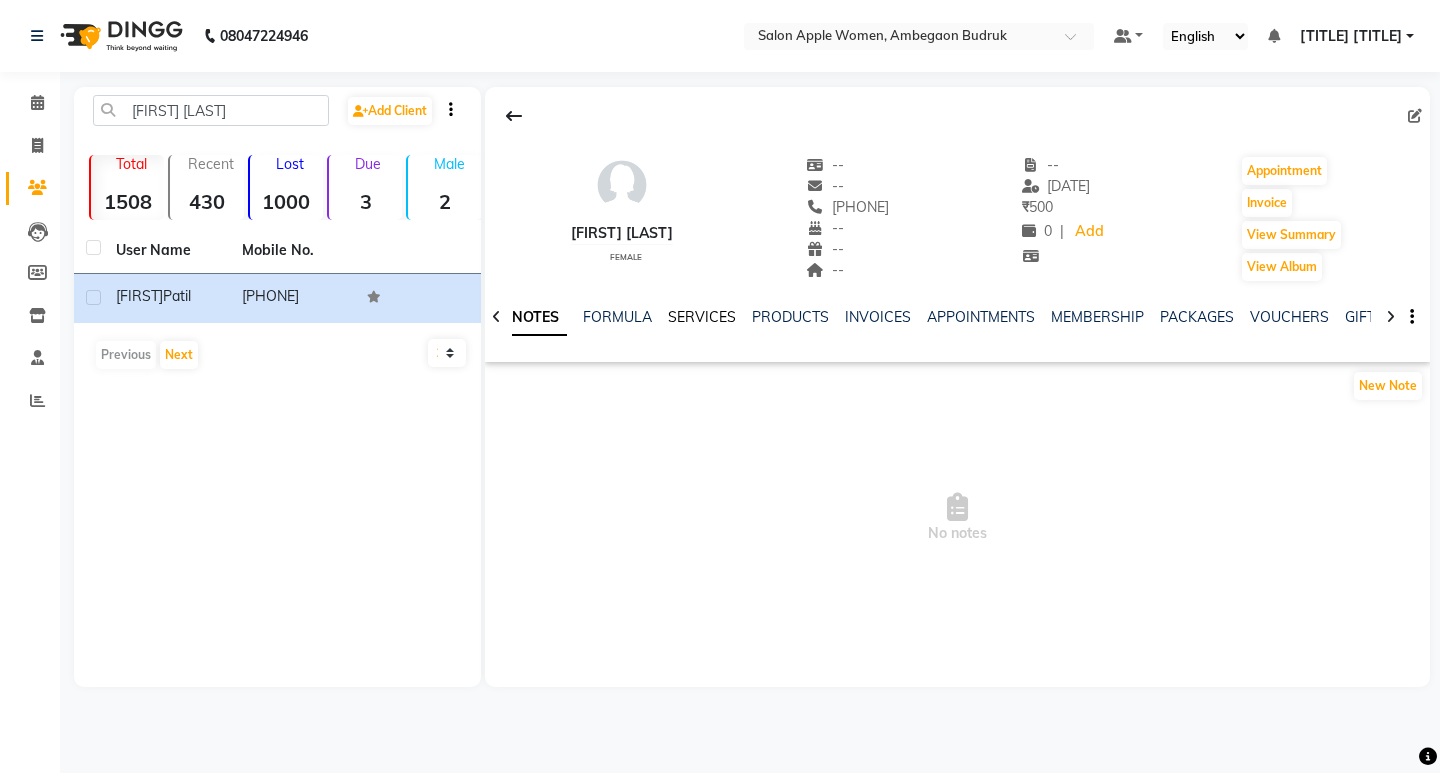 click on "SERVICES" 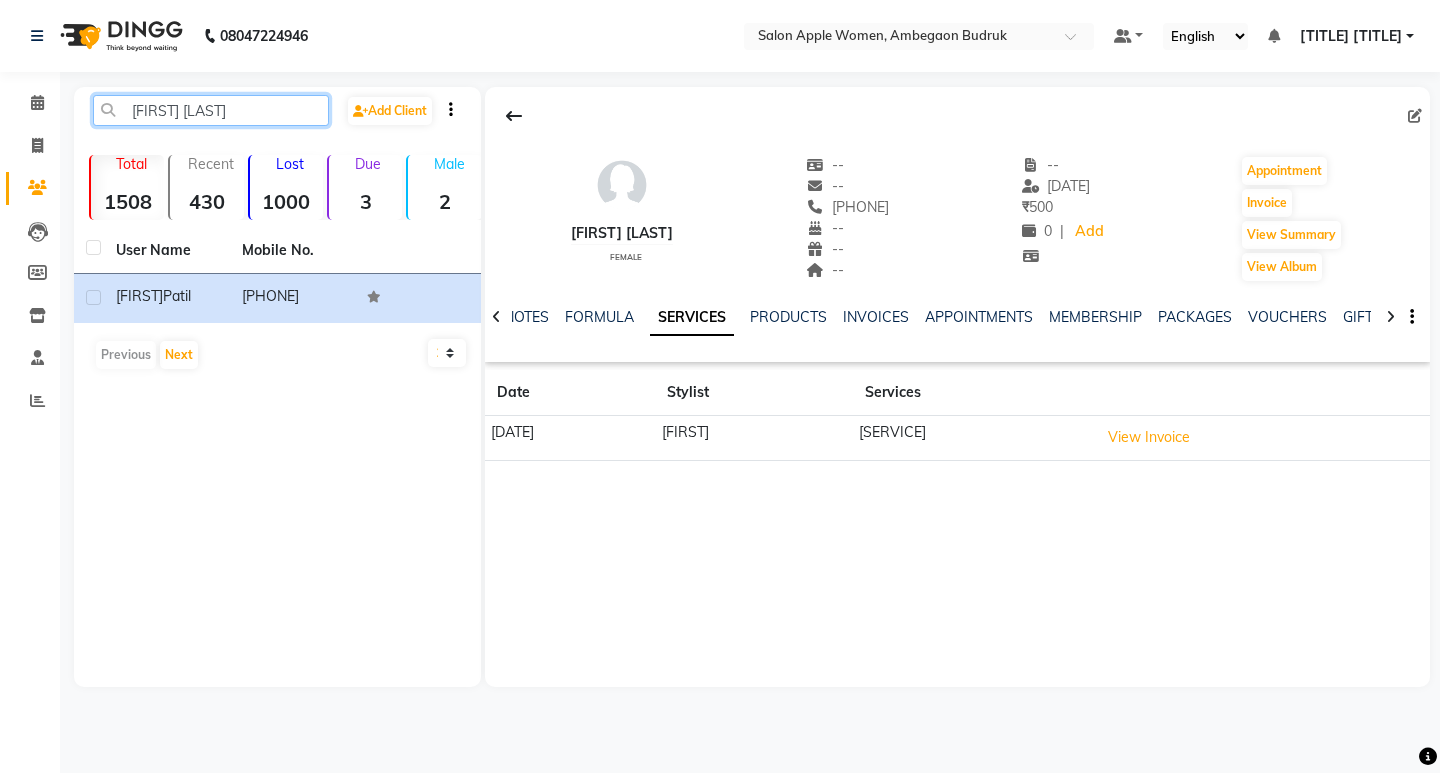 click on "vaishnavi pati" 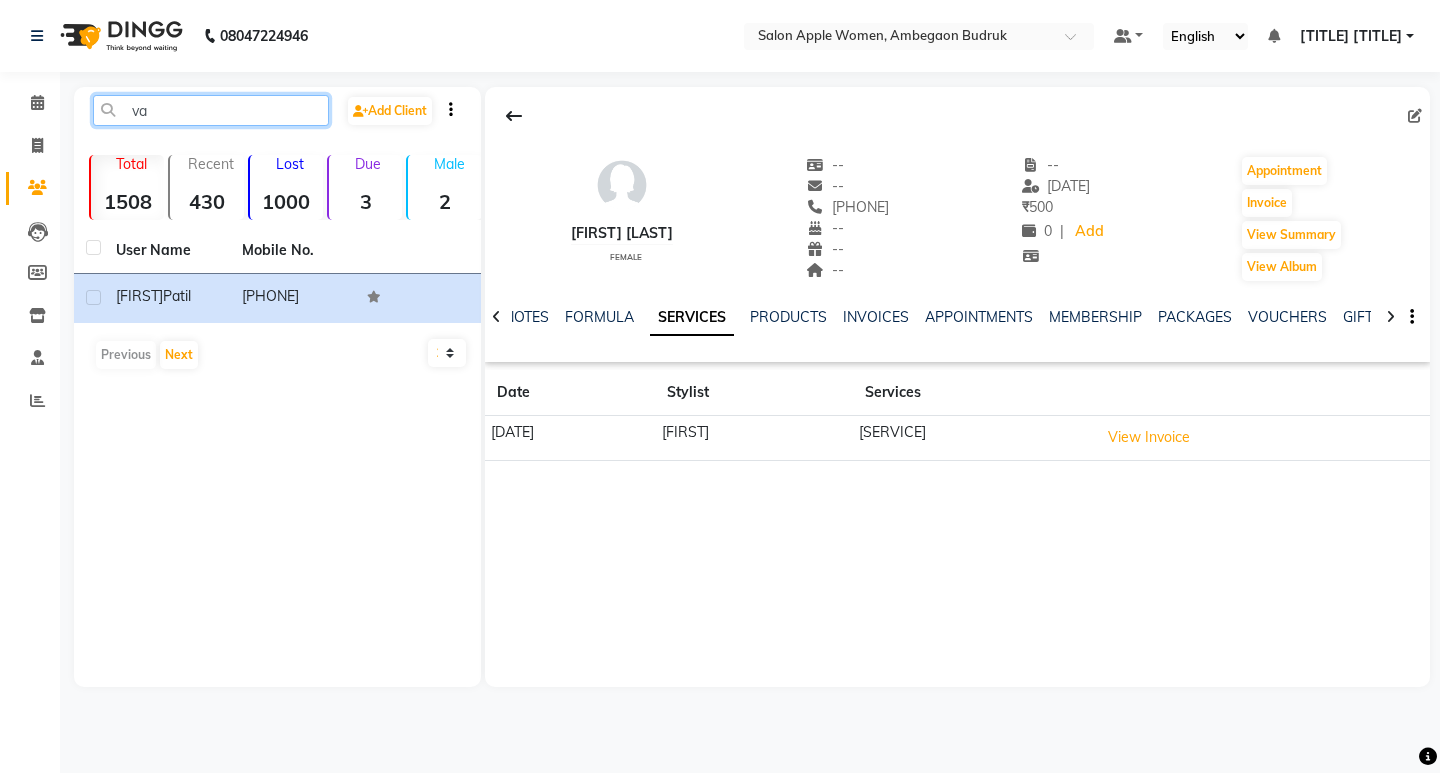 type on "v" 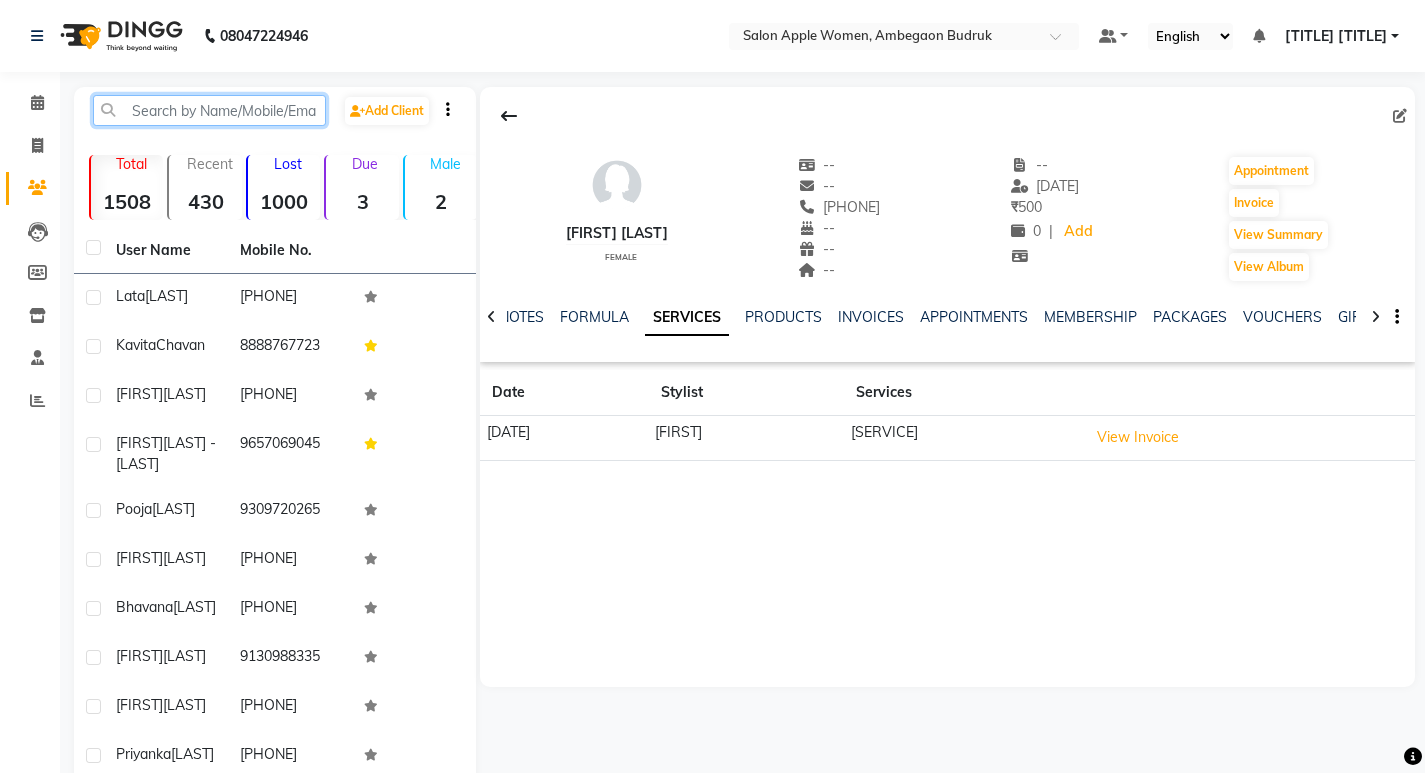 type on "m" 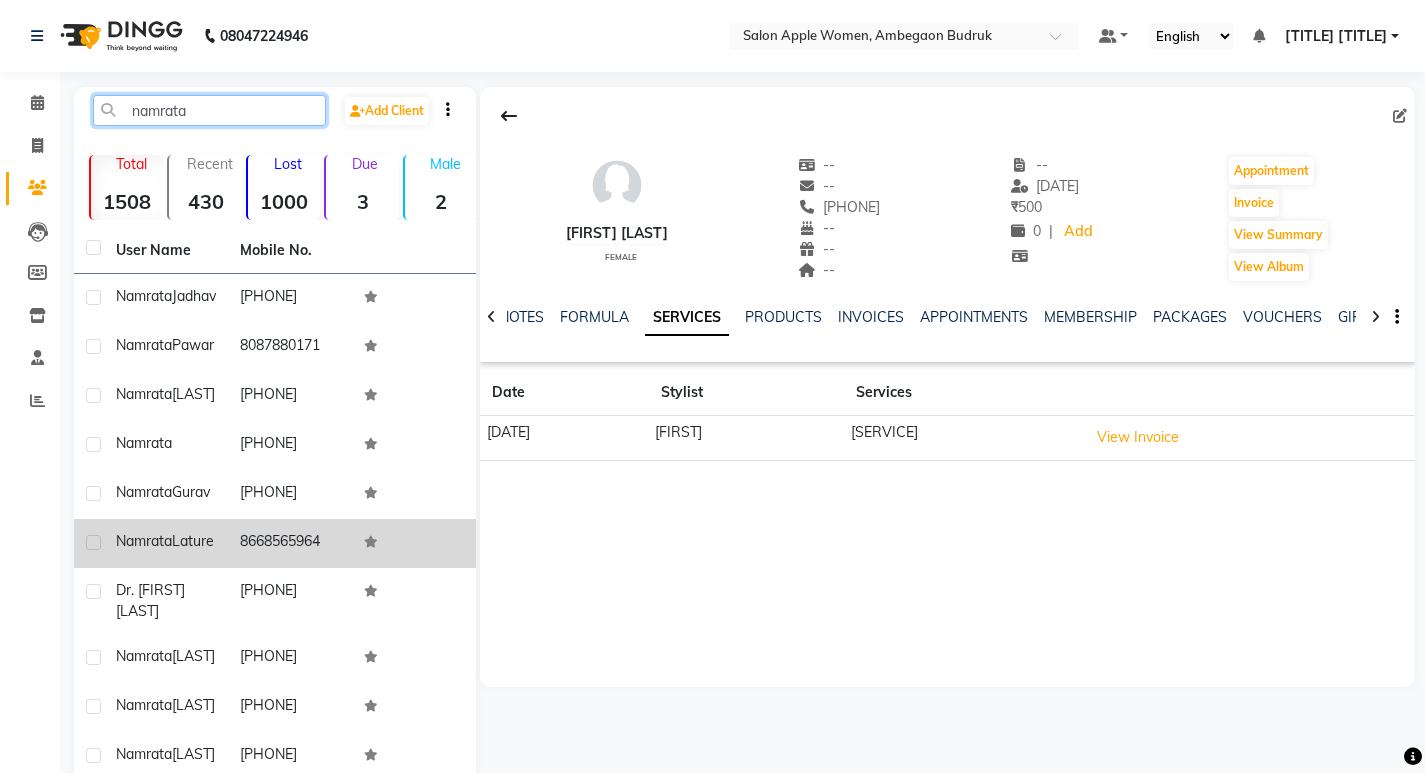 type on "namrata" 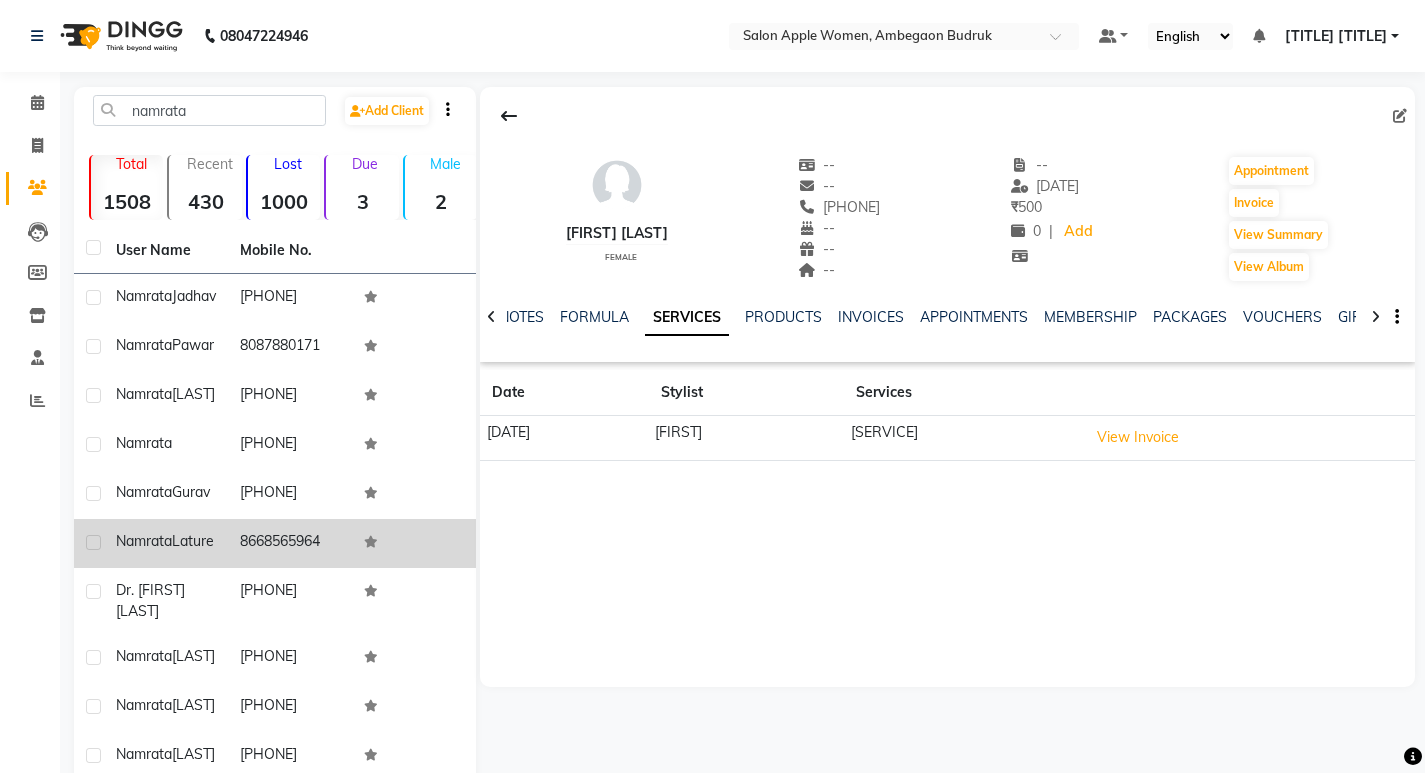 click on "8668565964" 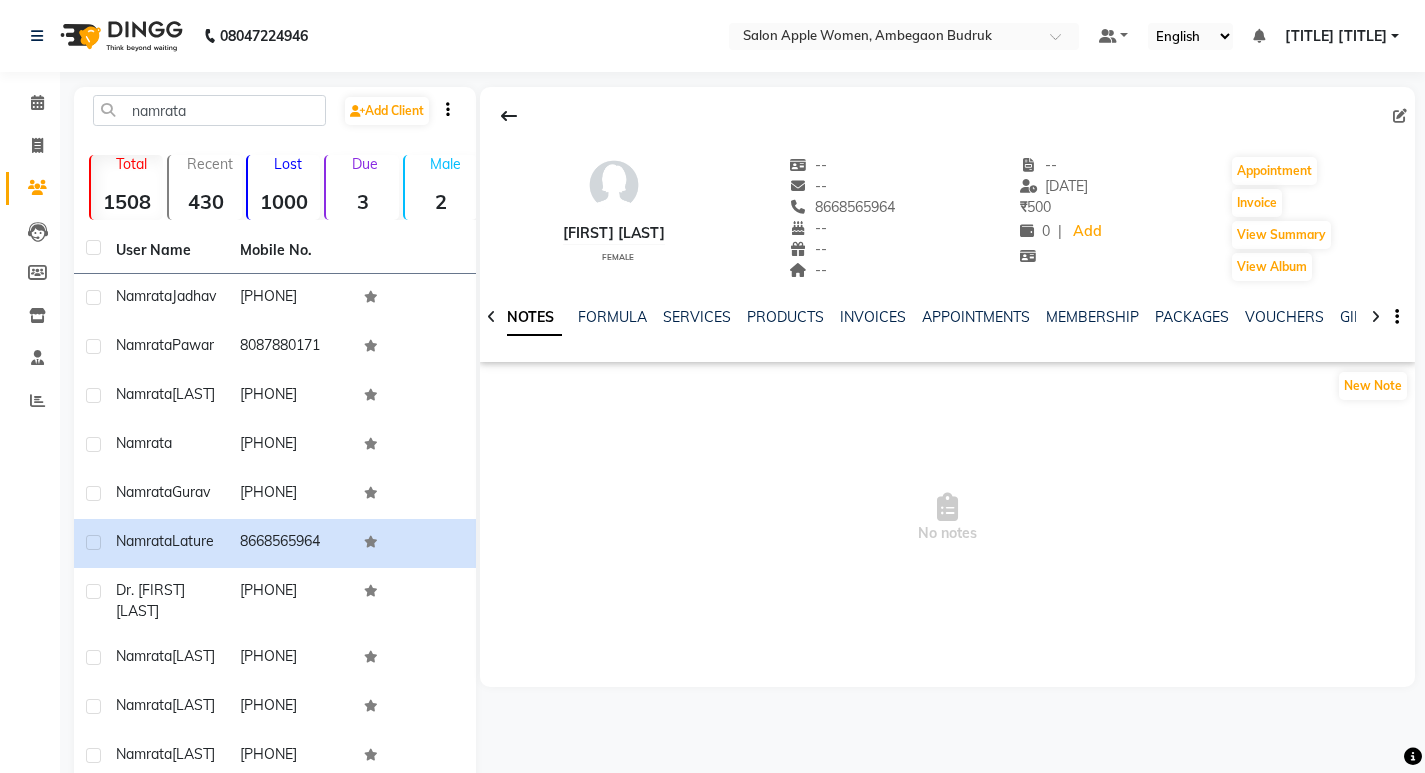 click on "NOTES FORMULA SERVICES PRODUCTS INVOICES APPOINTMENTS MEMBERSHIP PACKAGES VOUCHERS GIFTCARDS POINTS FORMS FAMILY CARDS WALLET" 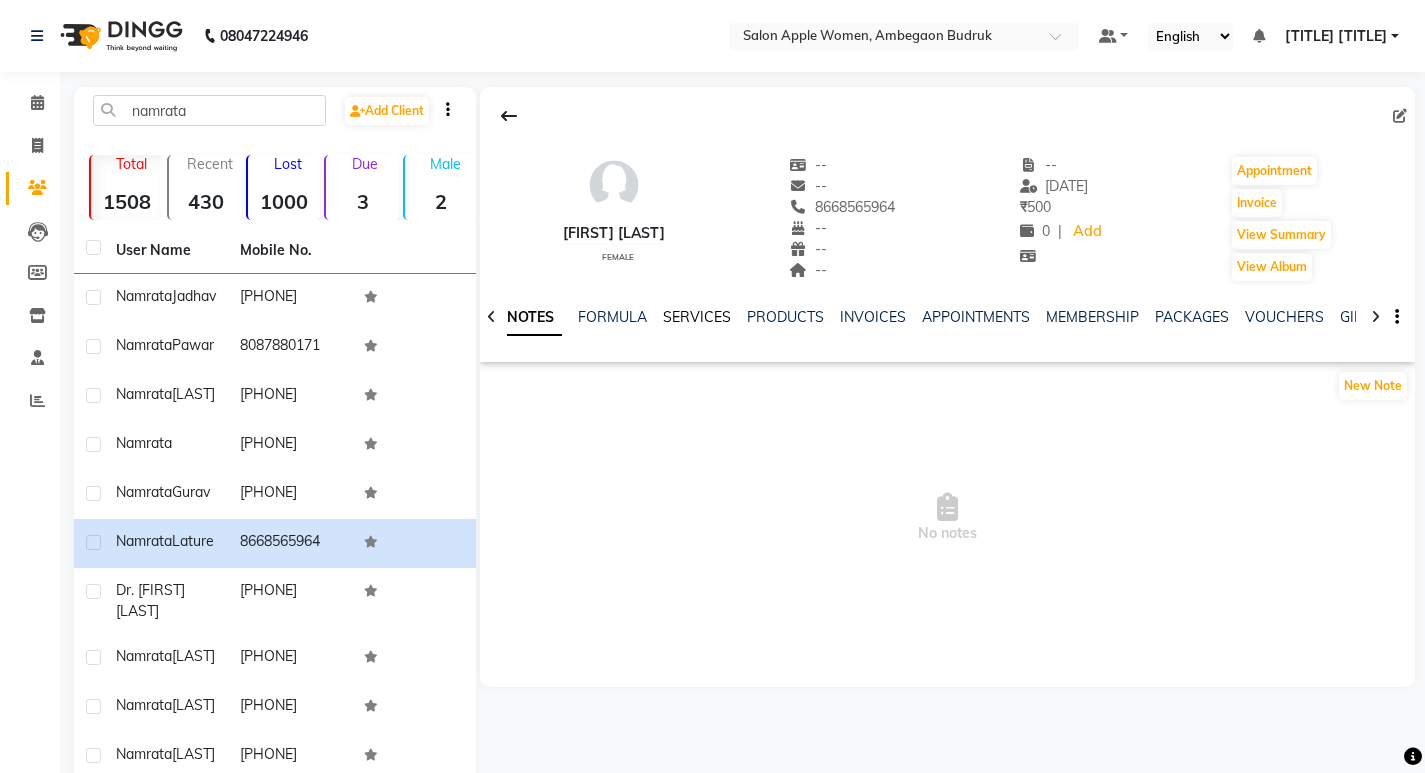 drag, startPoint x: 736, startPoint y: 311, endPoint x: 721, endPoint y: 319, distance: 17 